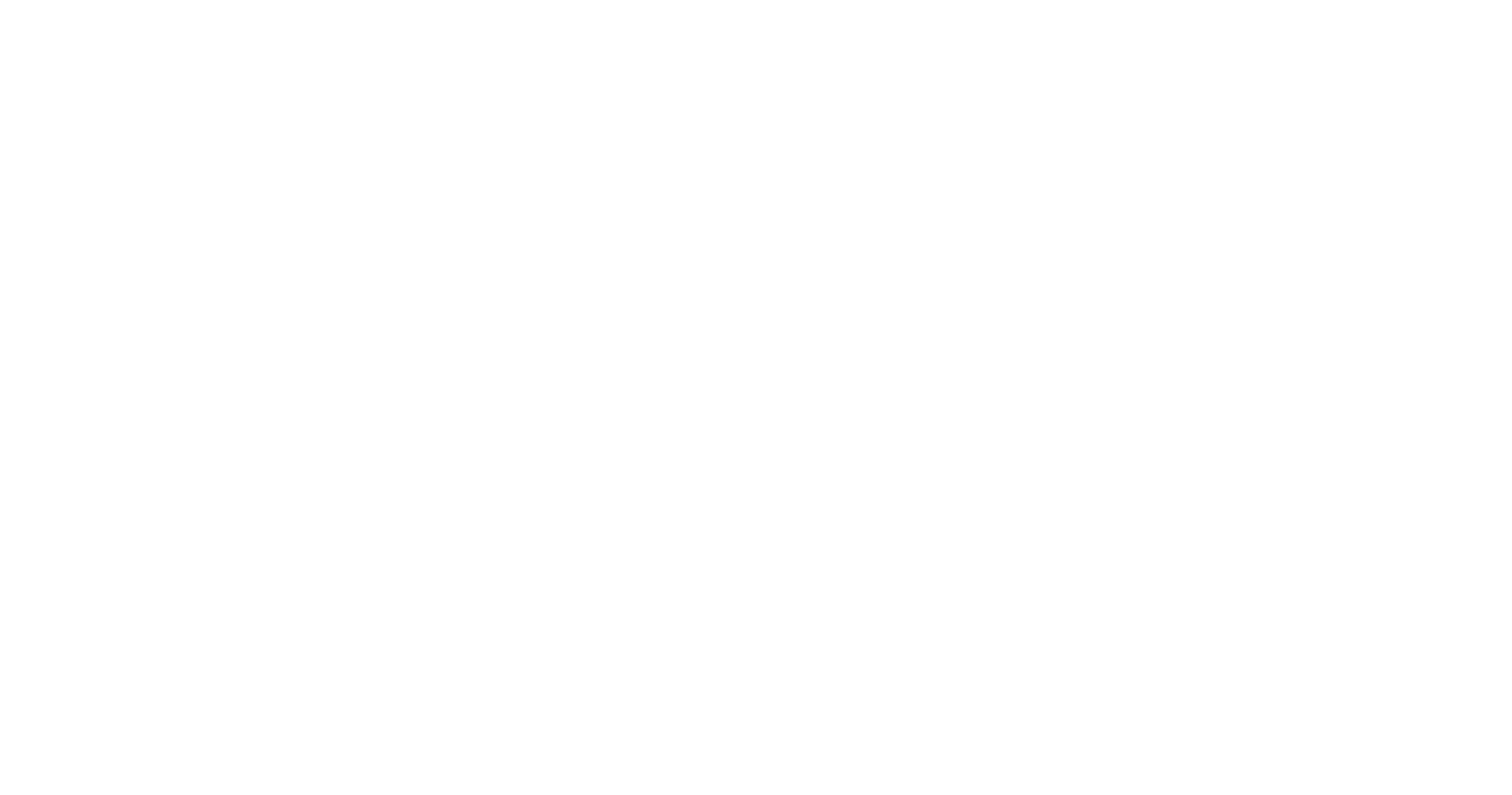 scroll, scrollTop: 0, scrollLeft: 0, axis: both 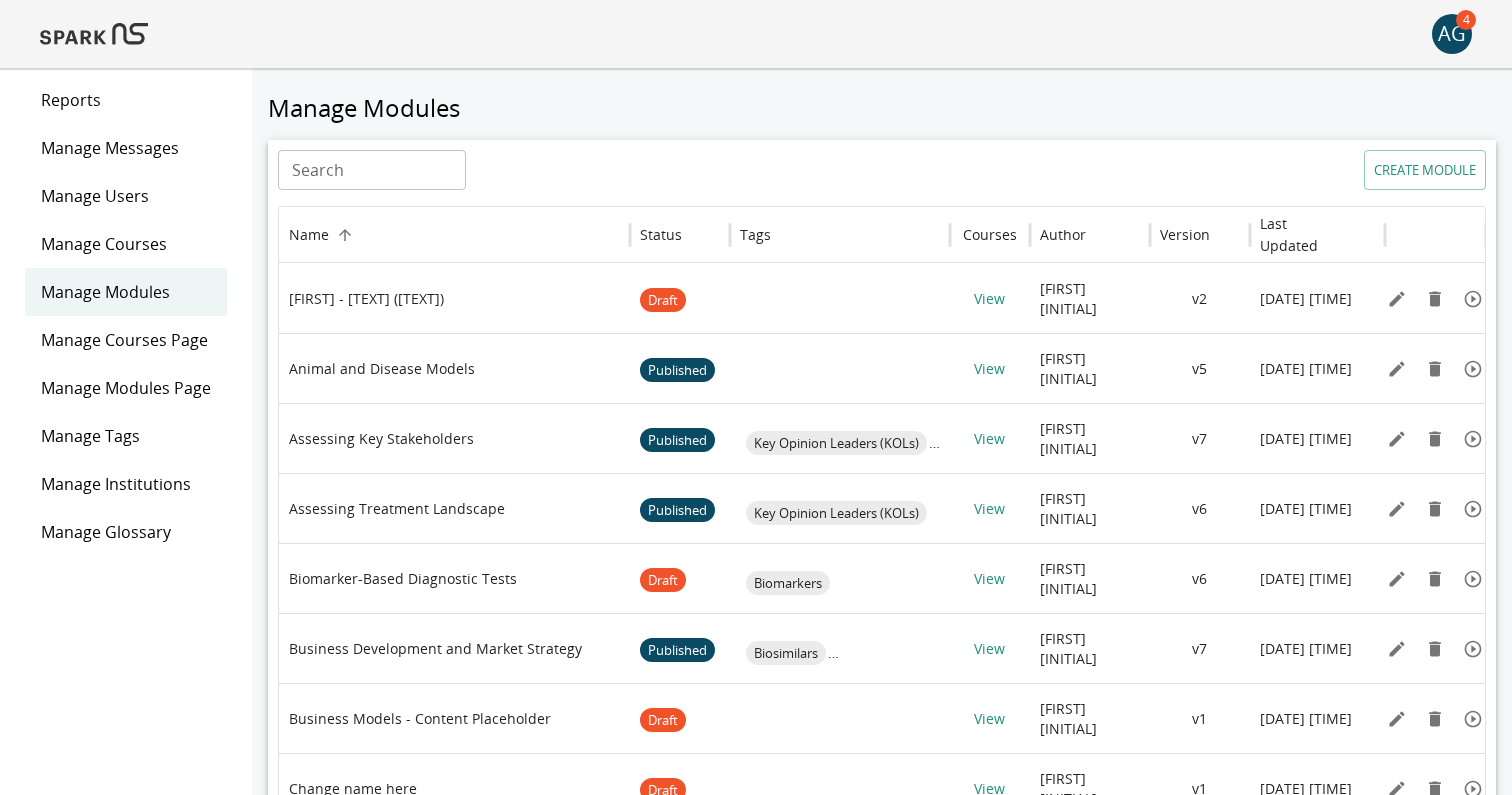 click on "AG" at bounding box center (1452, 34) 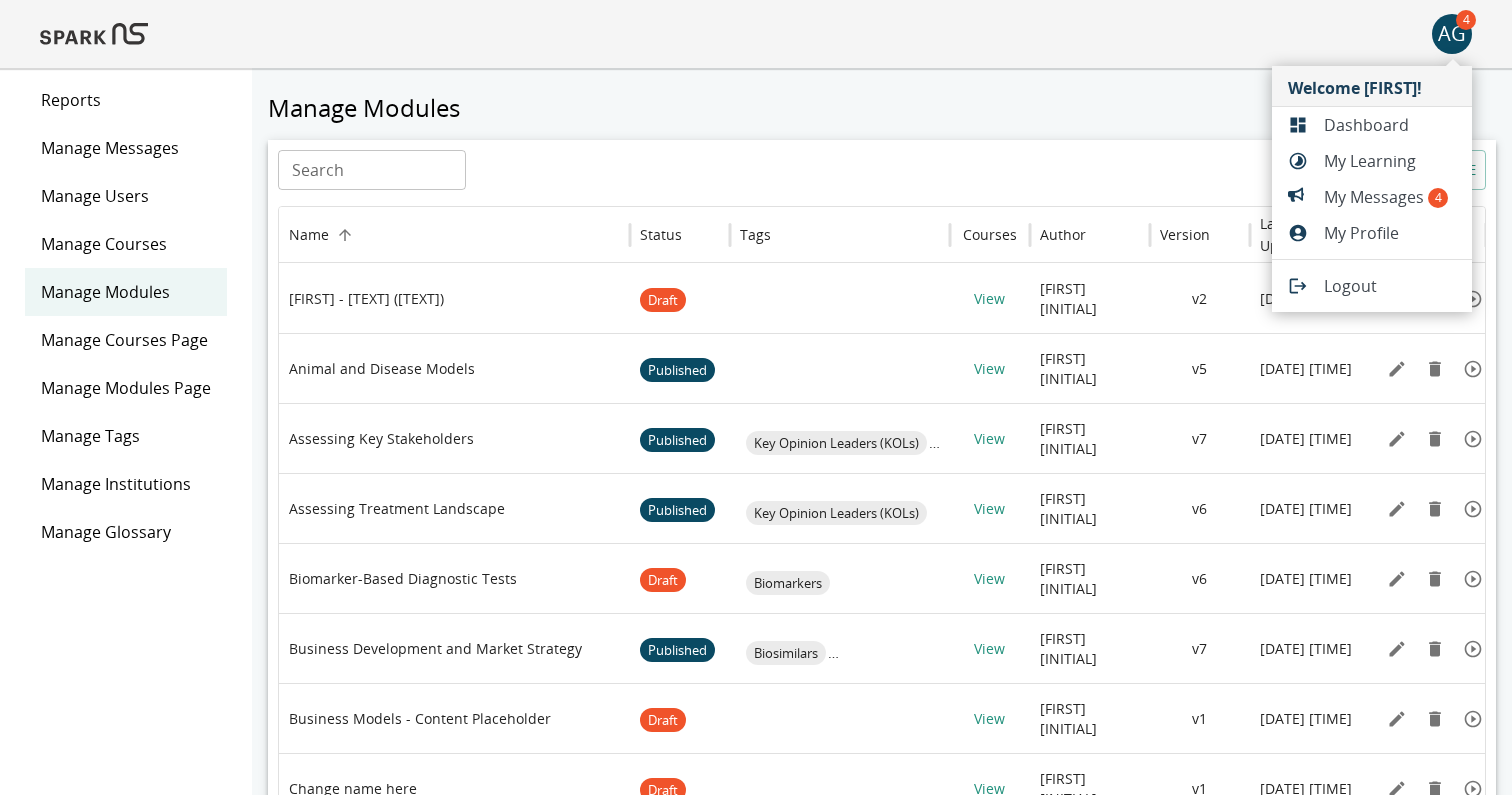 click at bounding box center (756, 397) 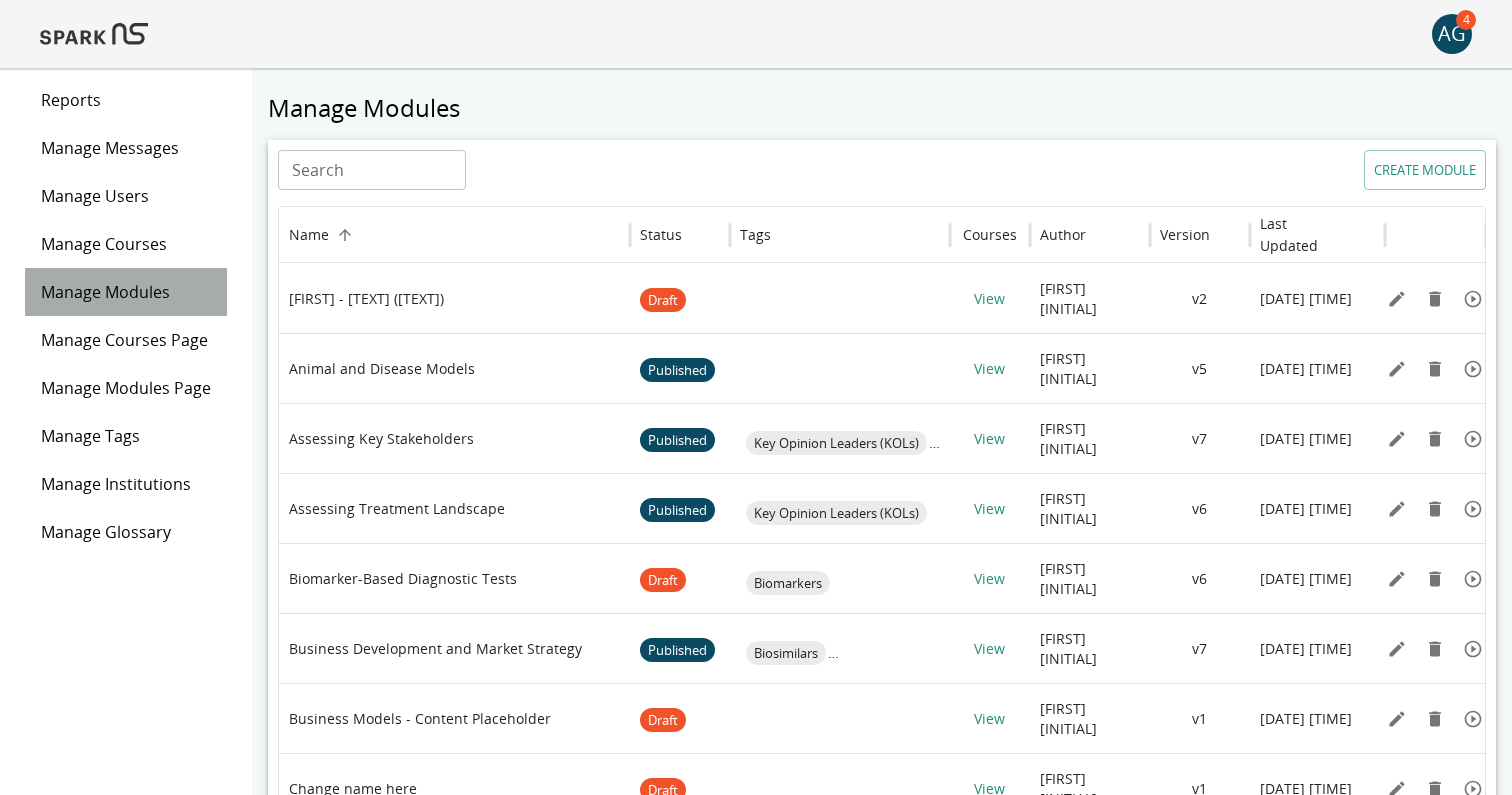 click on "Manage Modules" at bounding box center (126, 292) 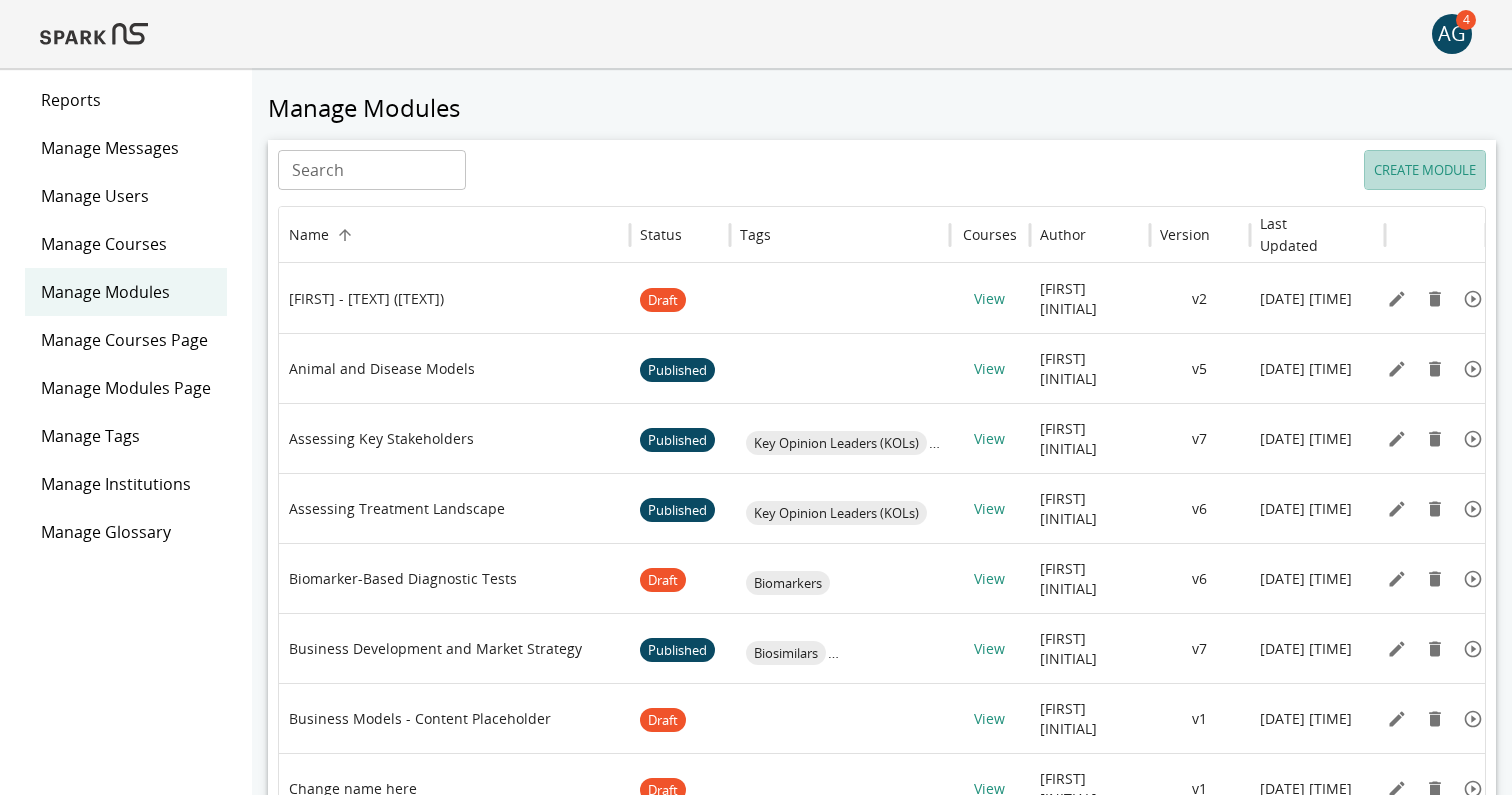 click on "CREATE MODULE" at bounding box center [1425, 170] 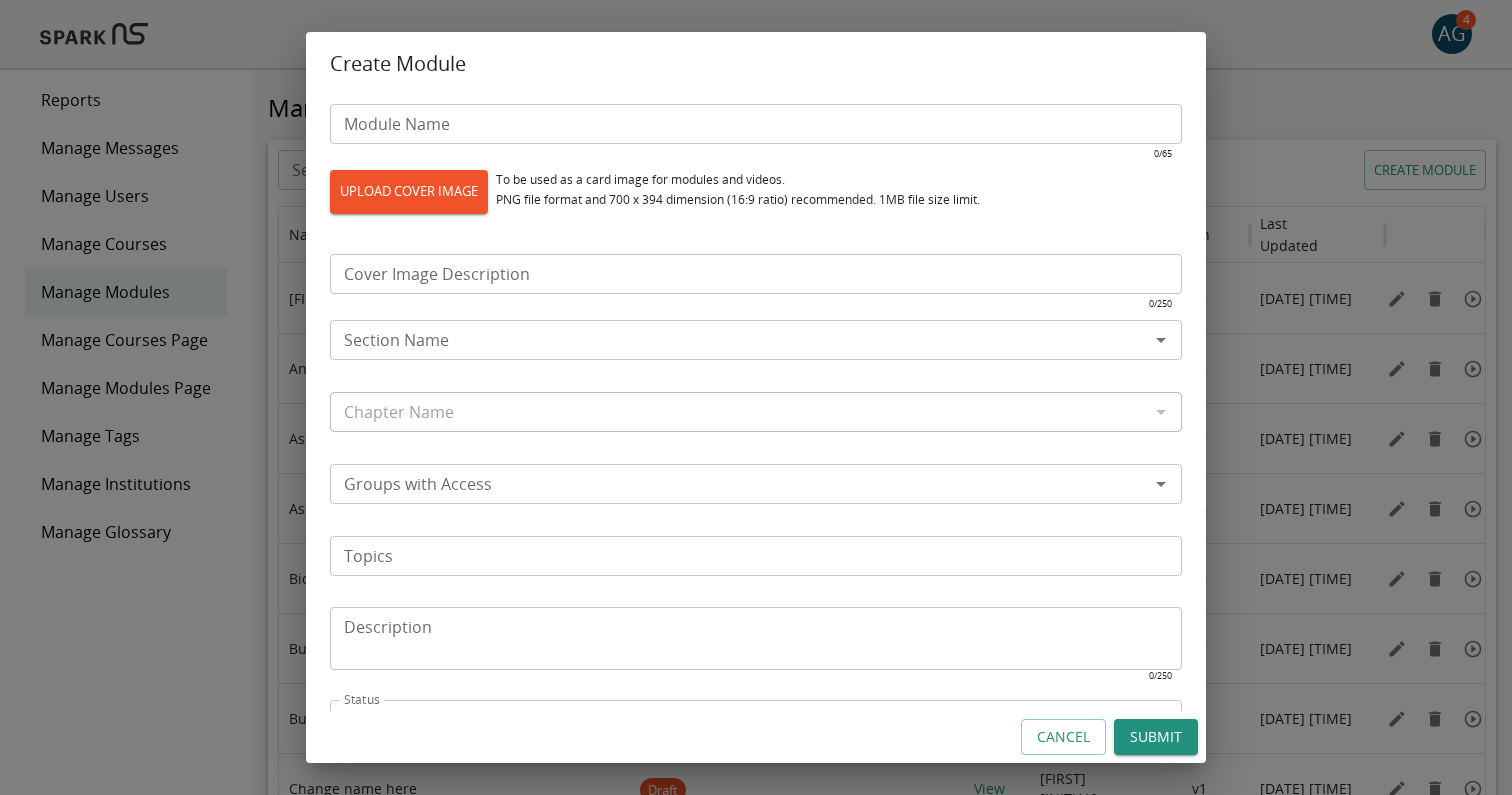 click at bounding box center [1160, 412] 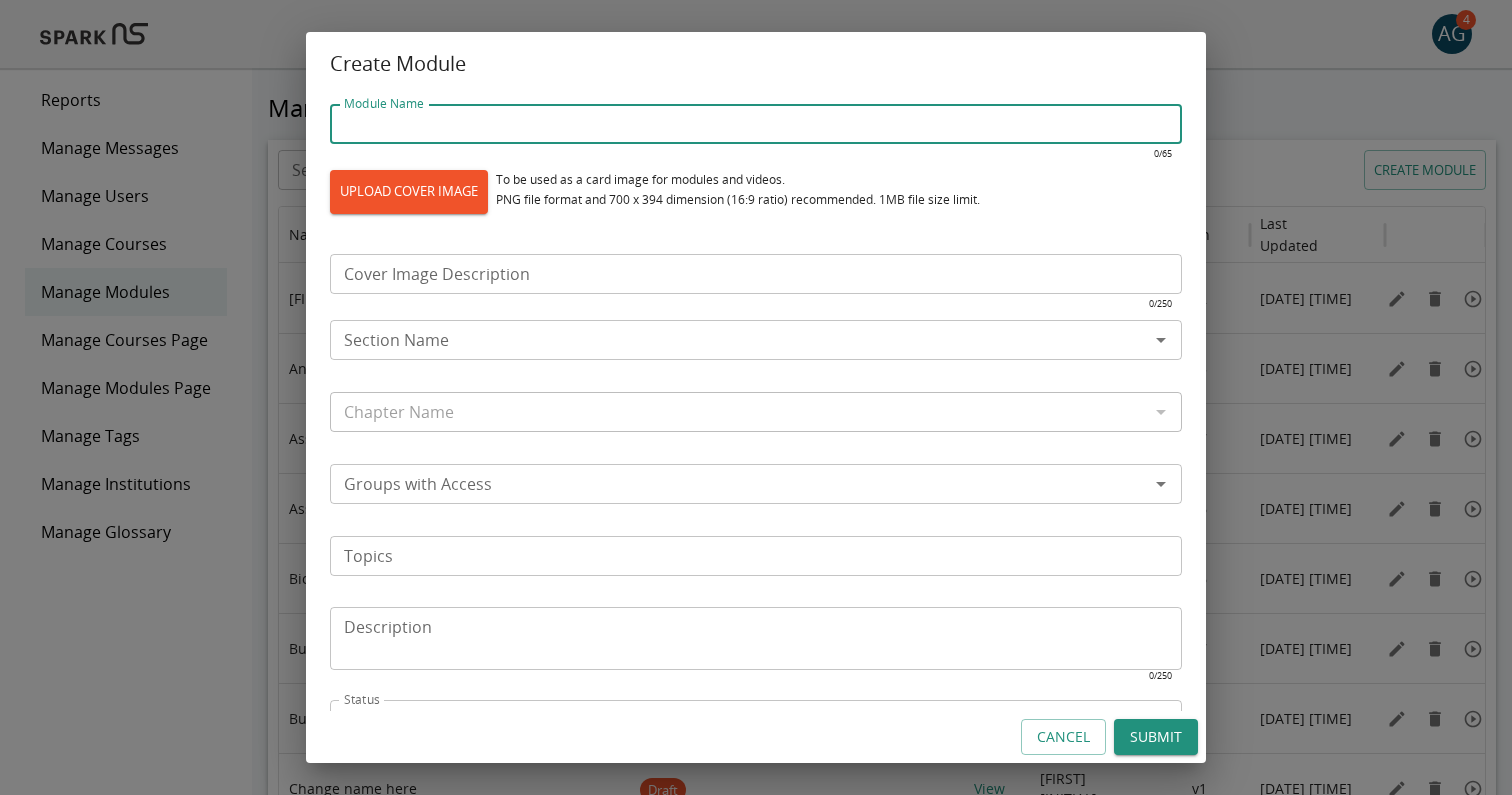 click on "Module Name" at bounding box center [756, 124] 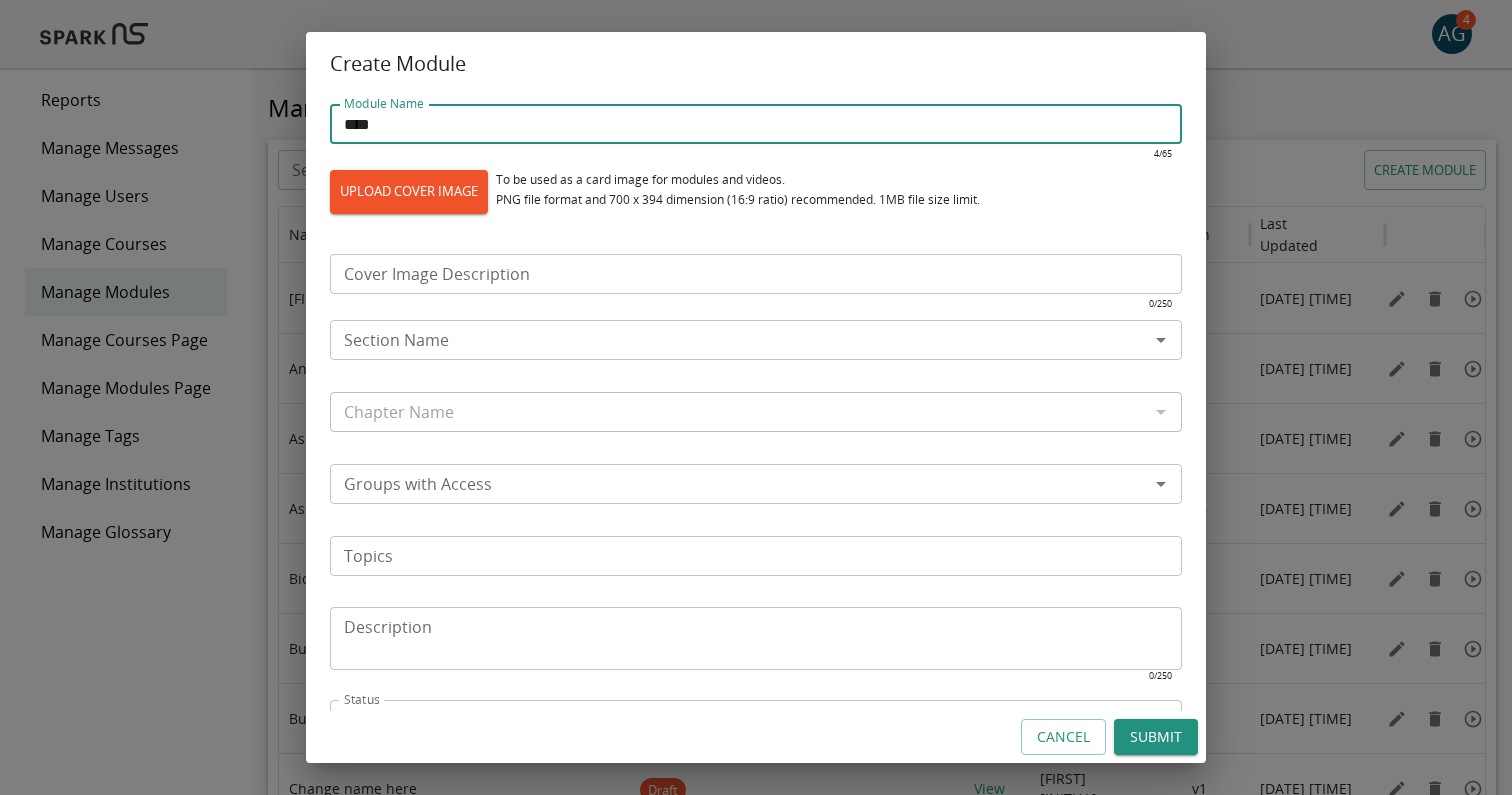 type on "****" 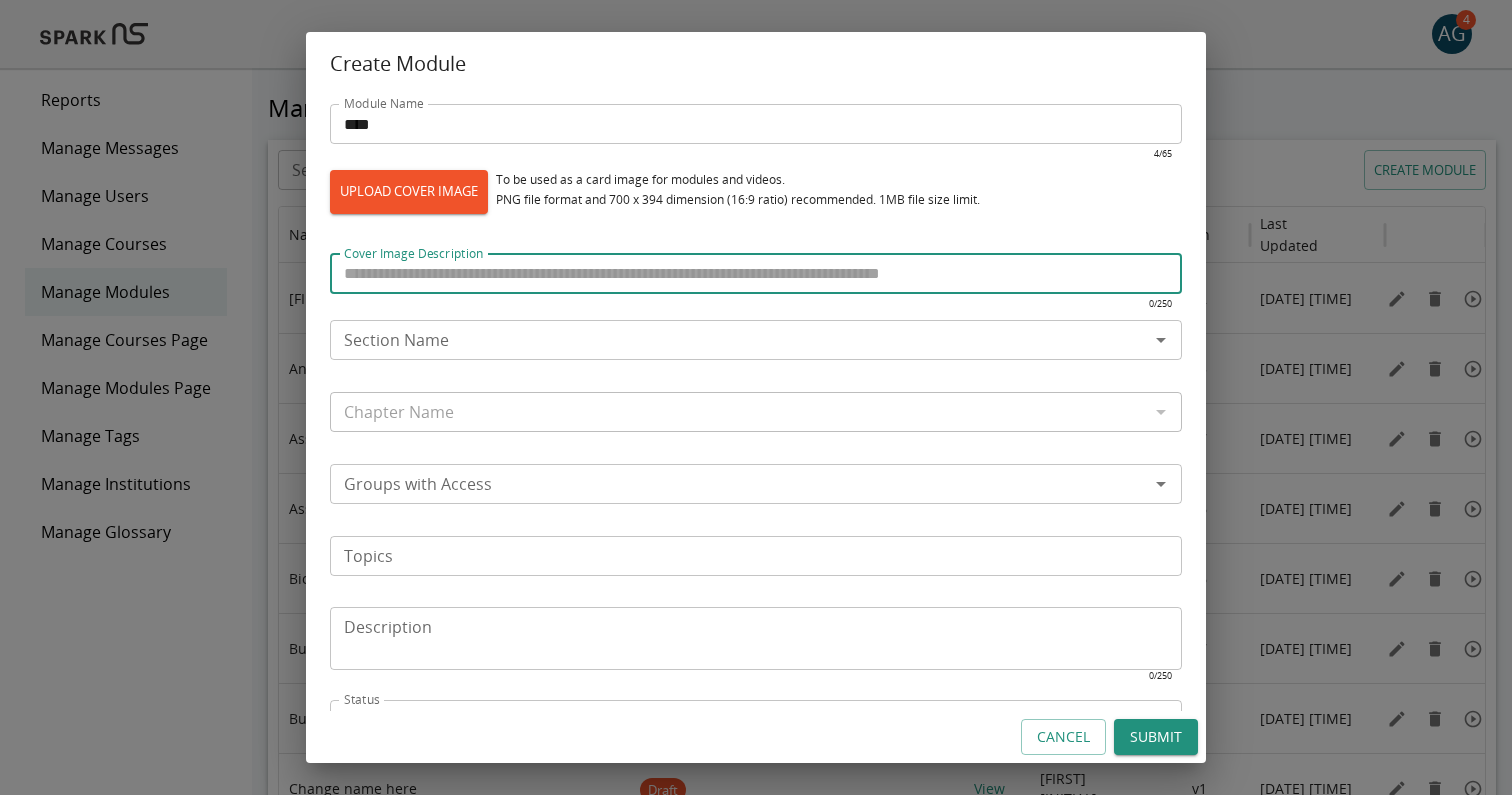 click on "Cover Image Description" at bounding box center (756, 274) 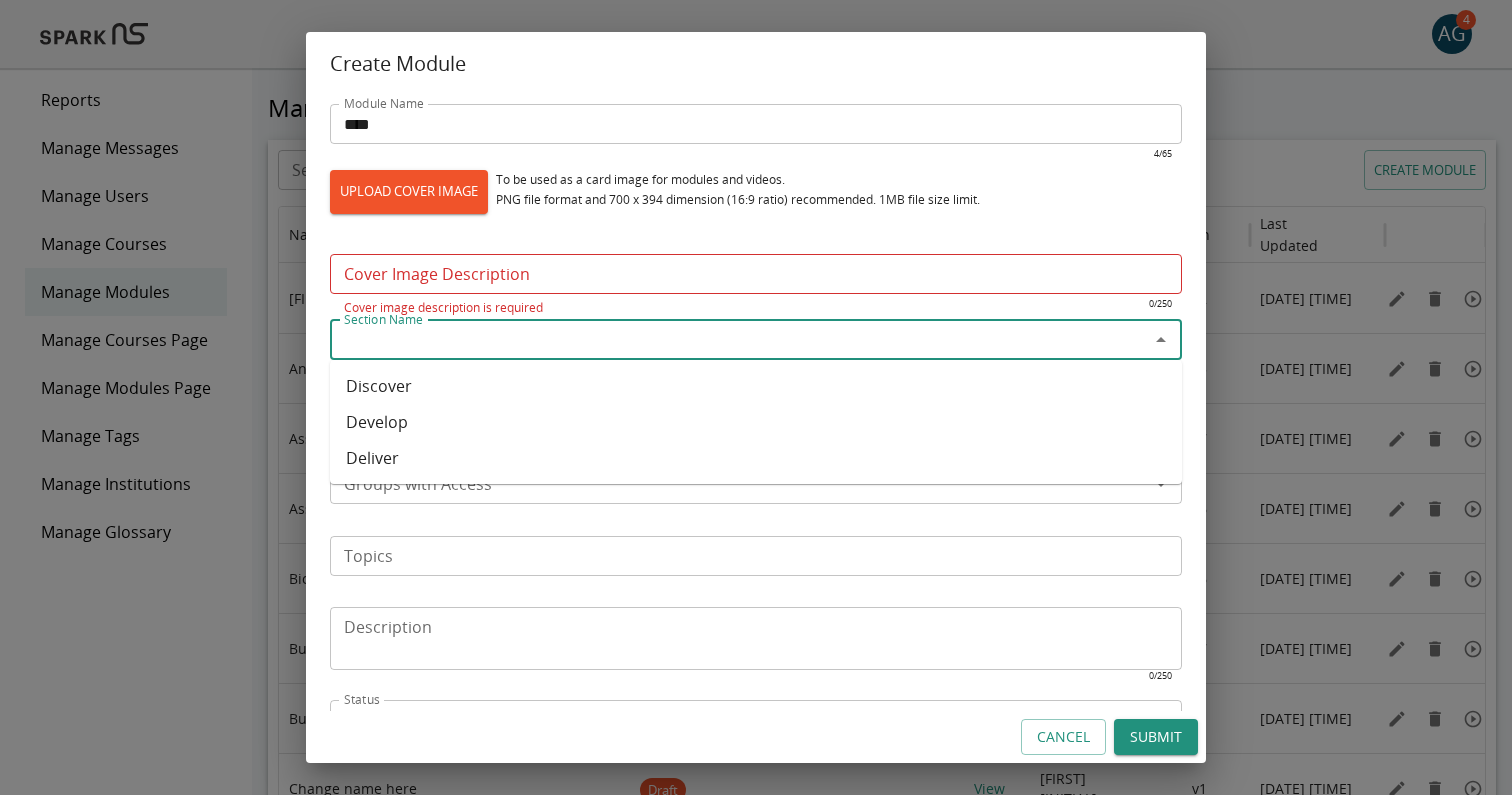click on "Section Name" at bounding box center [739, 340] 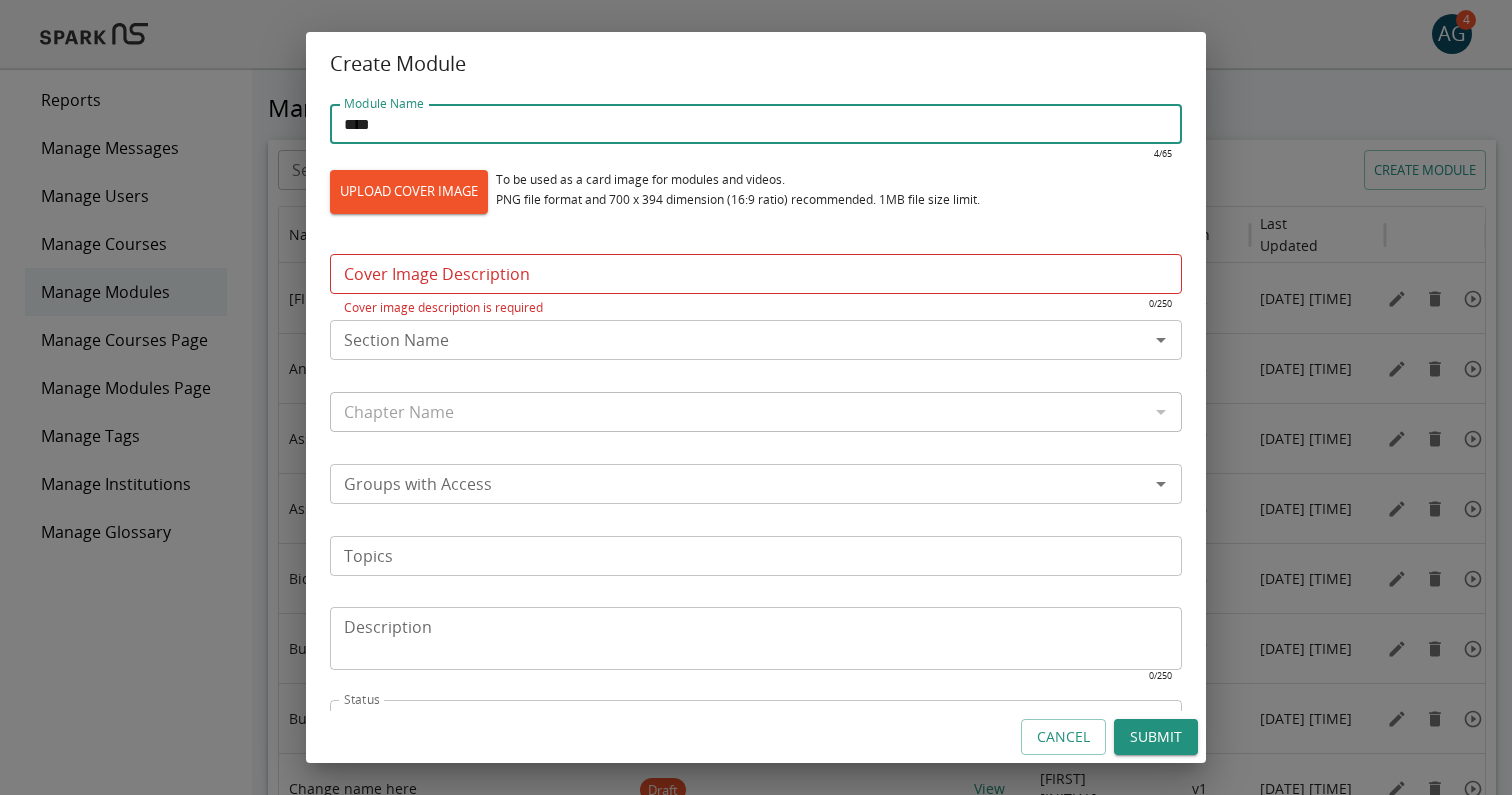 drag, startPoint x: 417, startPoint y: 125, endPoint x: 323, endPoint y: 119, distance: 94.19129 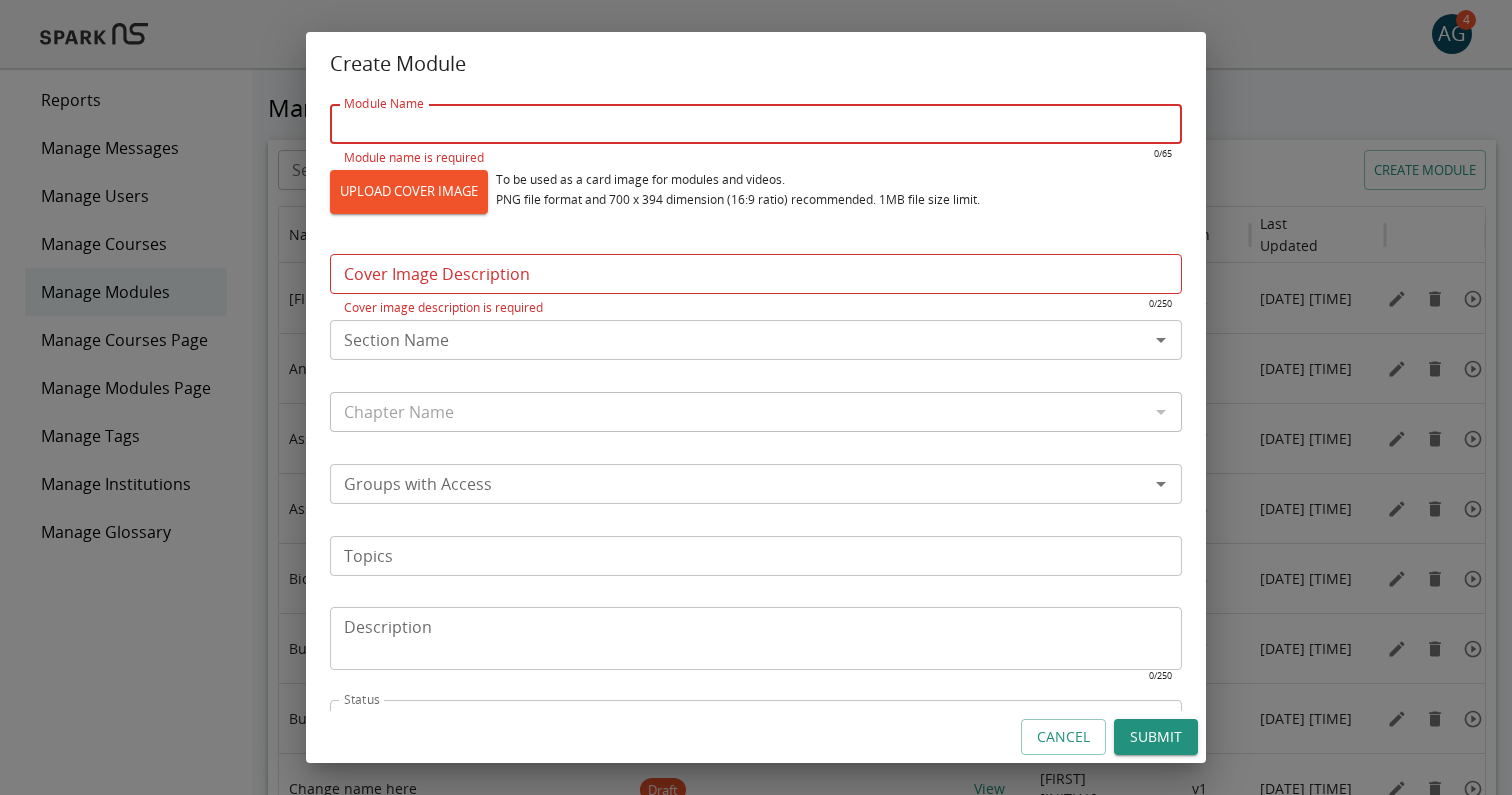 type 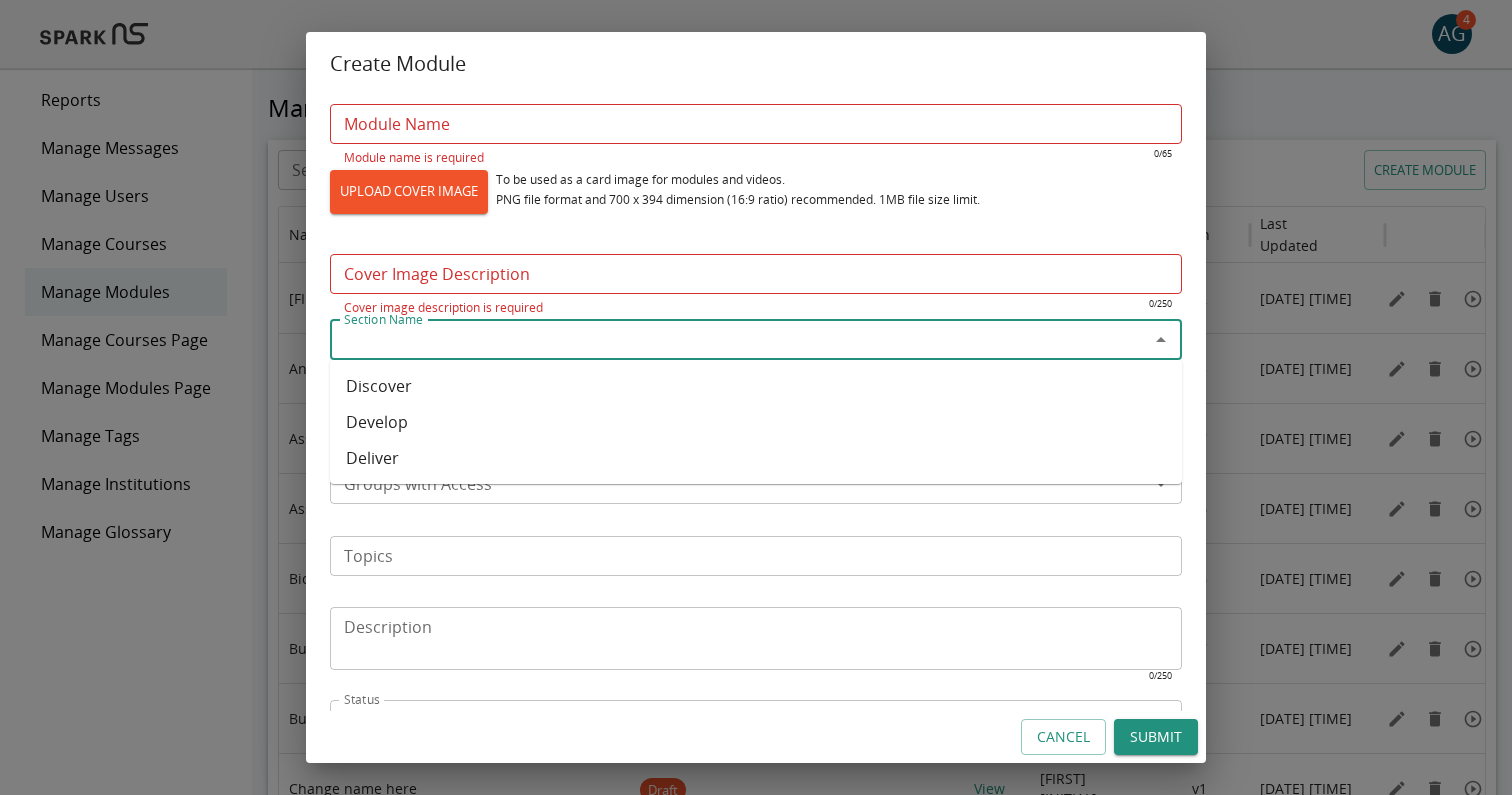 click on "Section Name" at bounding box center (739, 340) 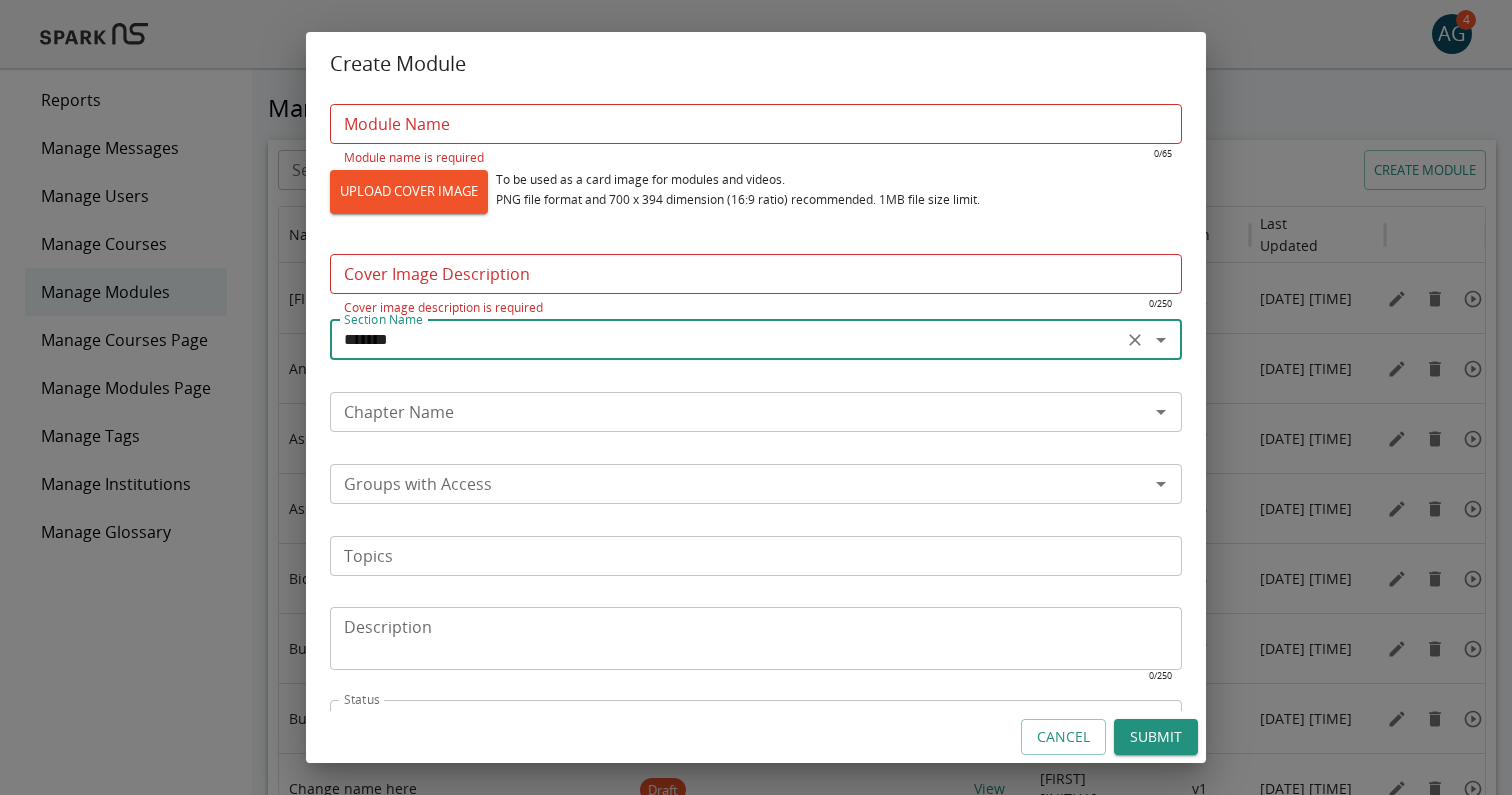 click on "Chapter Name" at bounding box center [756, 412] 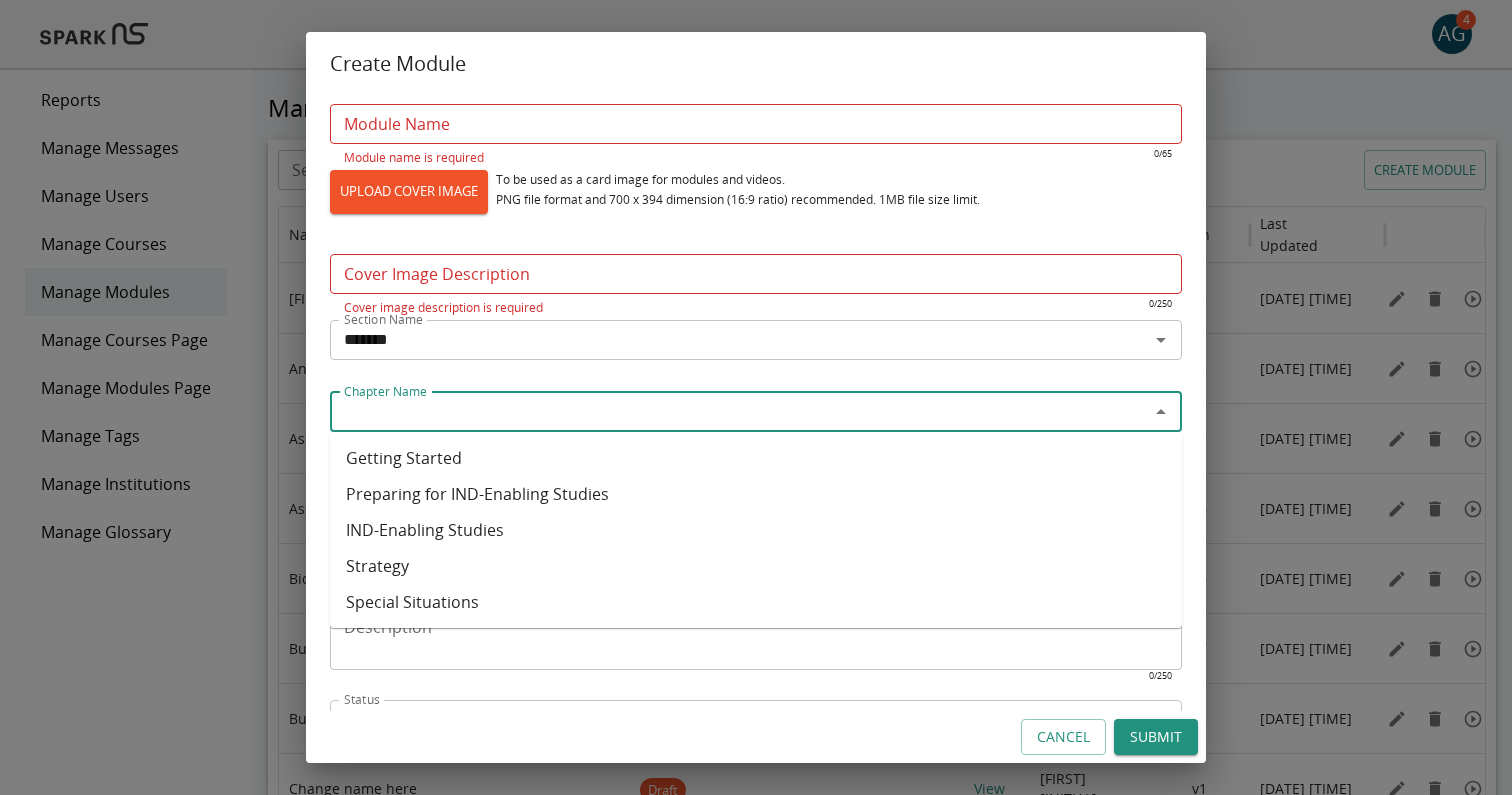 click on "Create Module" at bounding box center [756, 64] 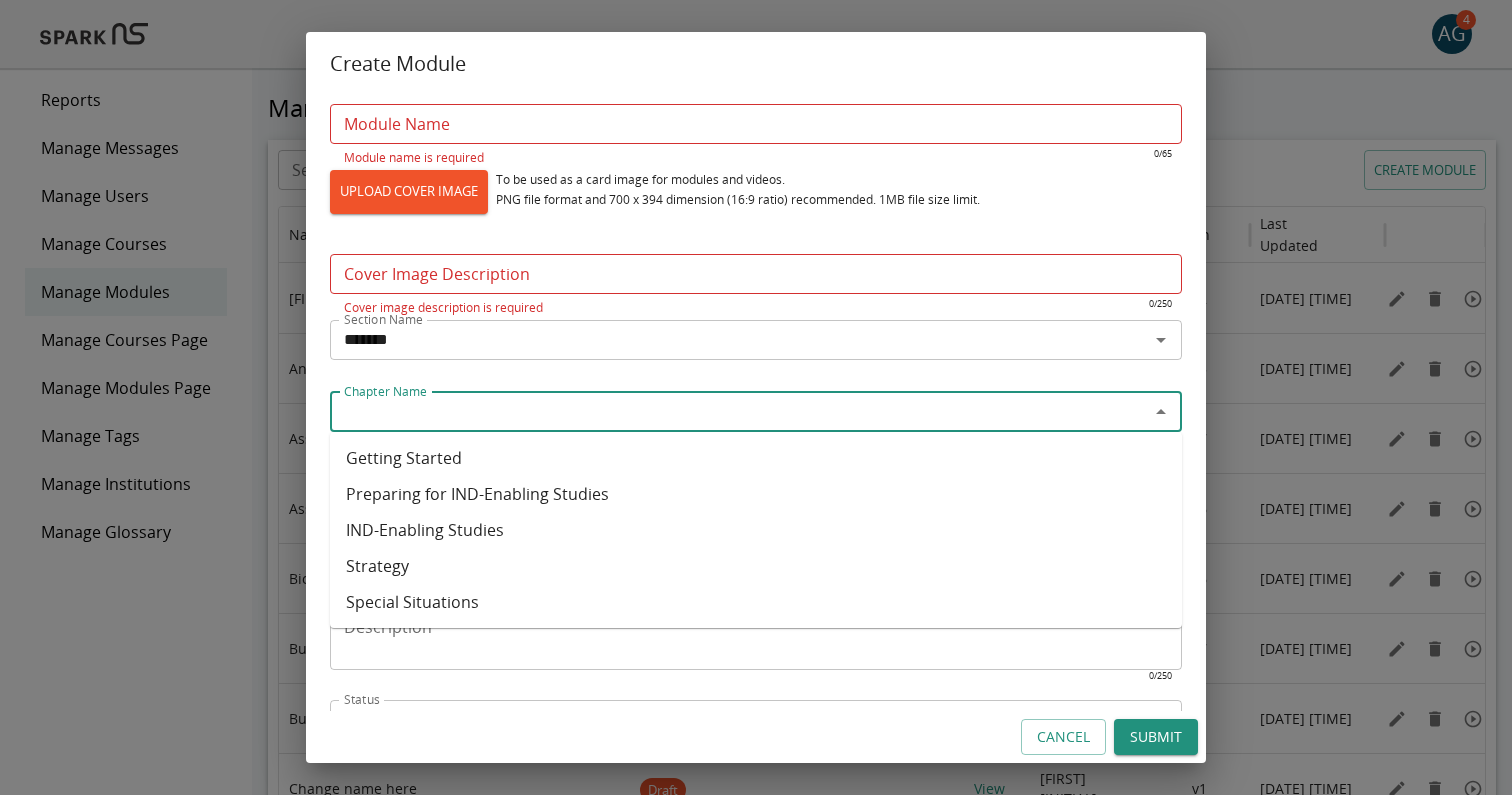 click on "Chapter Name" at bounding box center (739, 412) 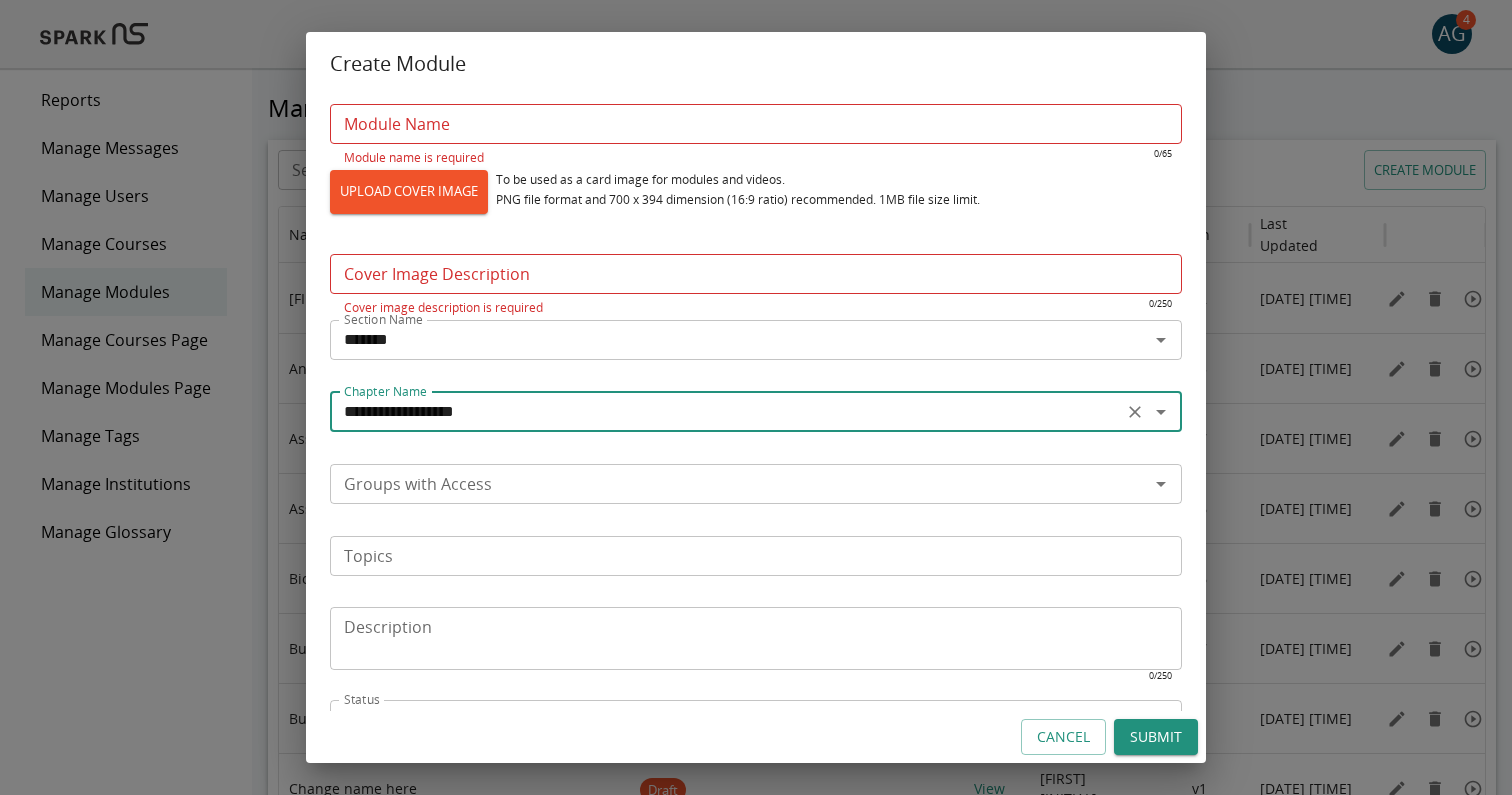 click on "Cover Image Description" at bounding box center [756, 274] 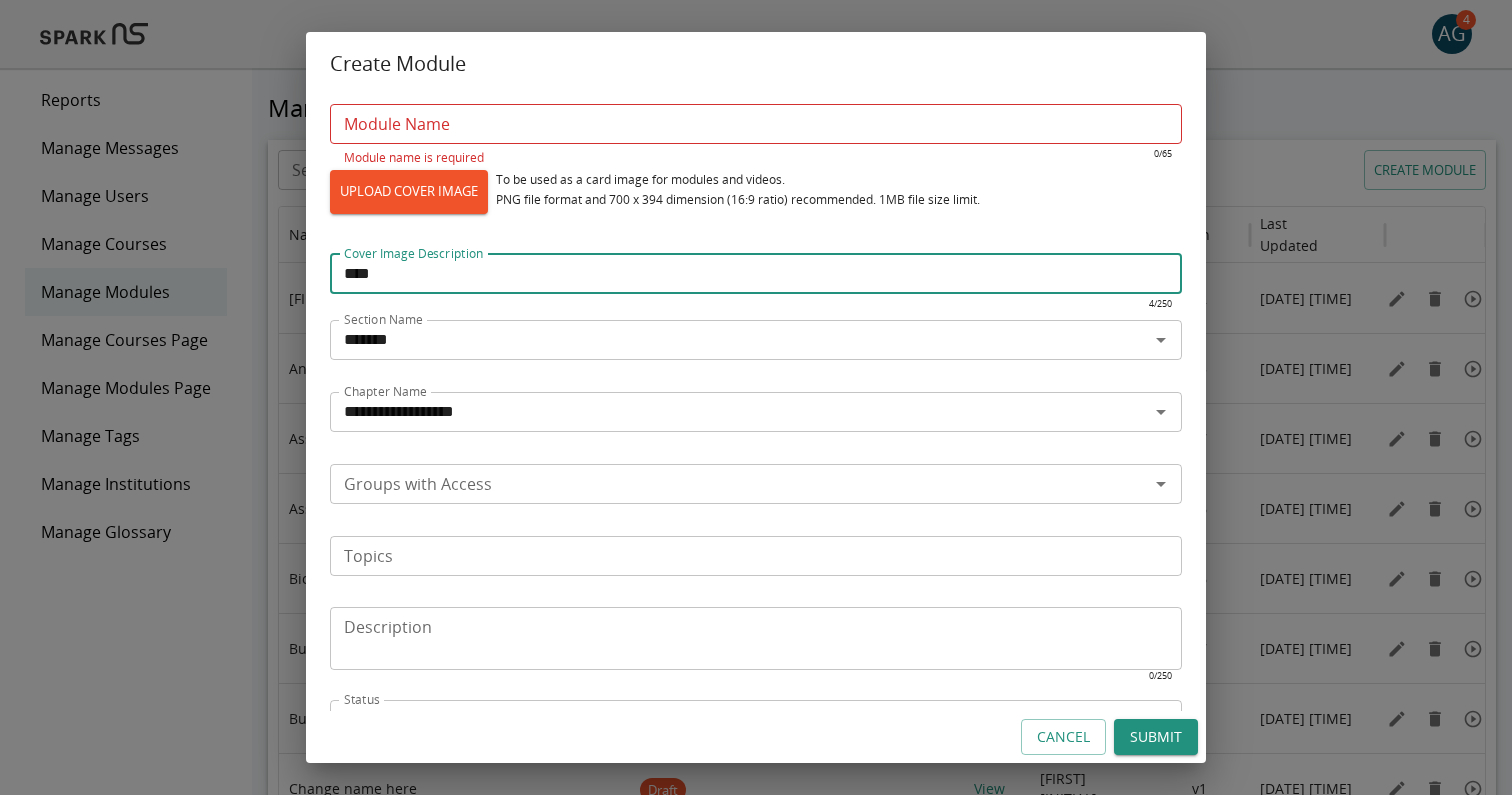type on "****" 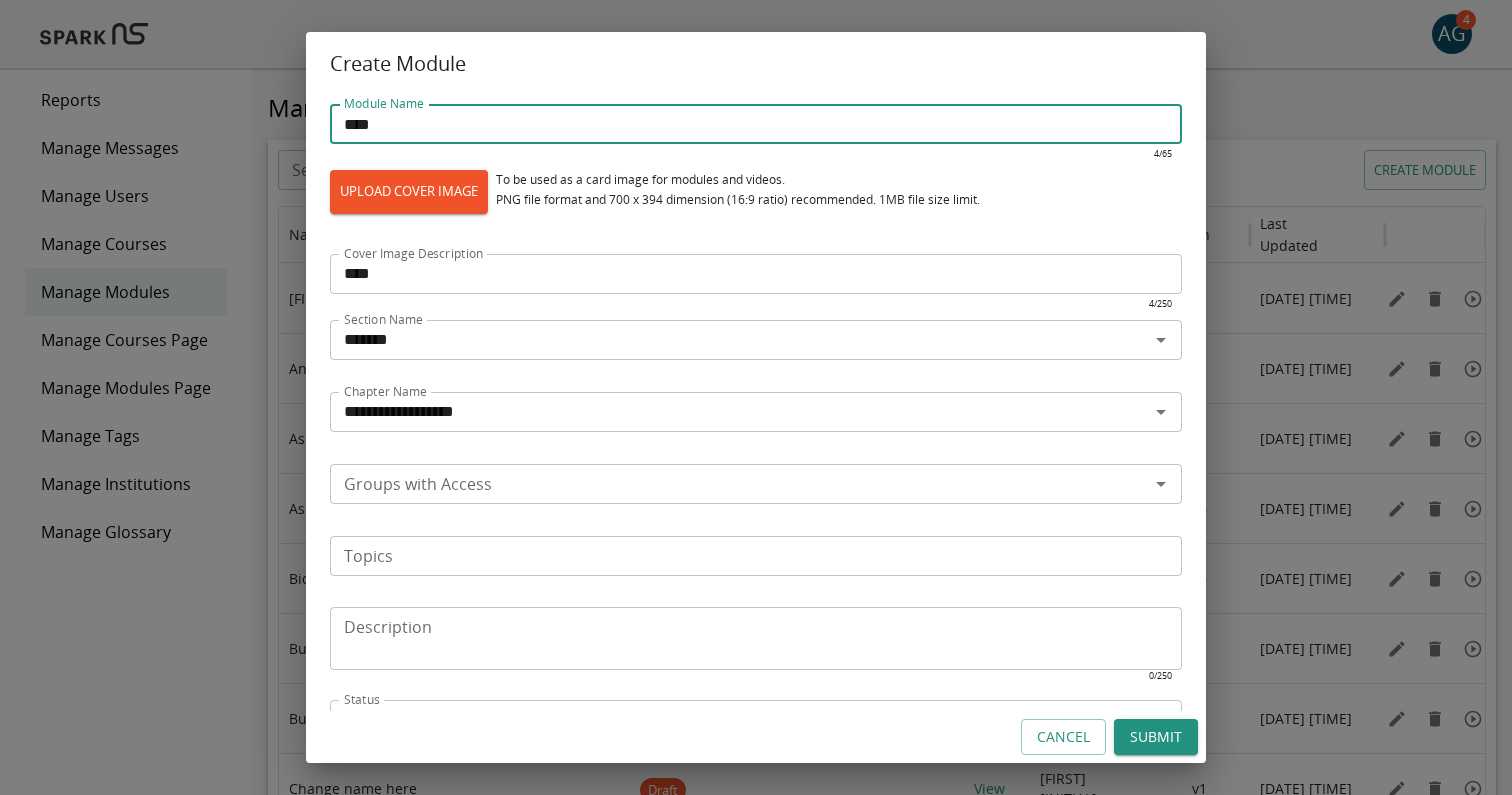 type on "****" 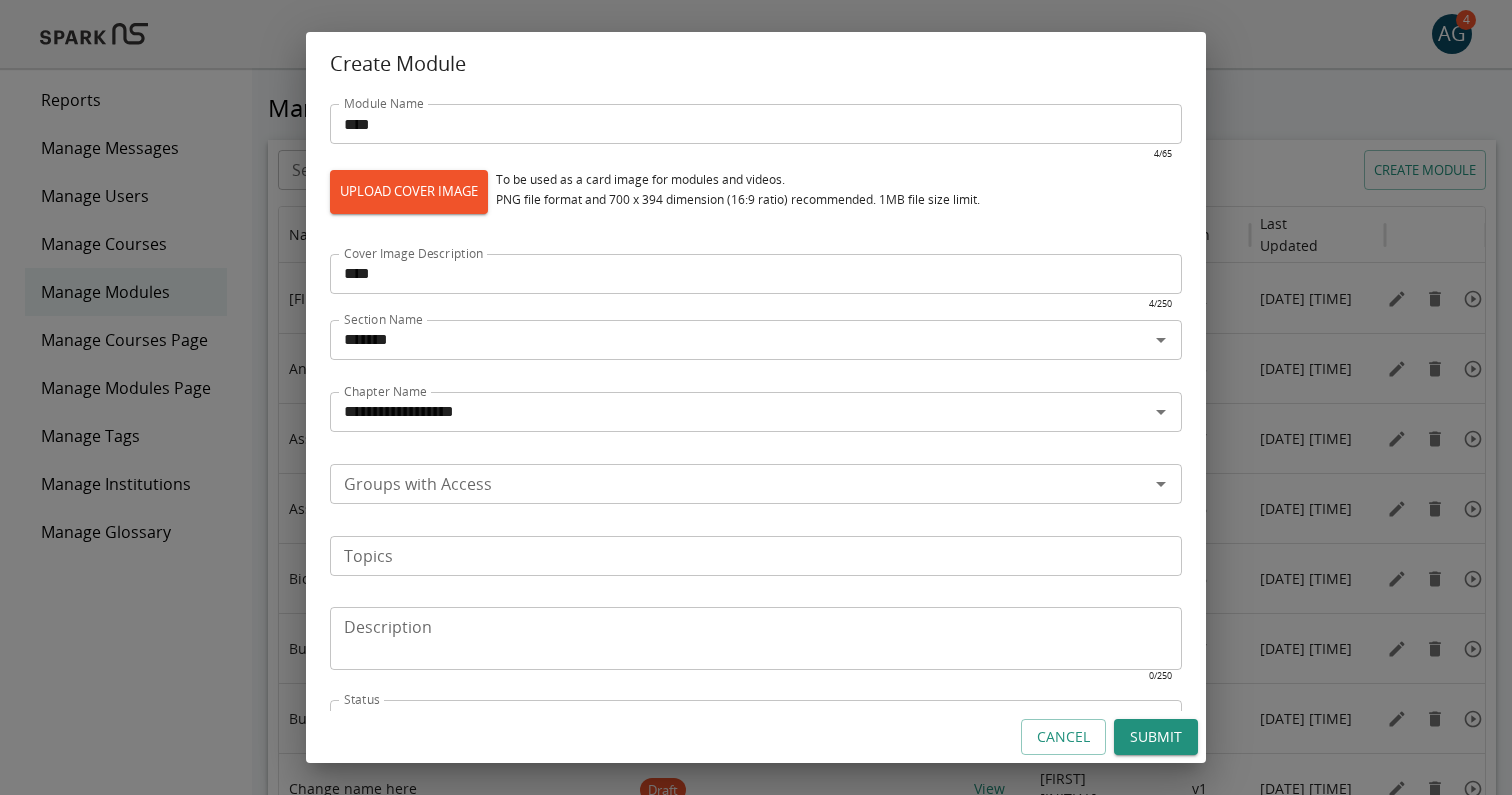click on "Create Module" at bounding box center [756, 64] 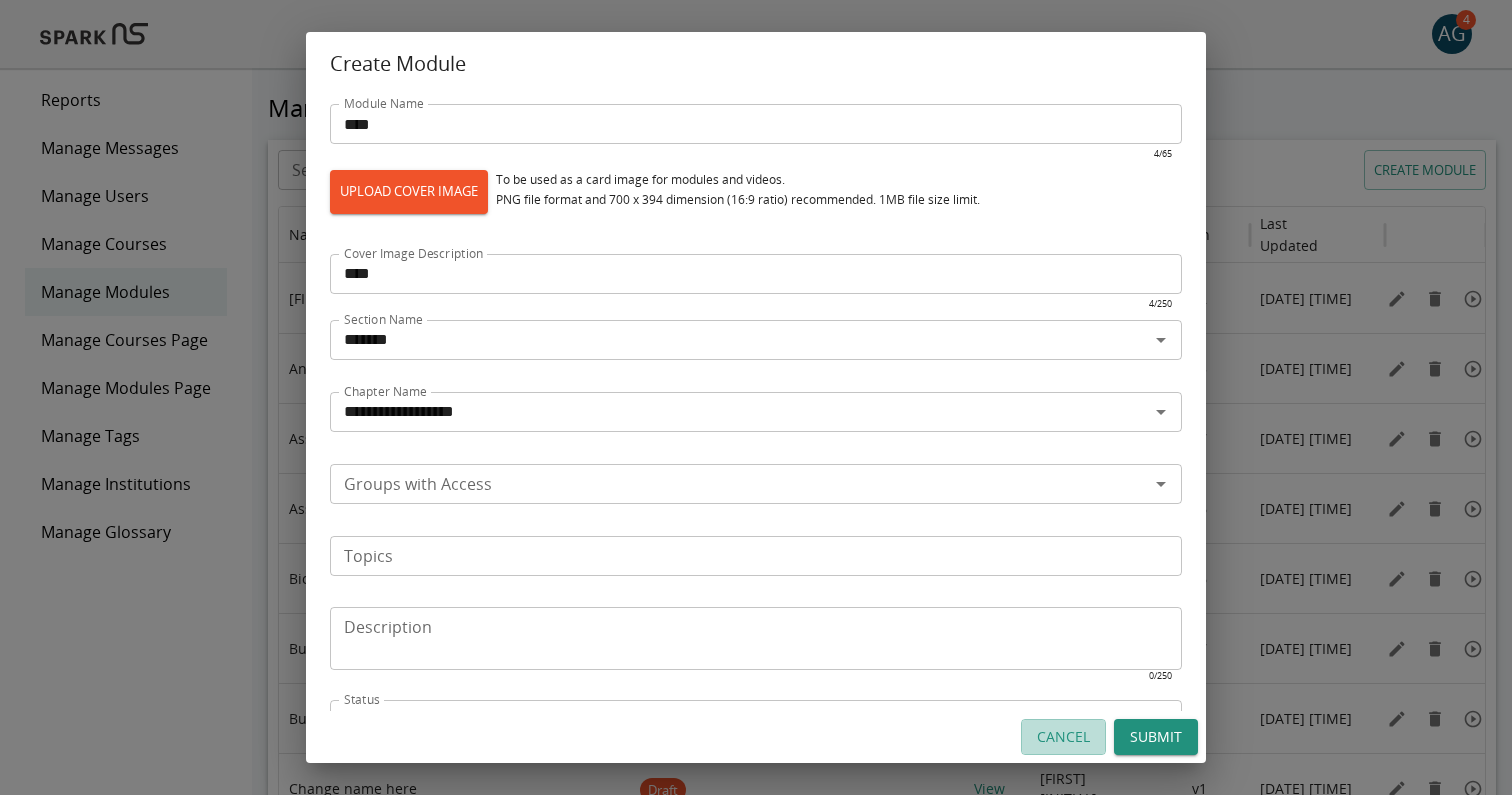 click on "Cancel" at bounding box center [1063, 737] 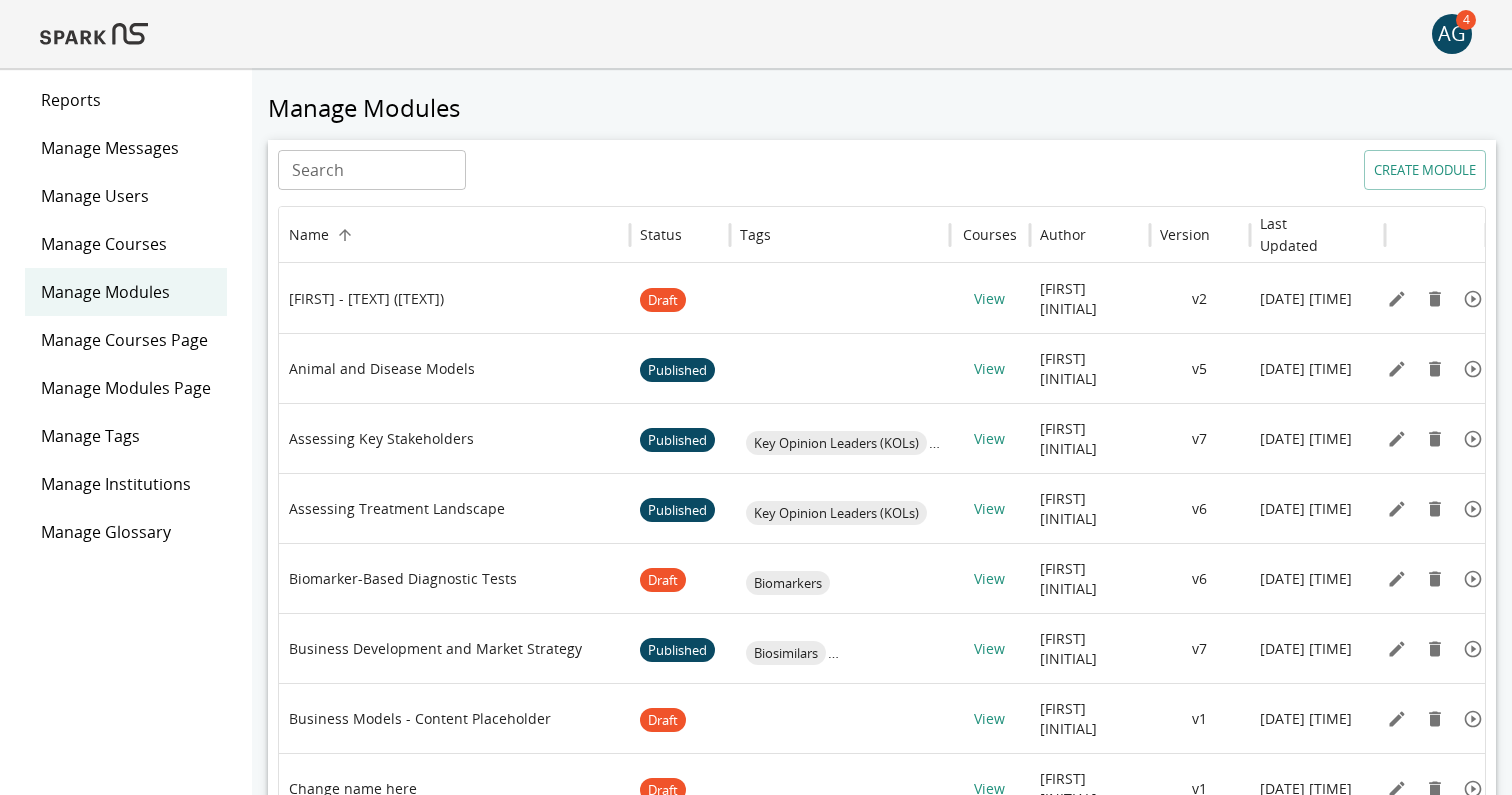 click at bounding box center [94, 34] 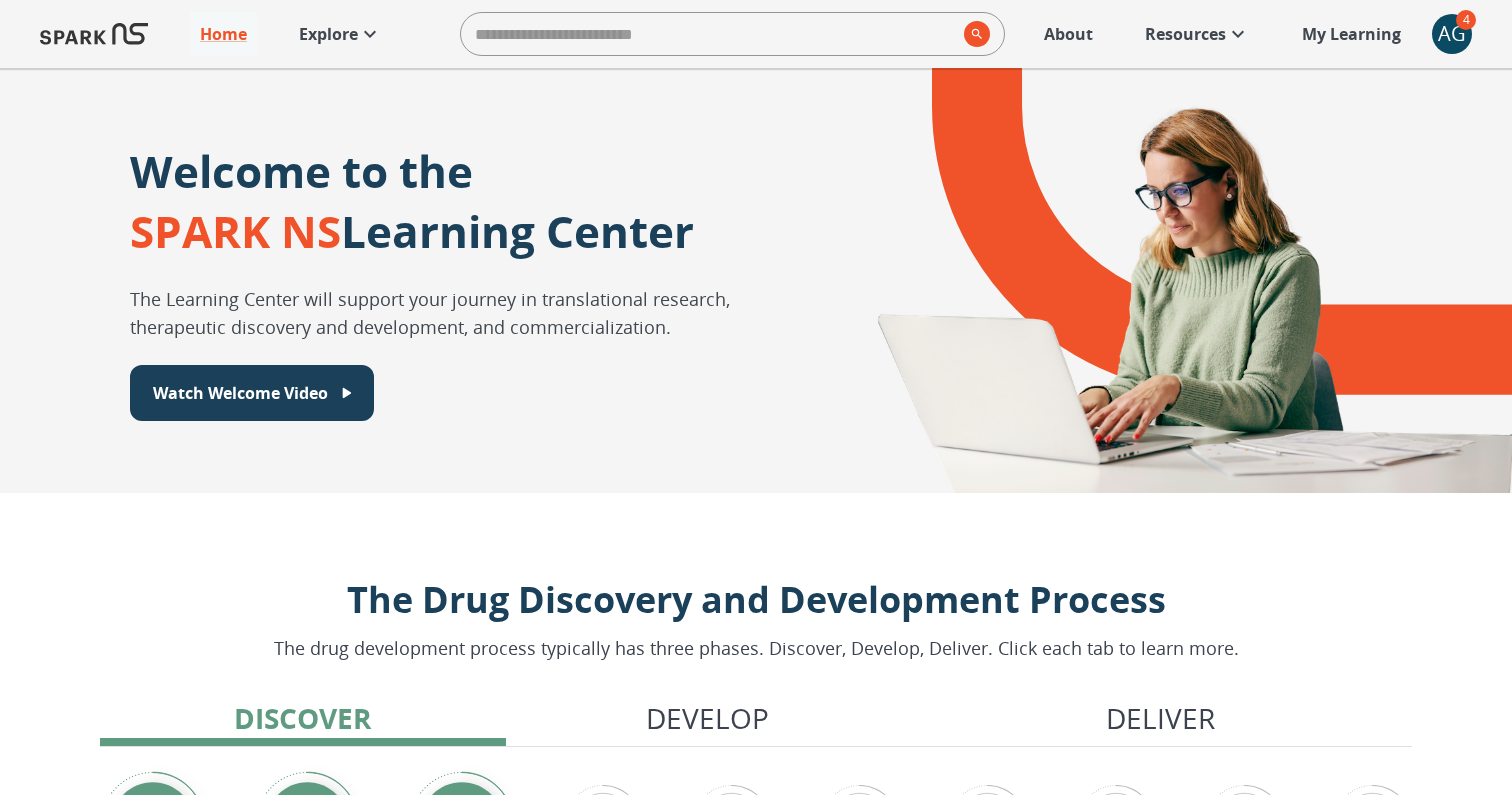 click on "Explore" at bounding box center [328, 34] 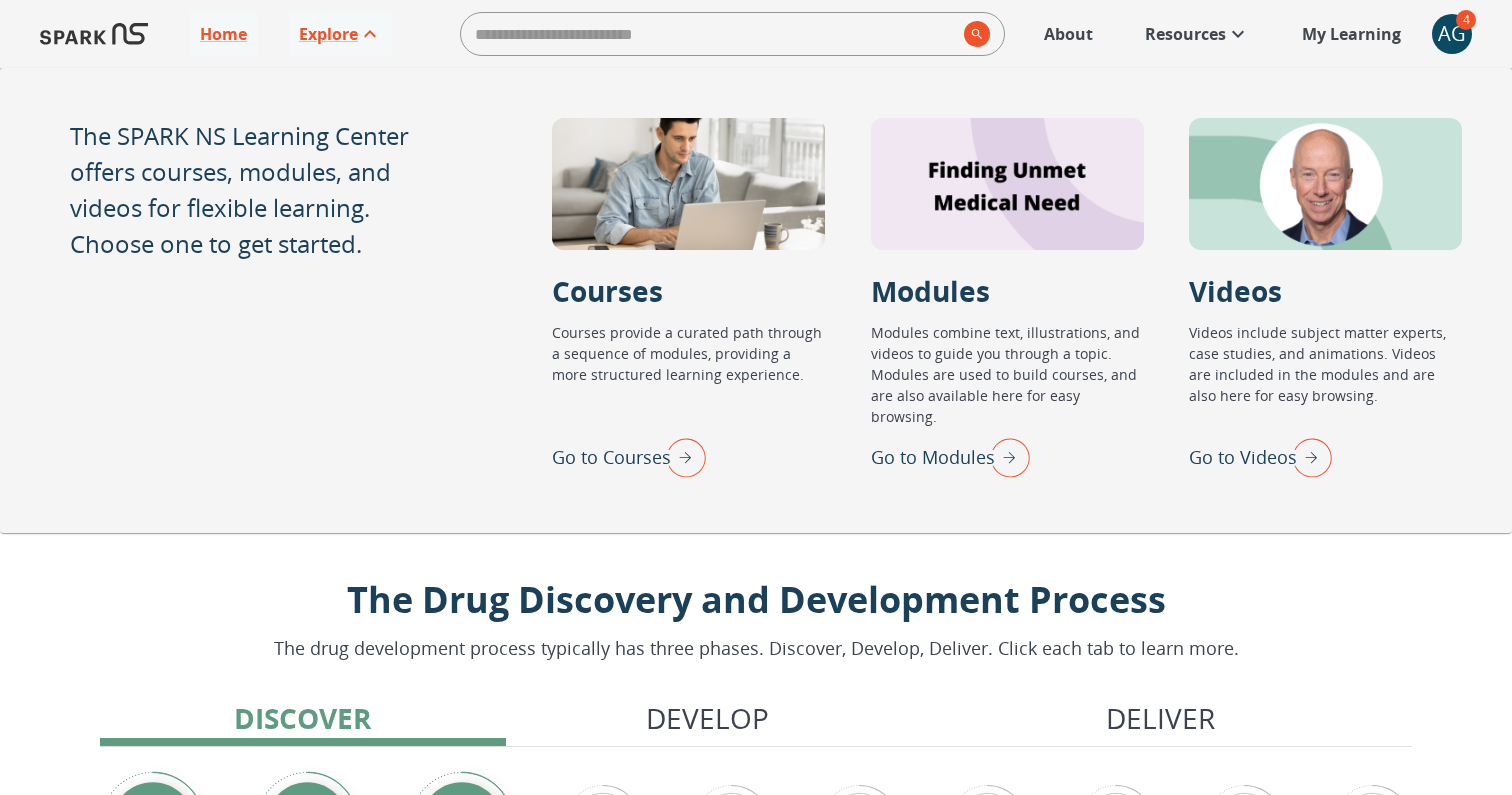 click on "Go to Modules" at bounding box center (933, 457) 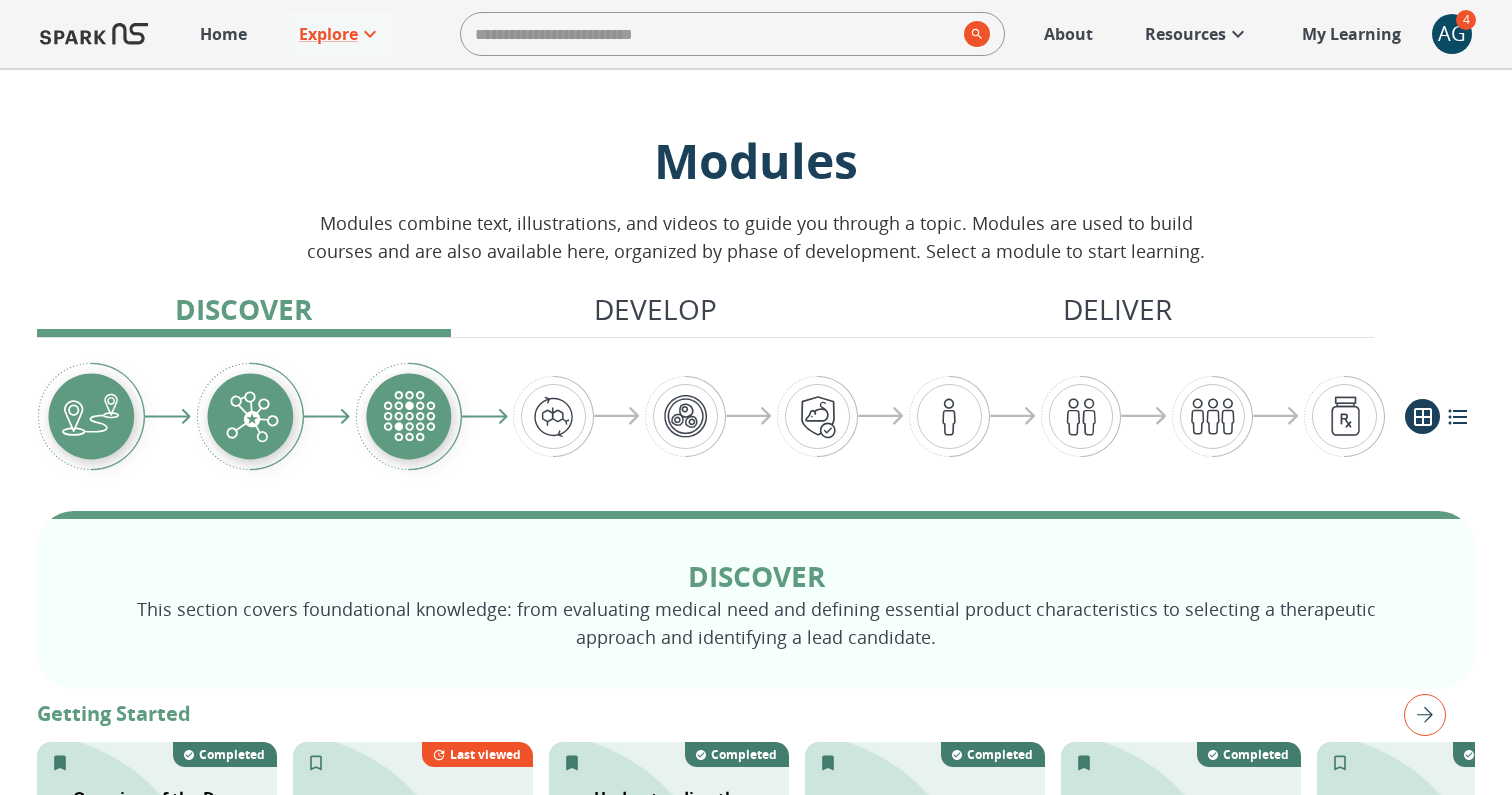 click on "Develop" at bounding box center [655, 309] 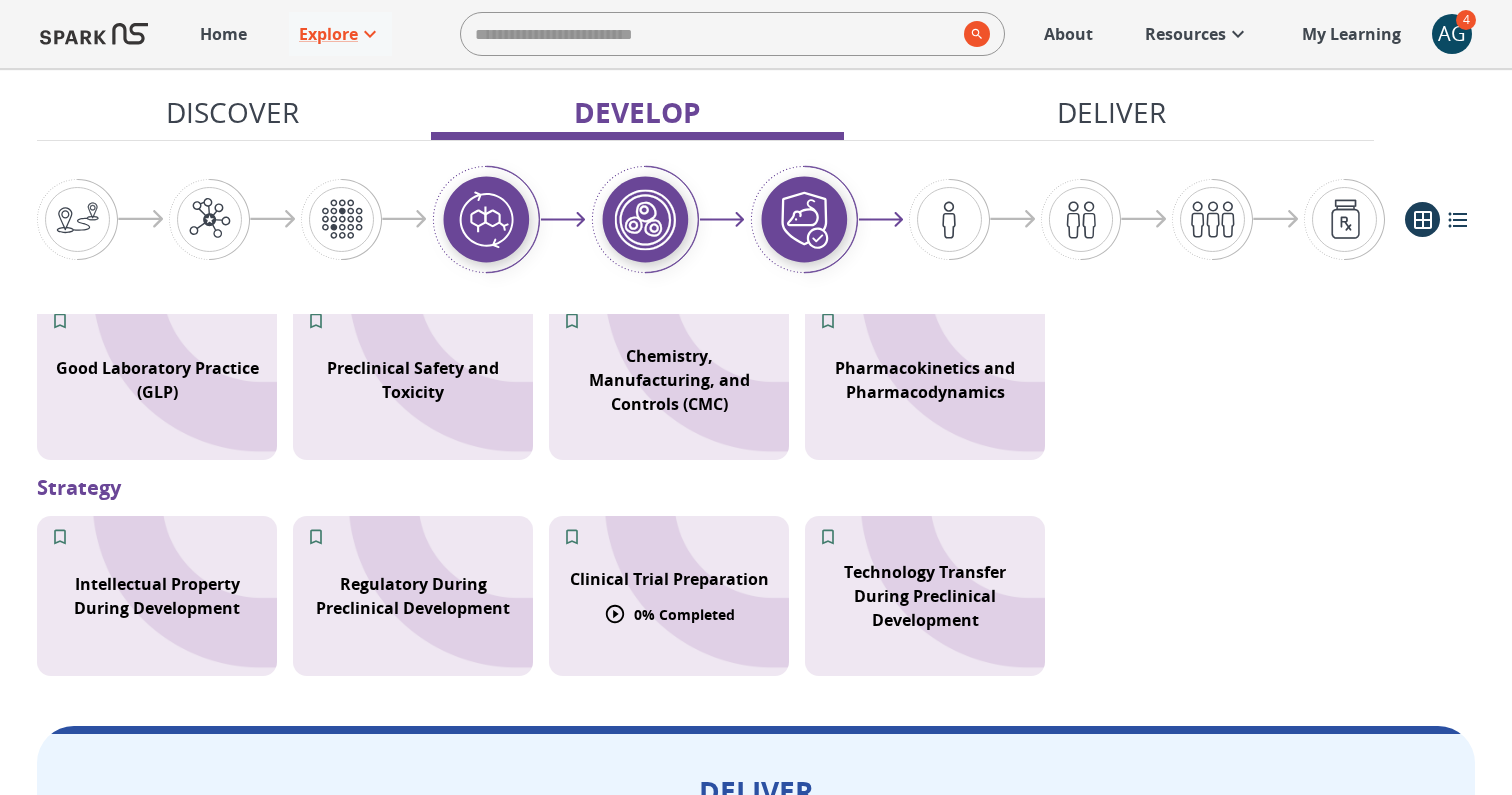 scroll, scrollTop: 1891, scrollLeft: 0, axis: vertical 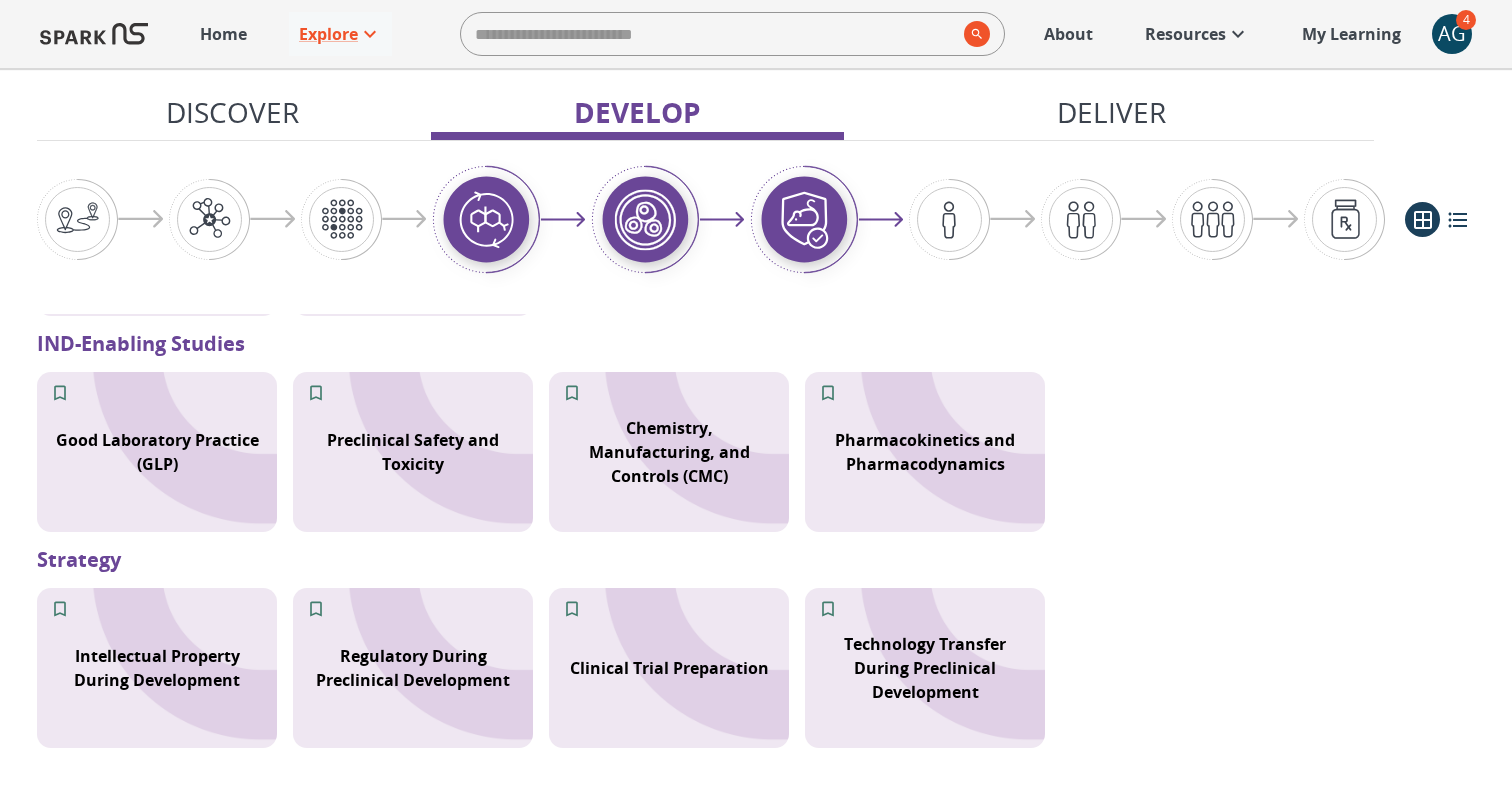 click on "AG" at bounding box center (1452, 34) 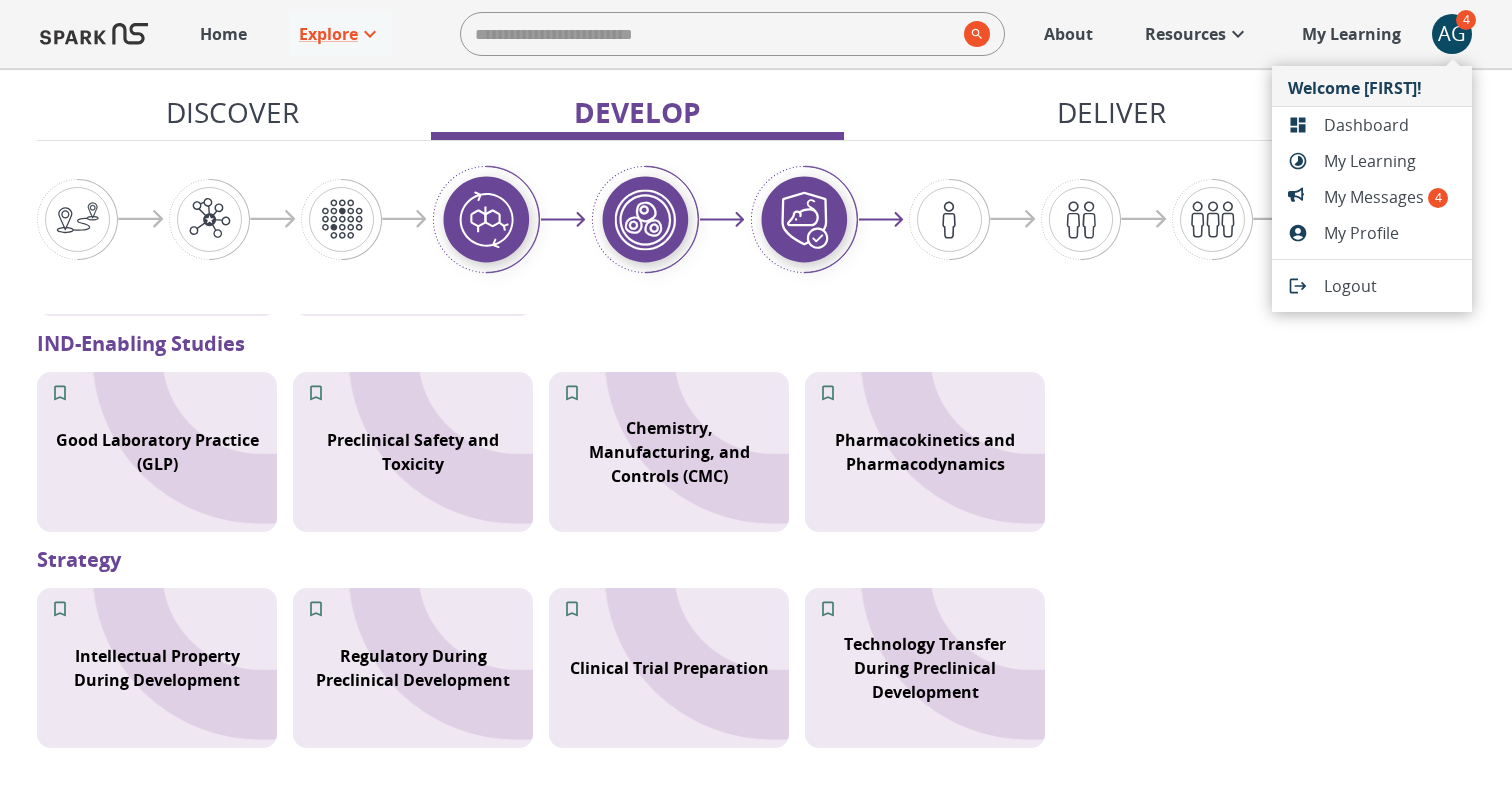 click on "Dashboard" at bounding box center (1390, 125) 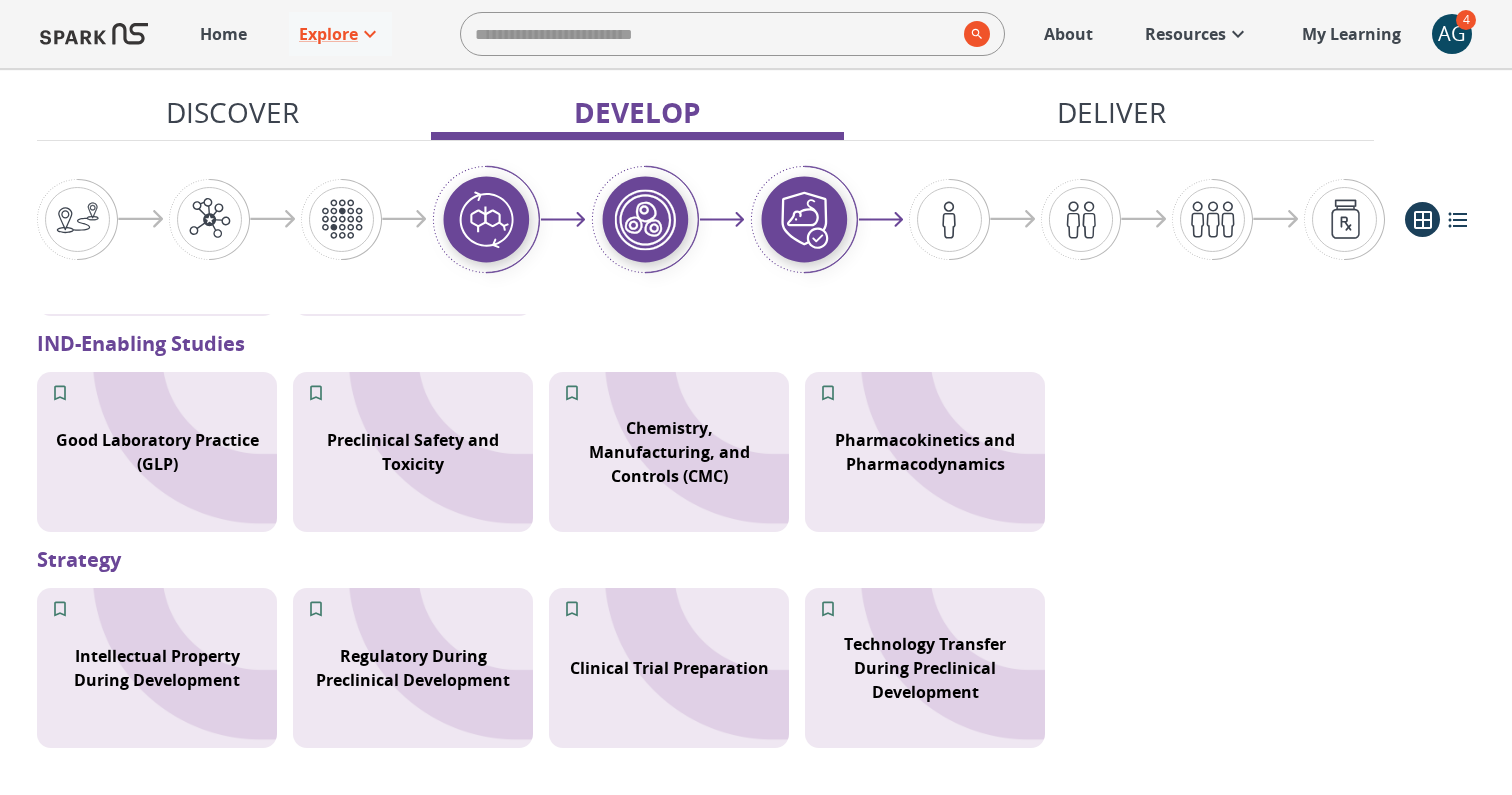 scroll, scrollTop: 0, scrollLeft: 0, axis: both 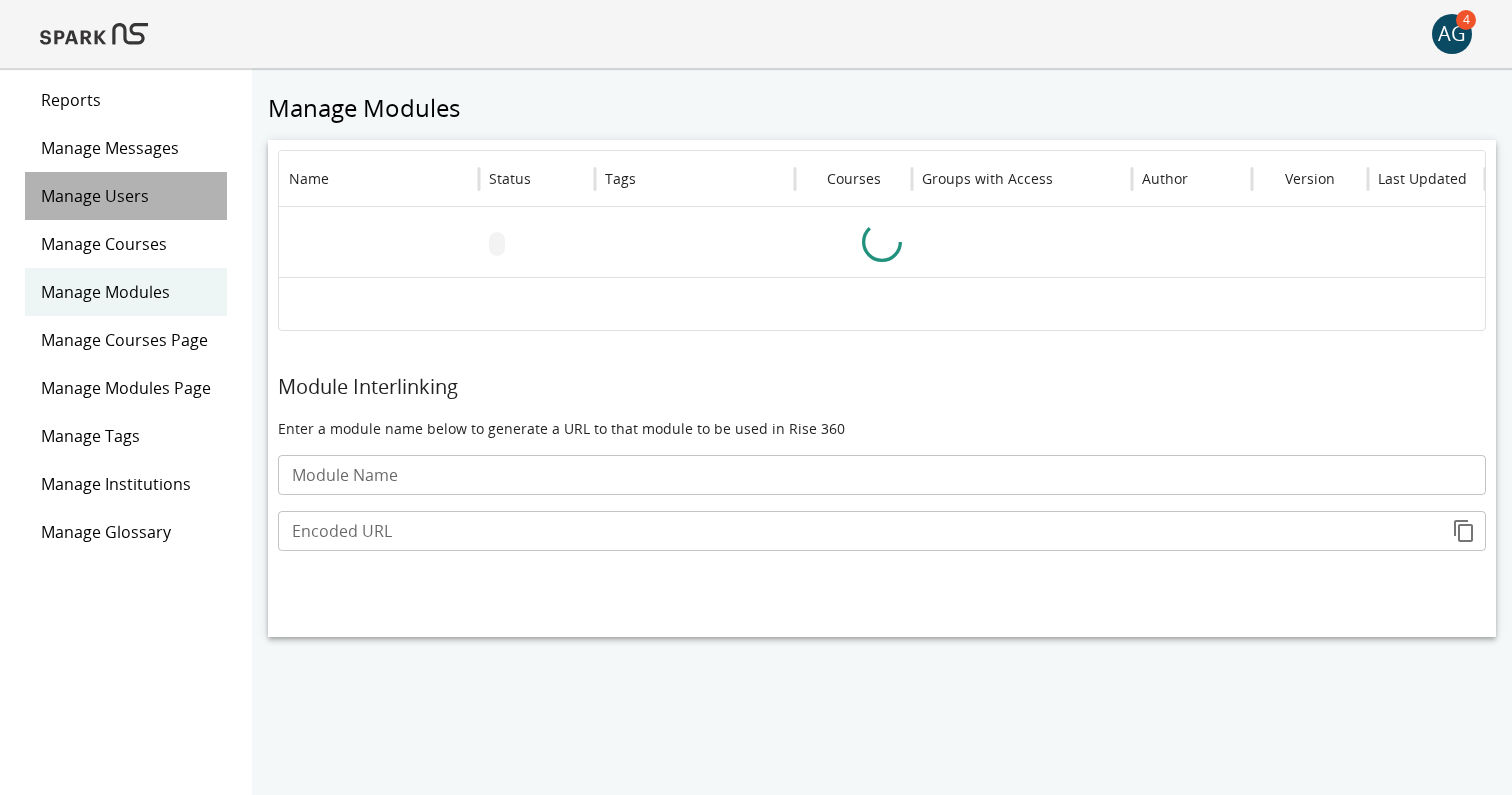 click on "Manage Users" at bounding box center [126, 196] 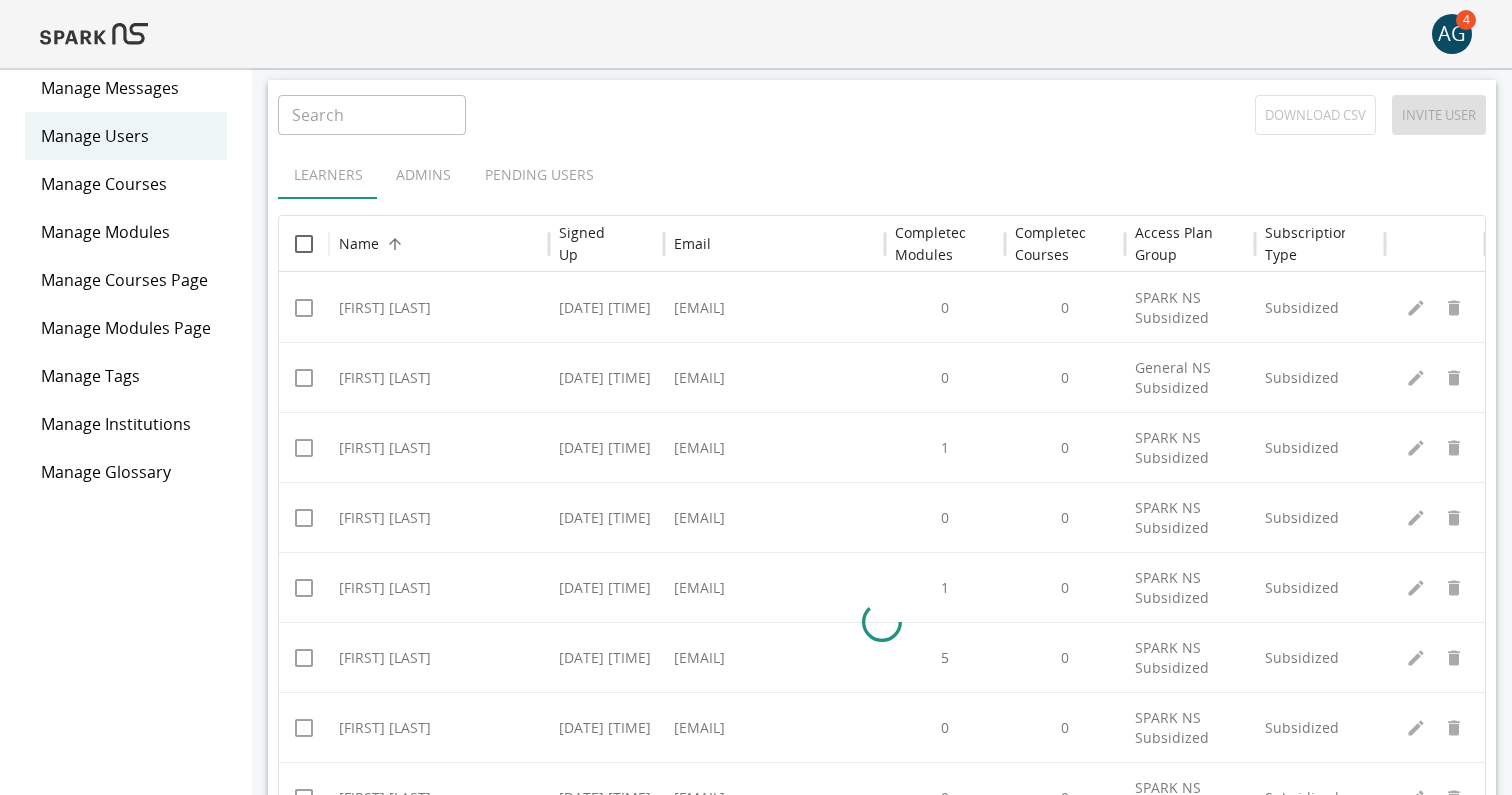 scroll, scrollTop: 0, scrollLeft: 0, axis: both 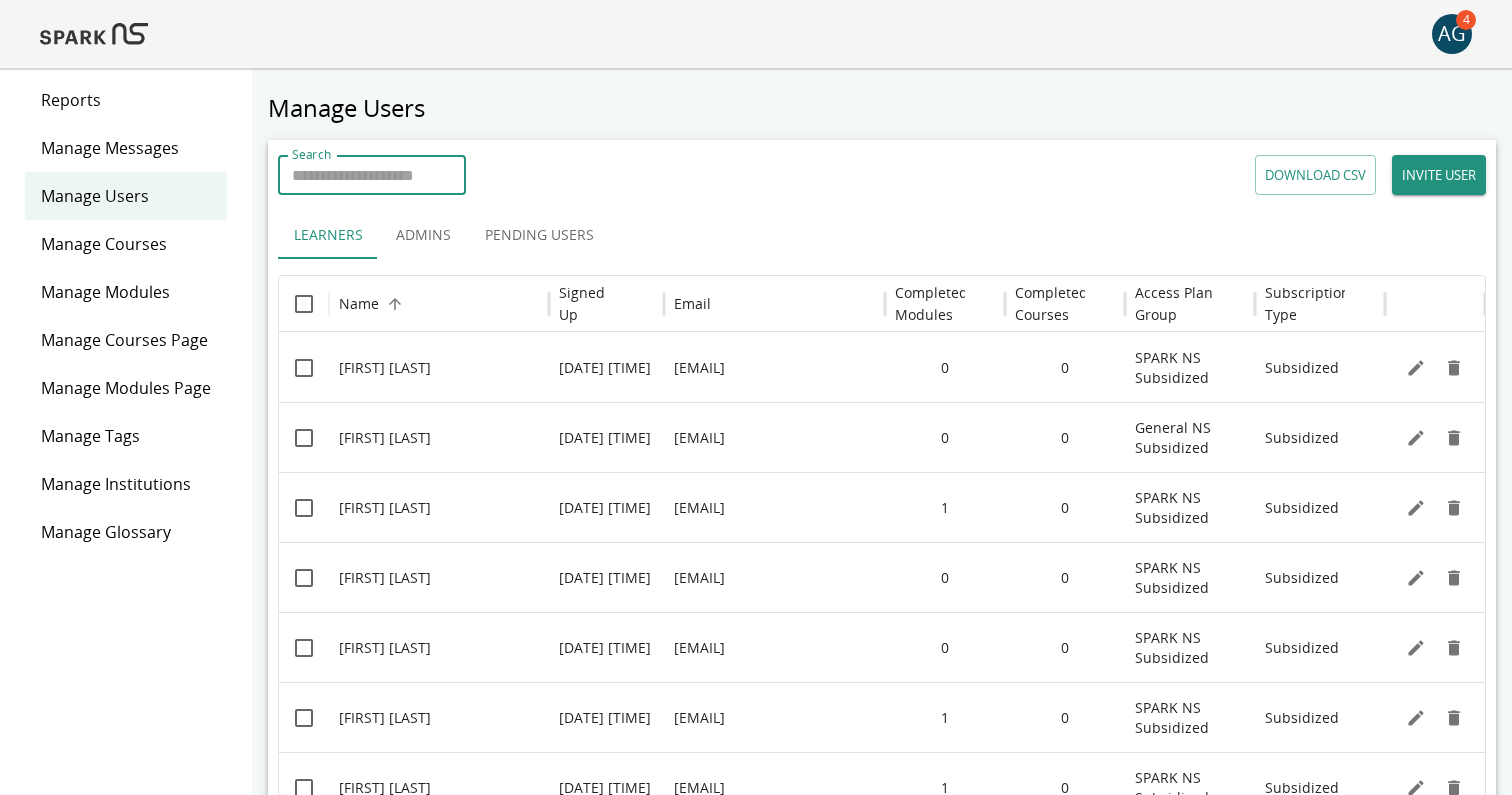 click on "Search Search" at bounding box center [372, 175] 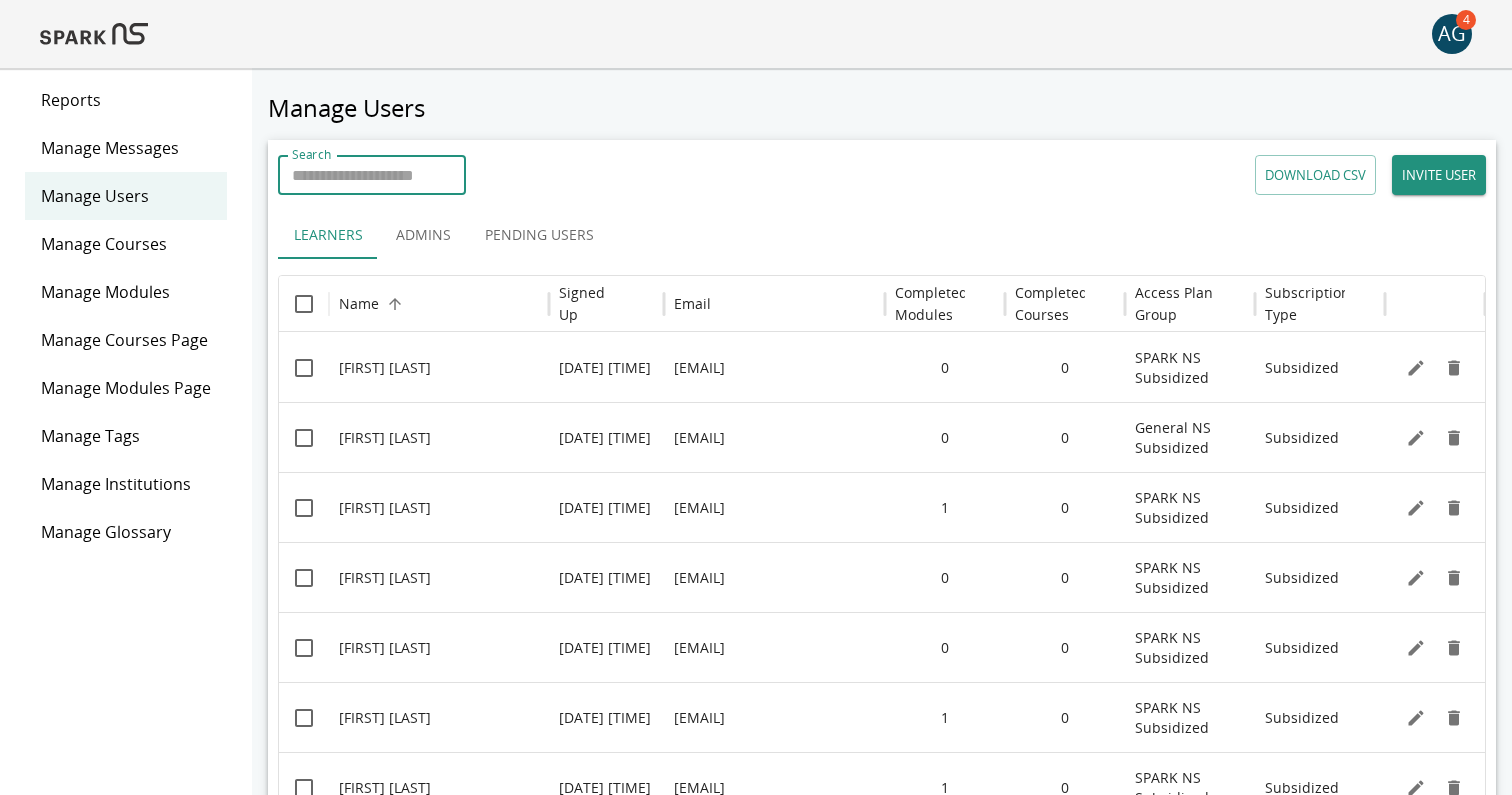 type on "****" 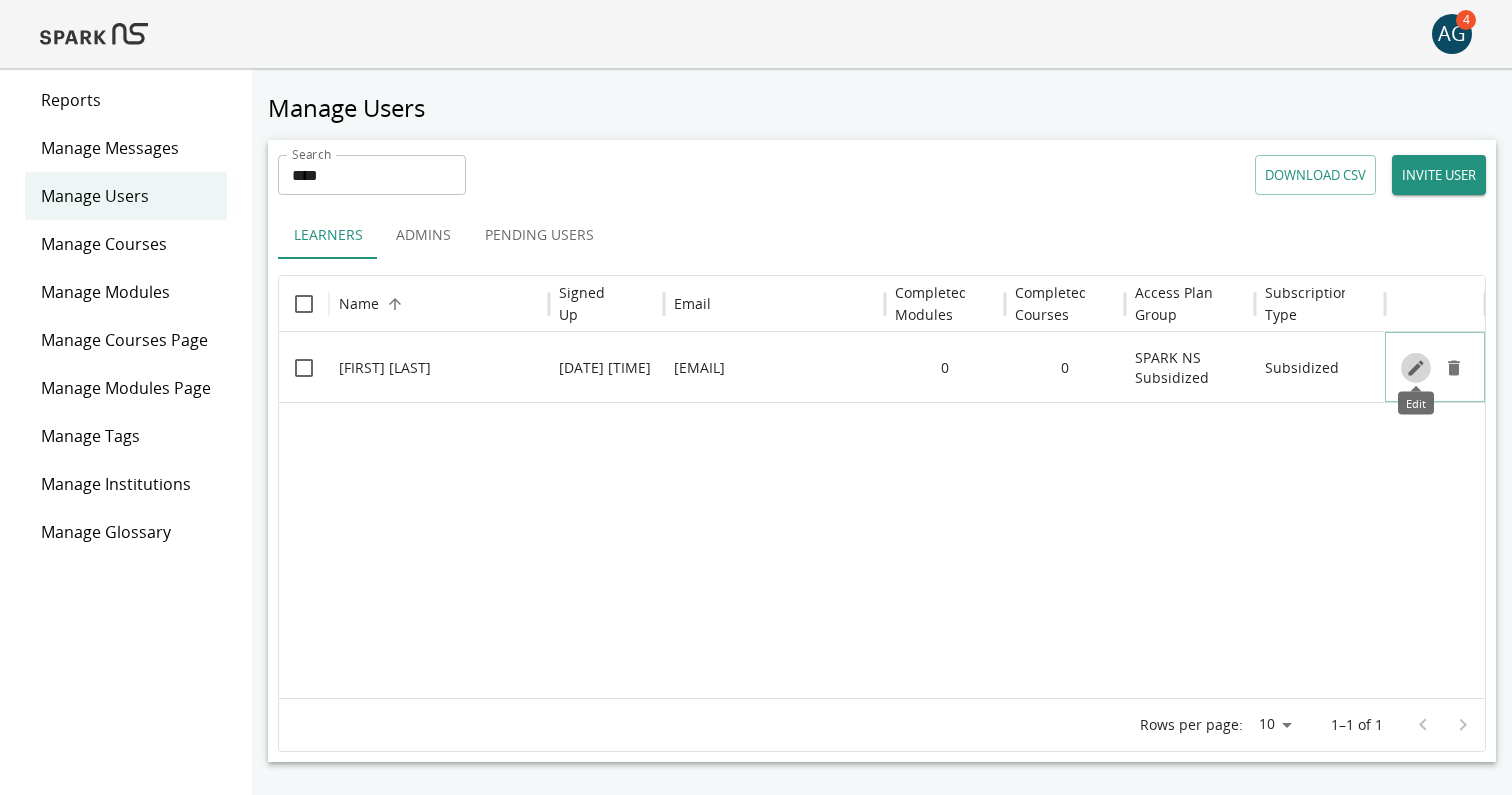 click 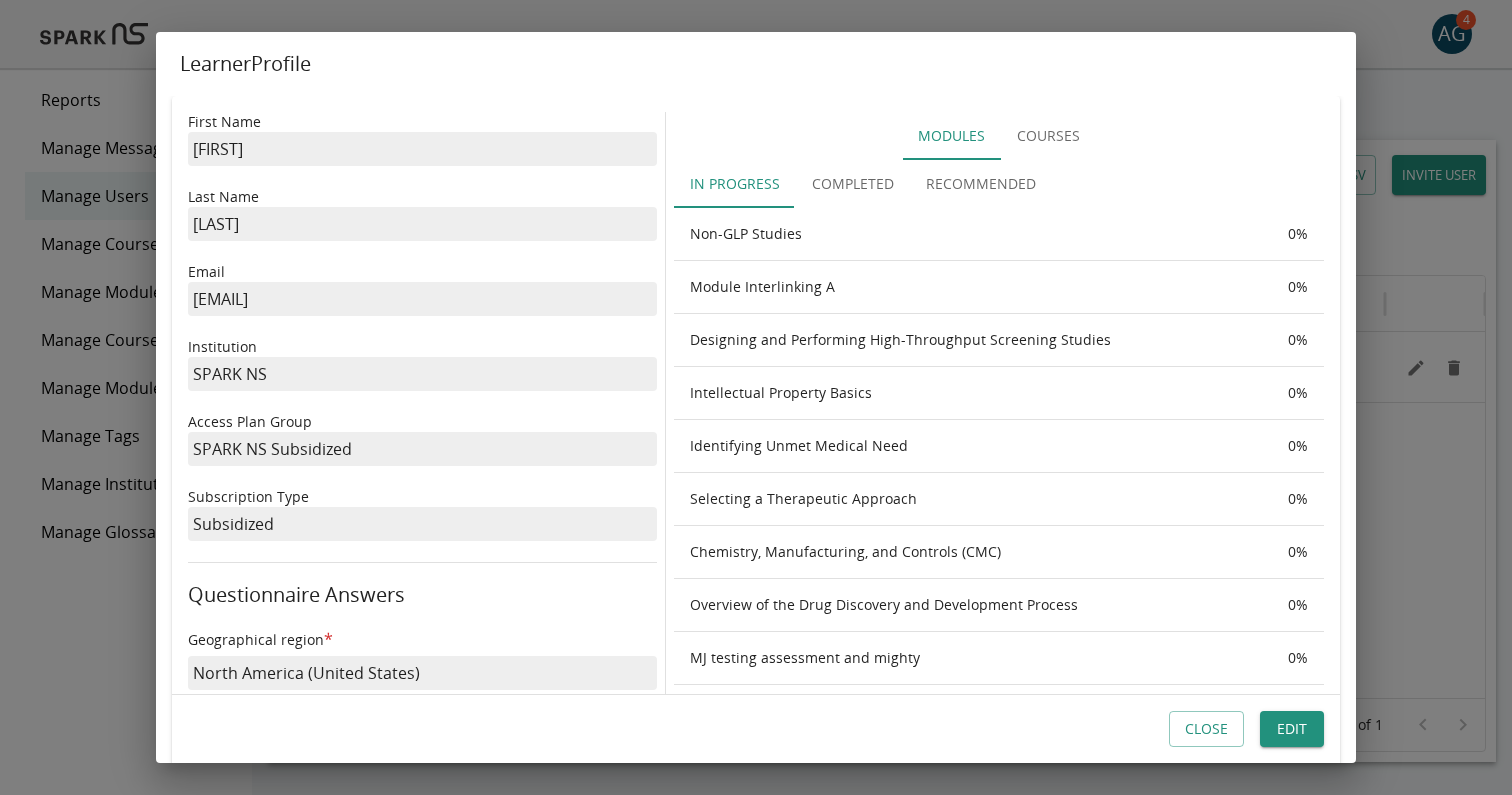 click on "Close" at bounding box center [1206, 729] 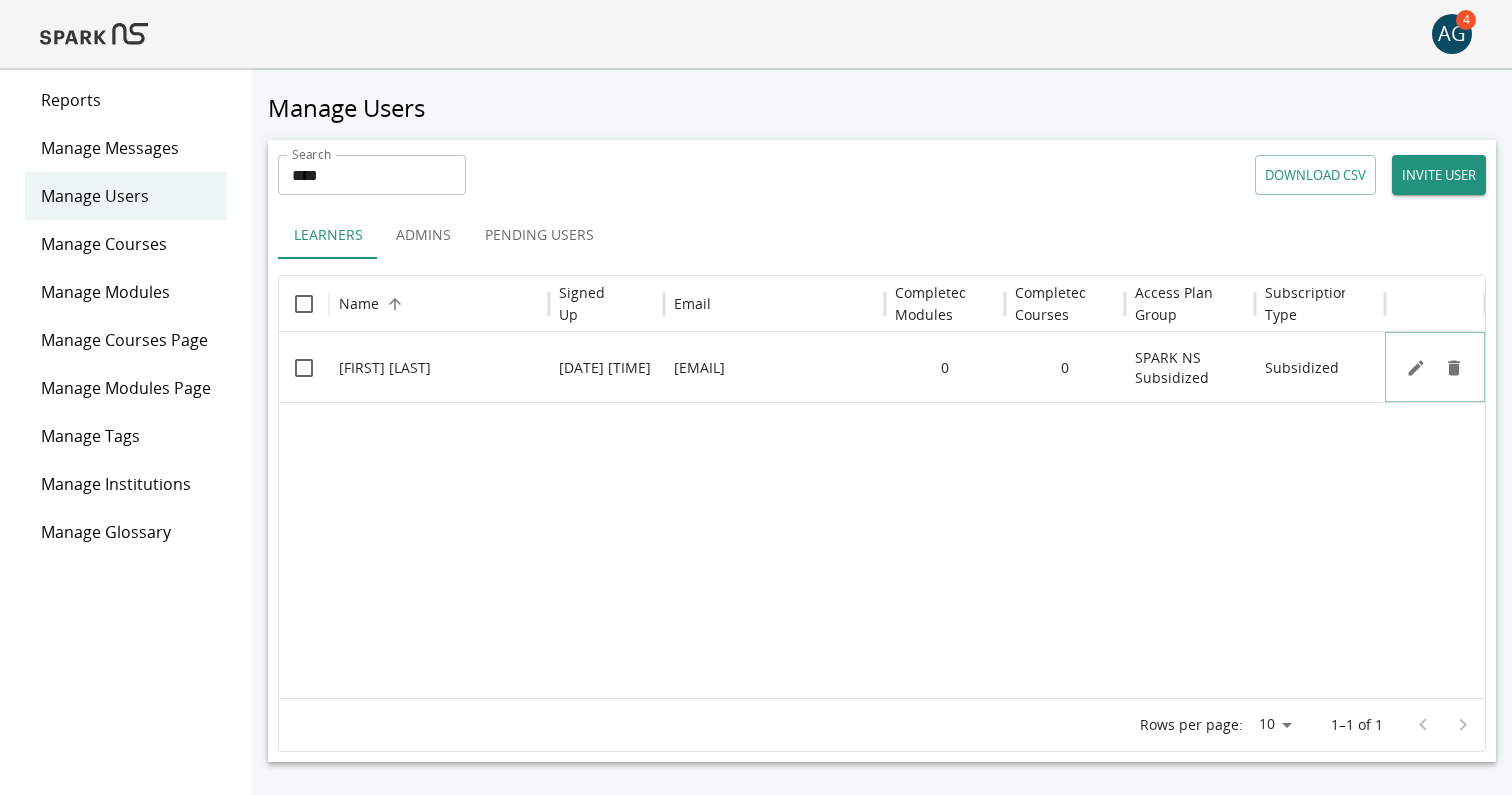 click 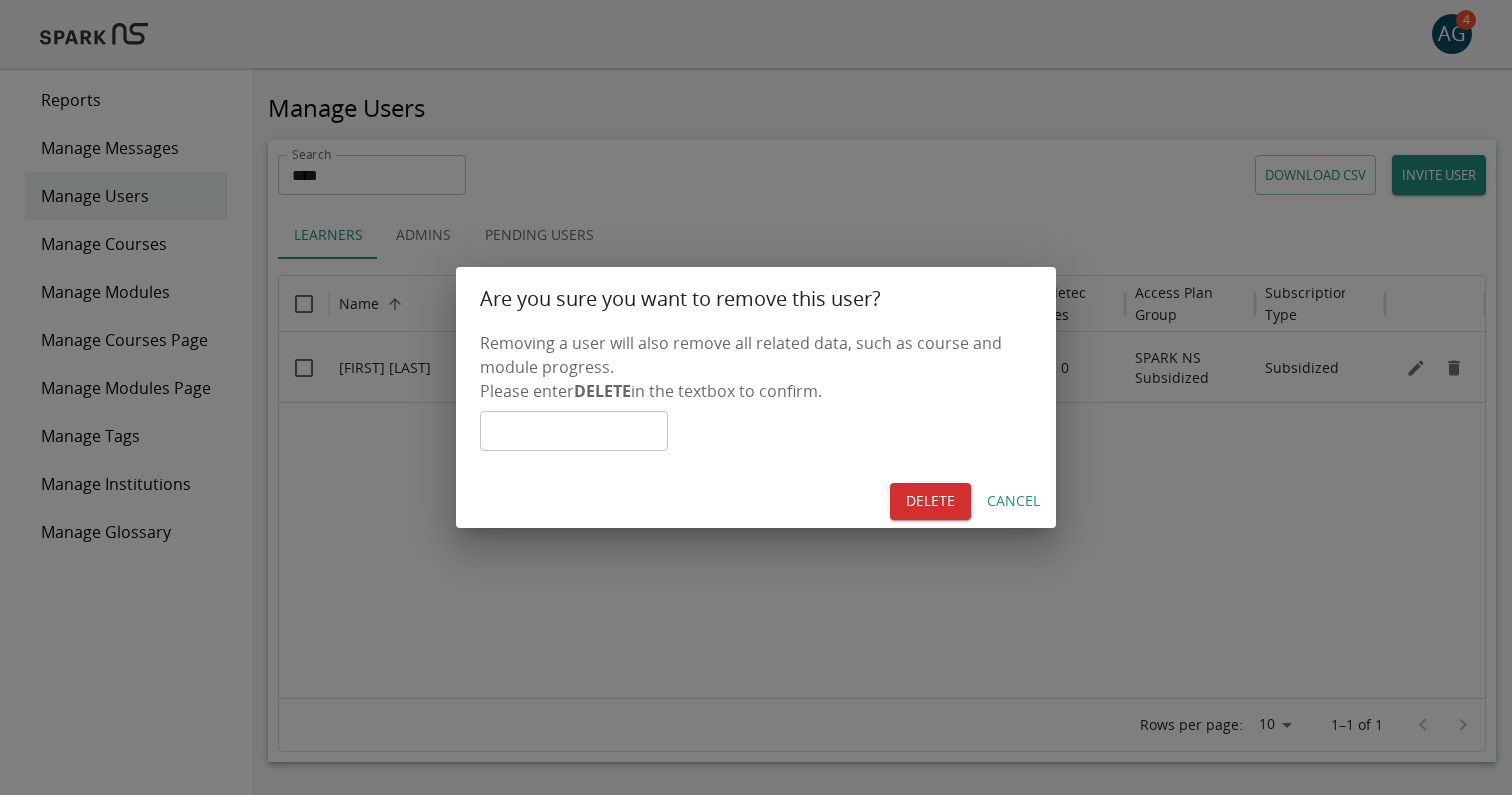 click at bounding box center (574, 431) 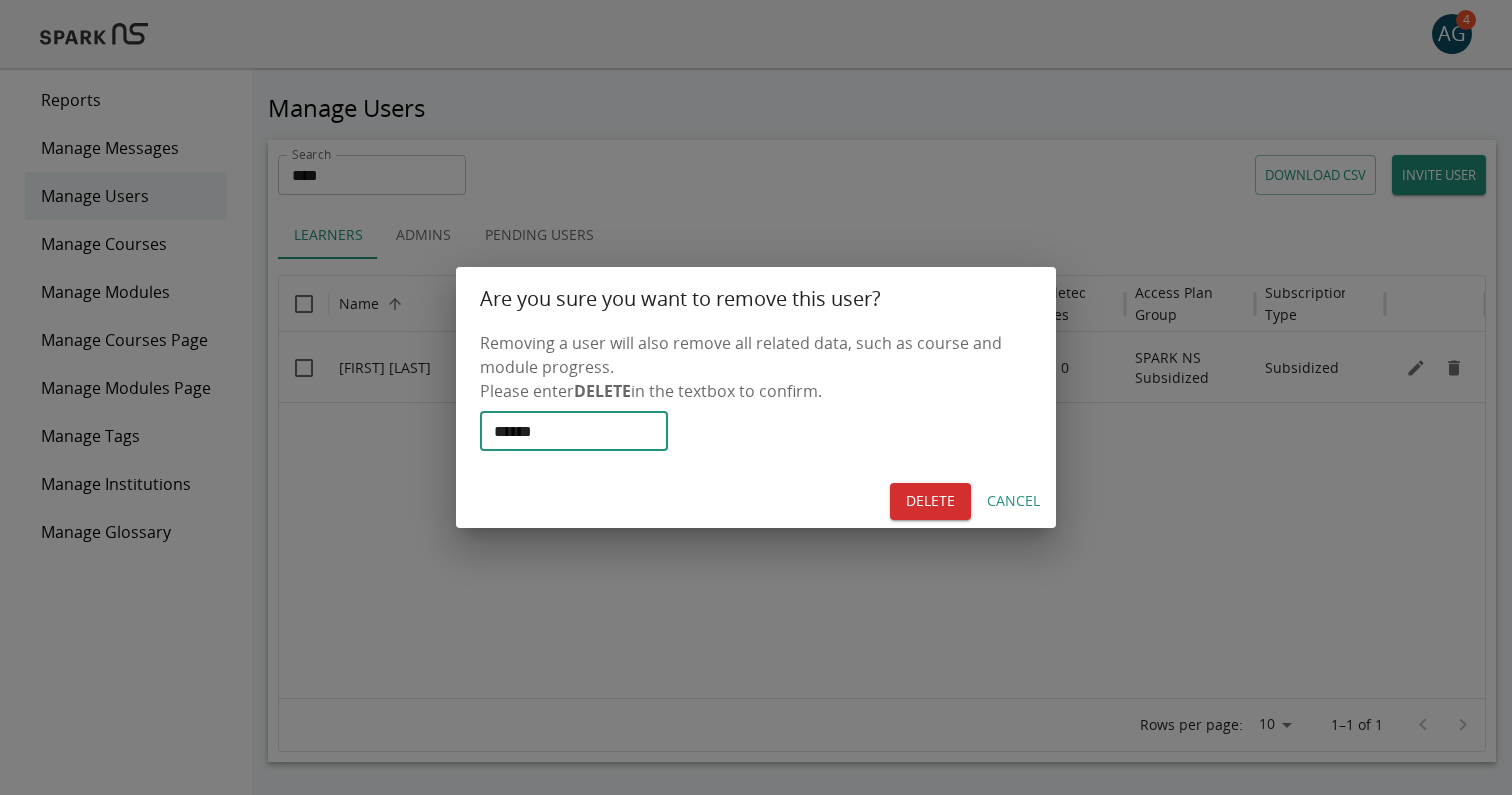 type on "******" 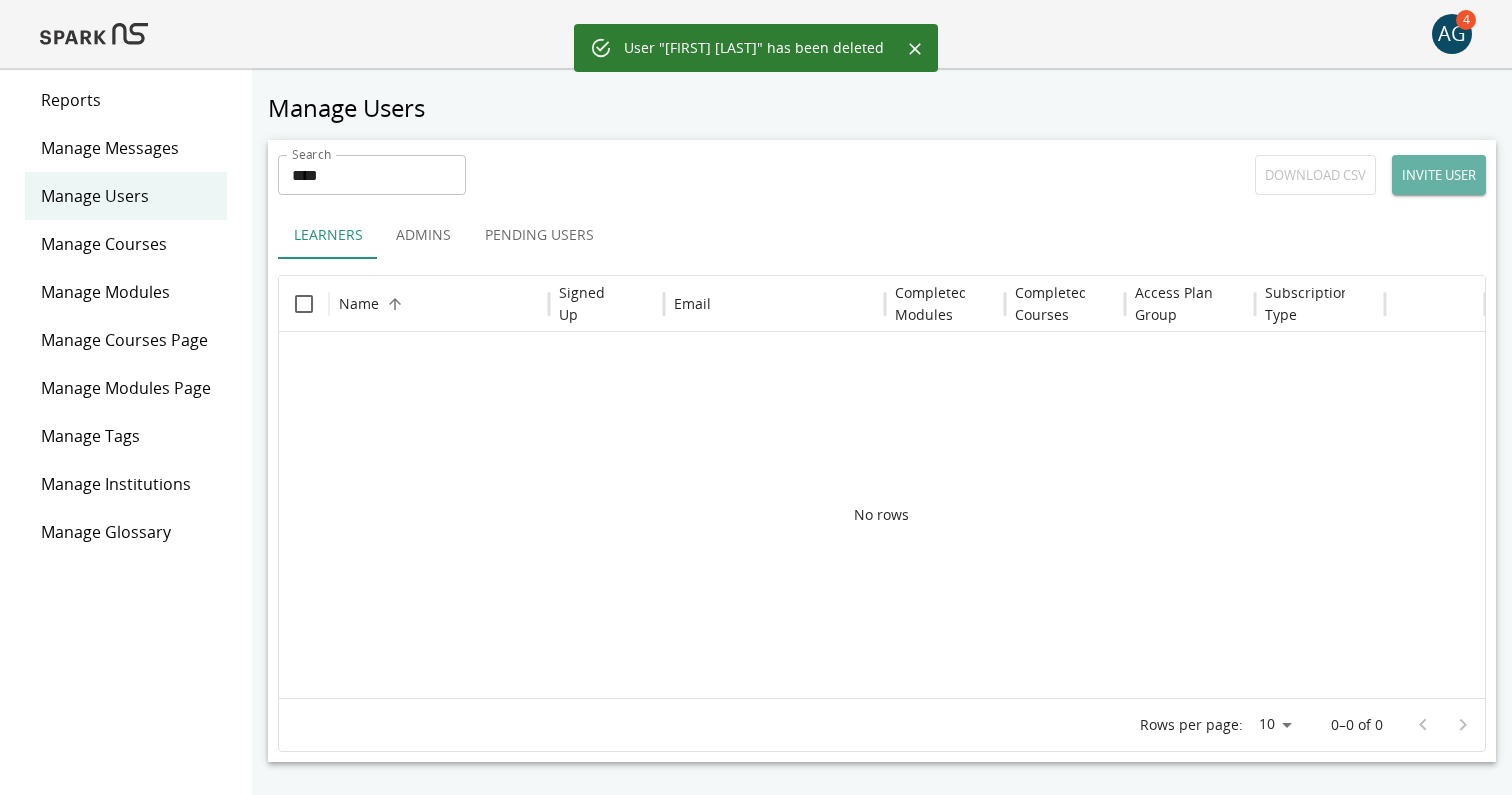 click on "INVITE USER" at bounding box center [1439, 175] 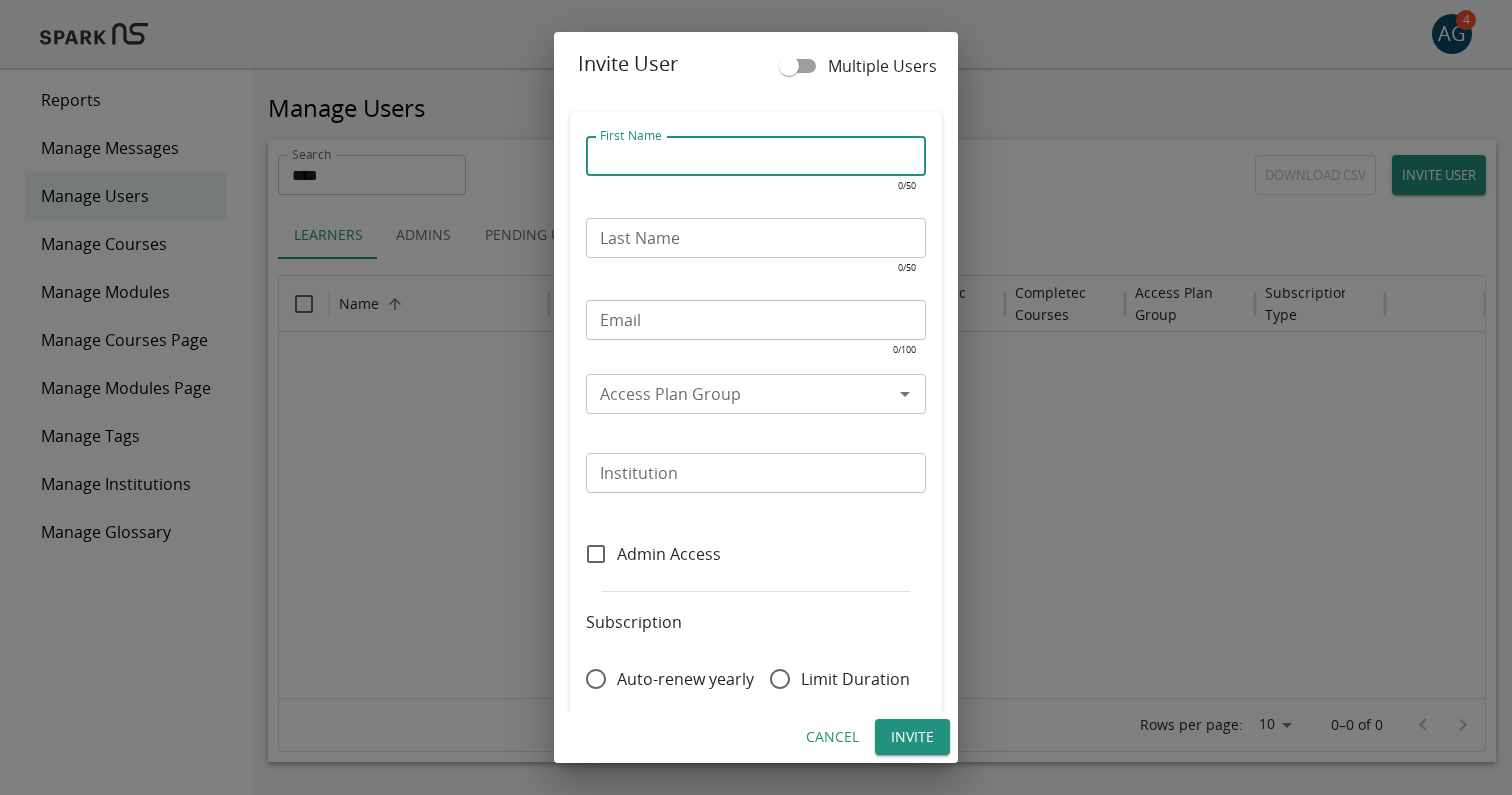 click on "First Name" at bounding box center (756, 156) 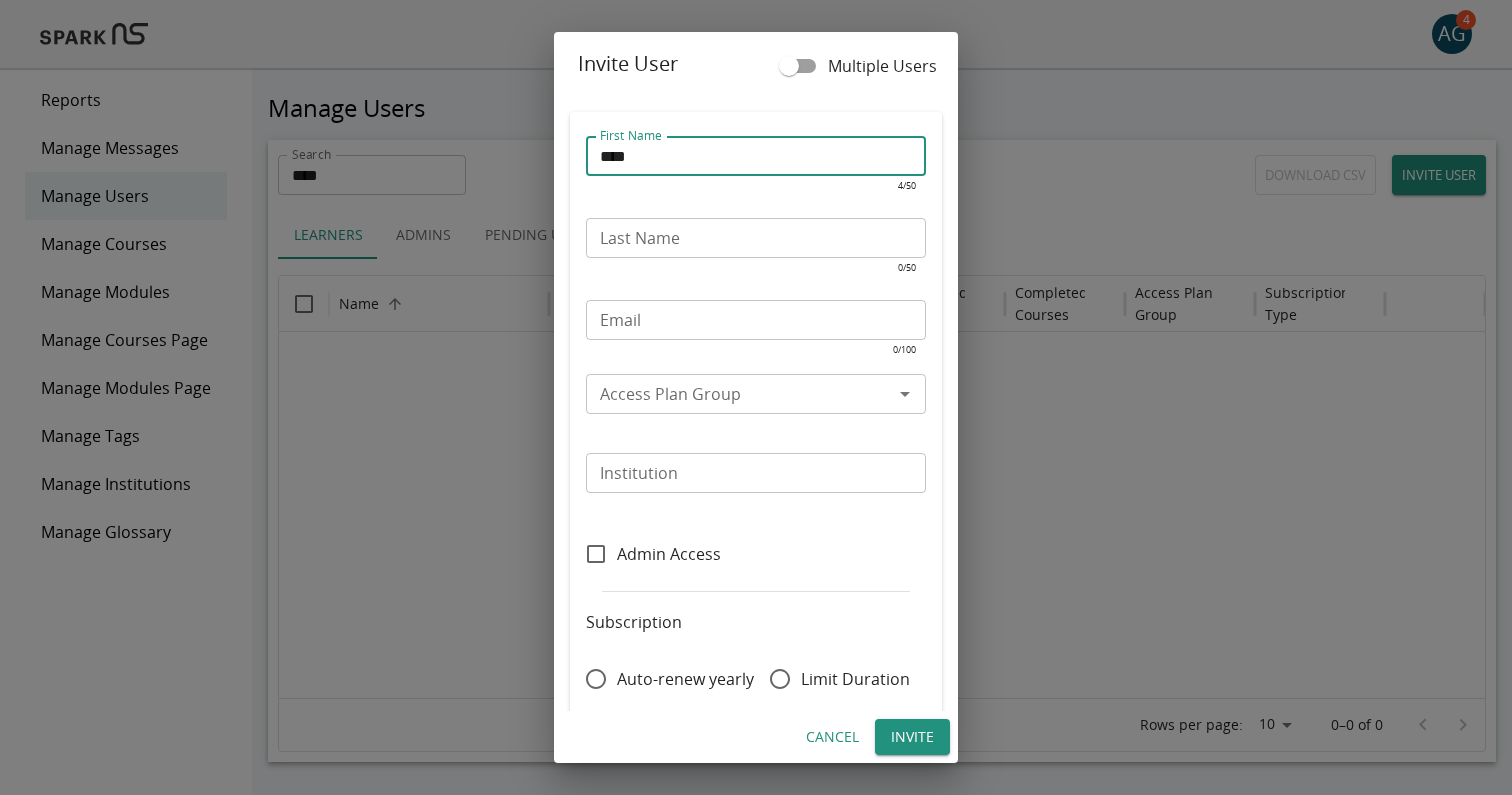 type on "****" 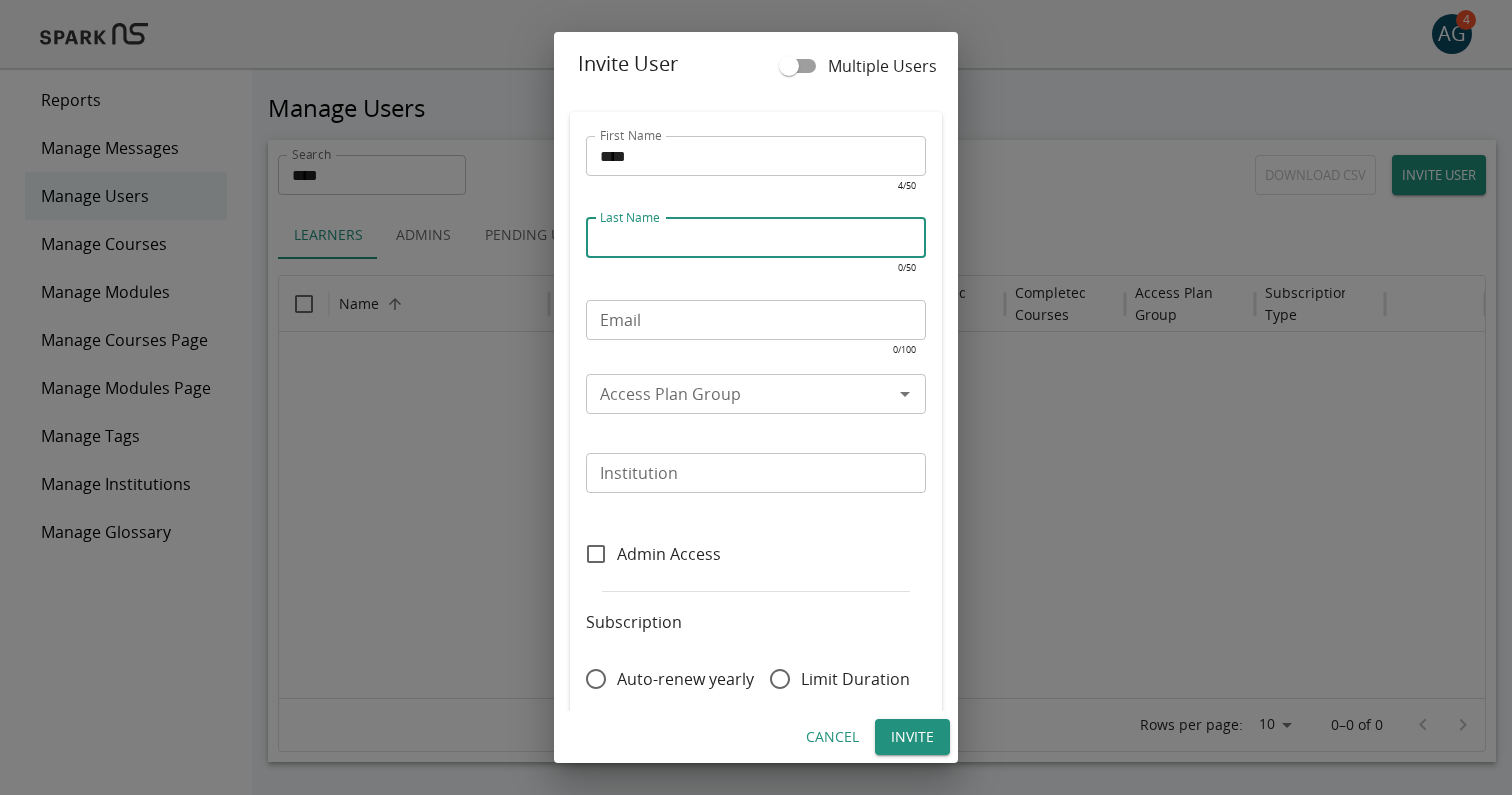 click on "Last Name" at bounding box center (756, 238) 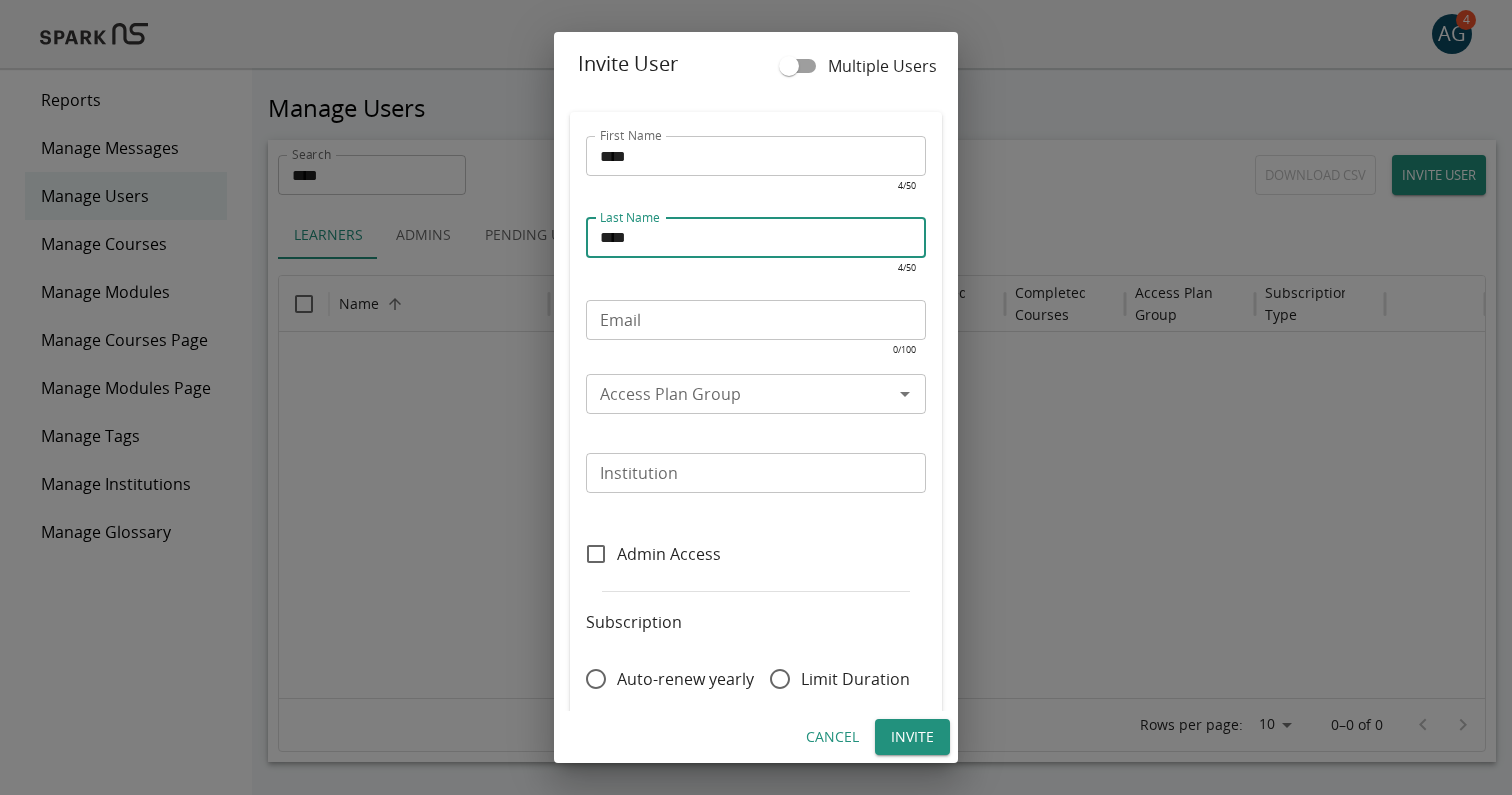 type on "****" 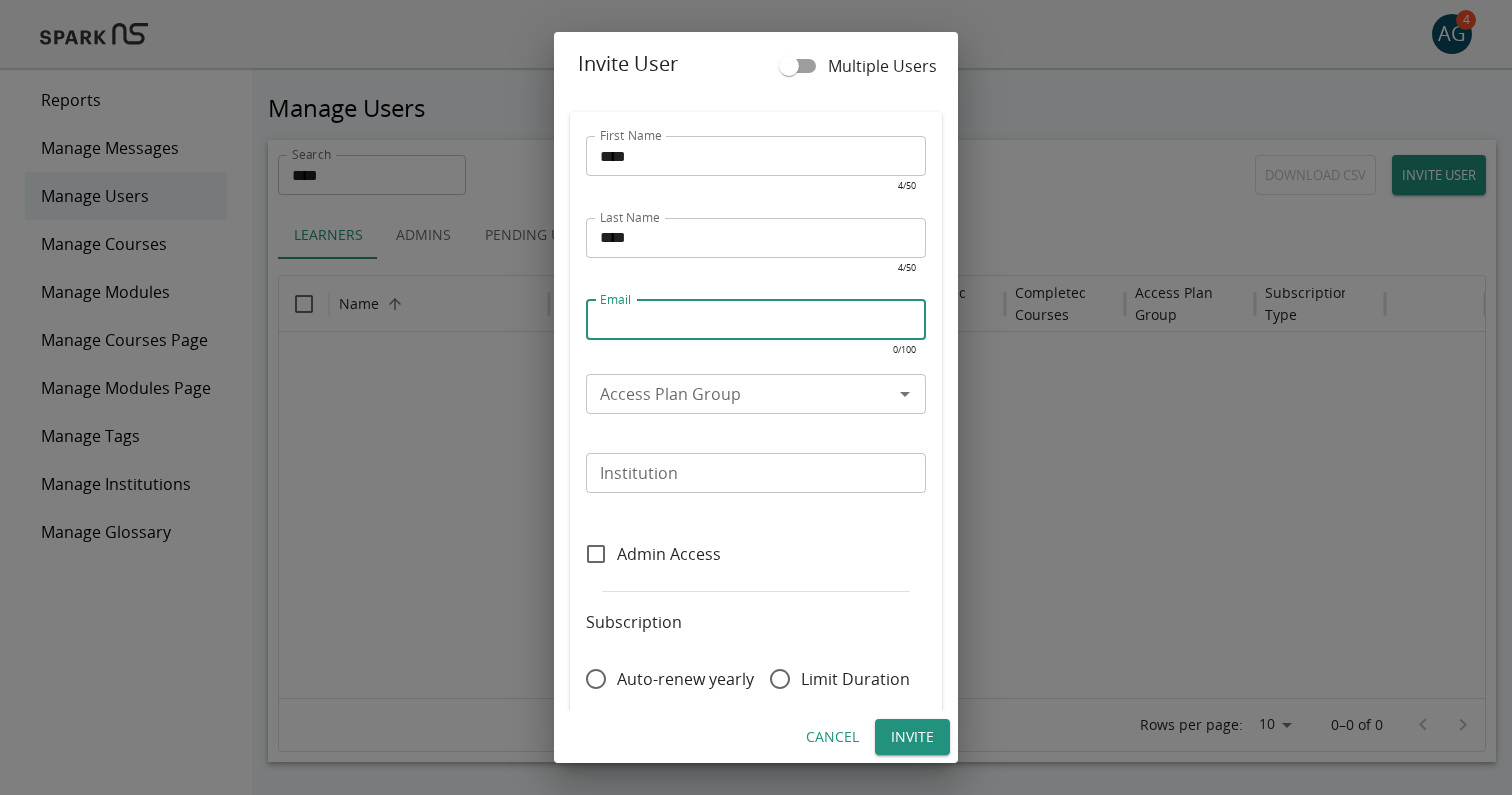 click on "Email" at bounding box center [756, 320] 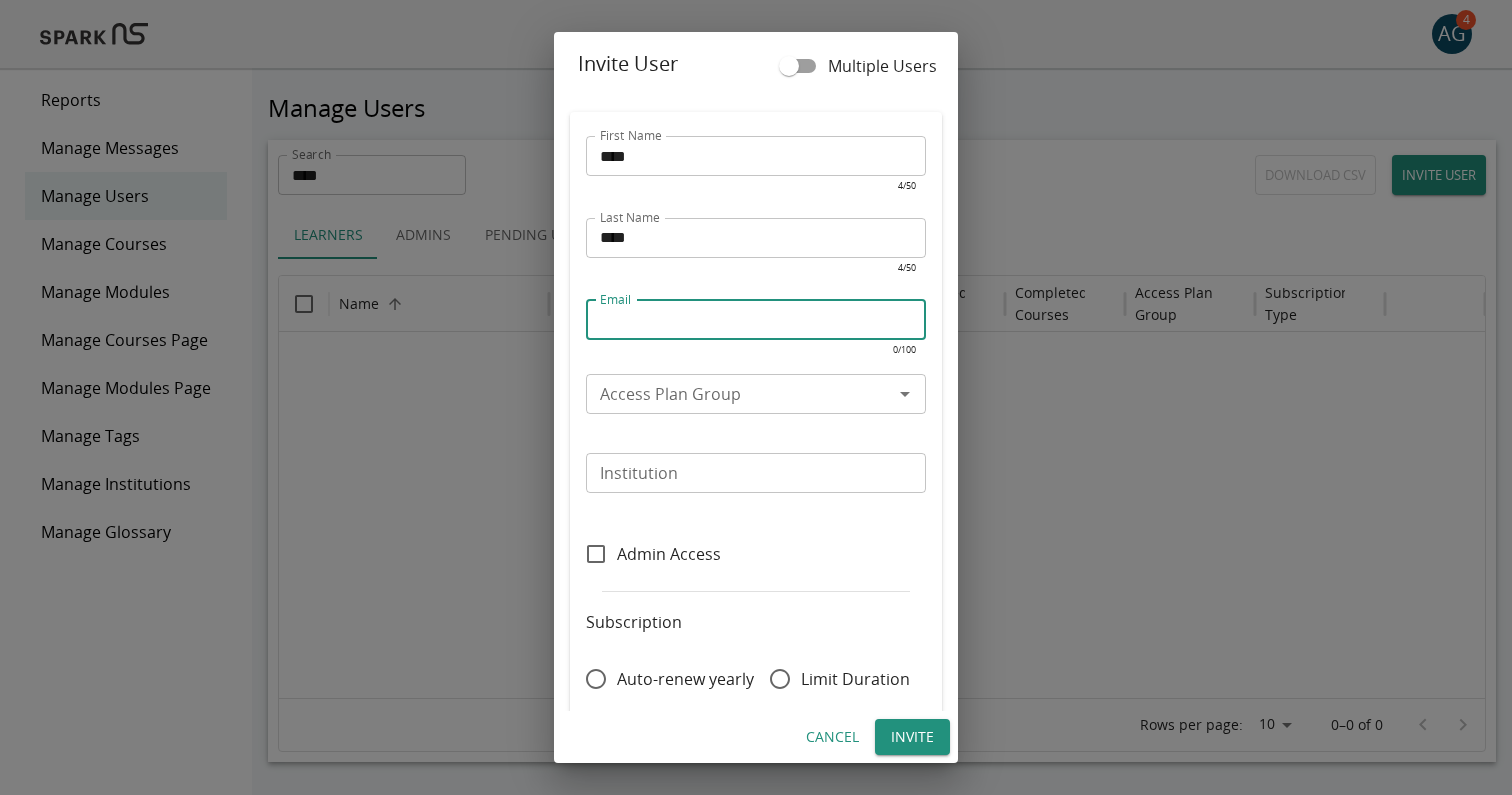 type on "**********" 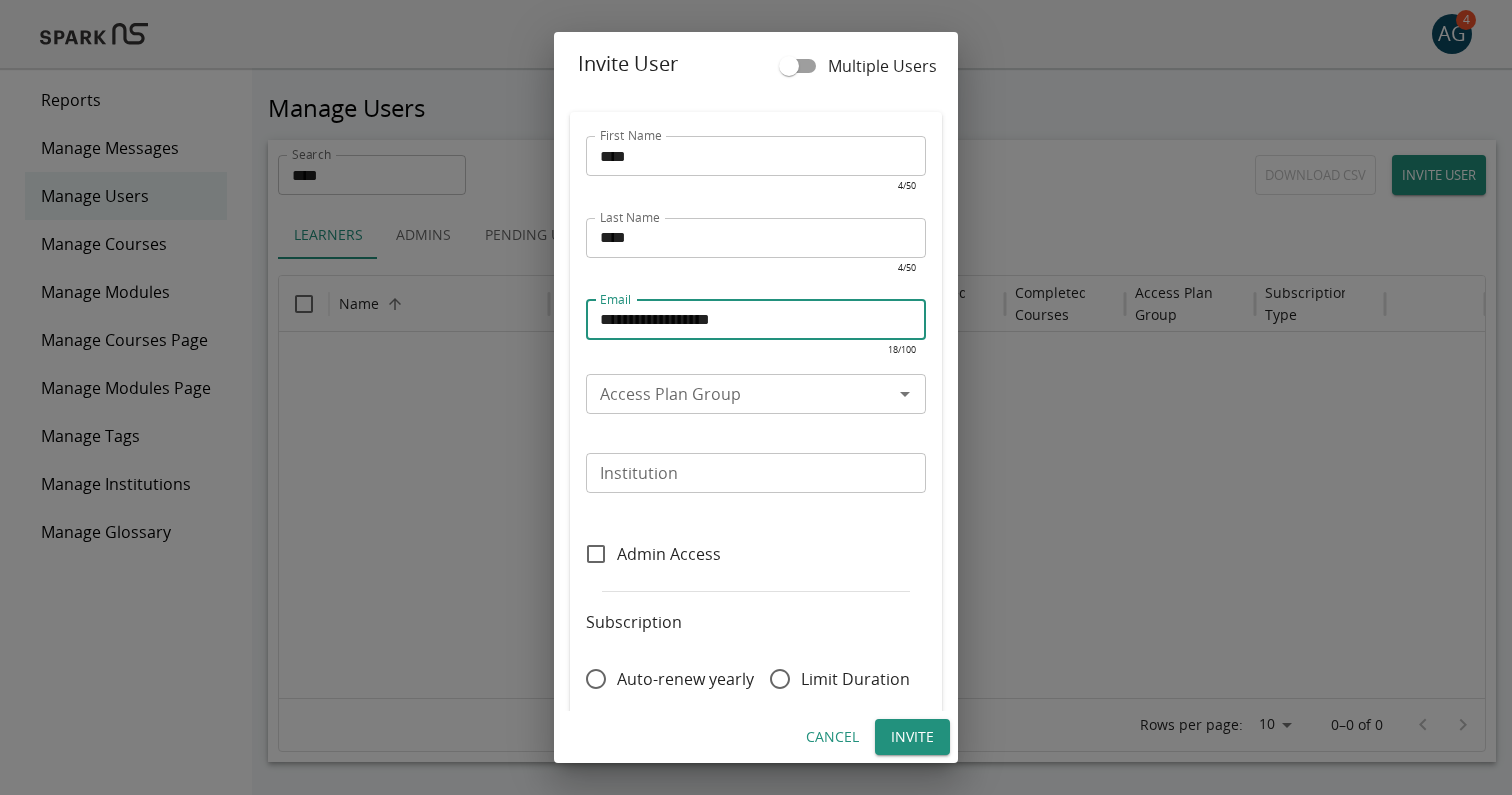 click on "Access Plan Group" at bounding box center [739, 394] 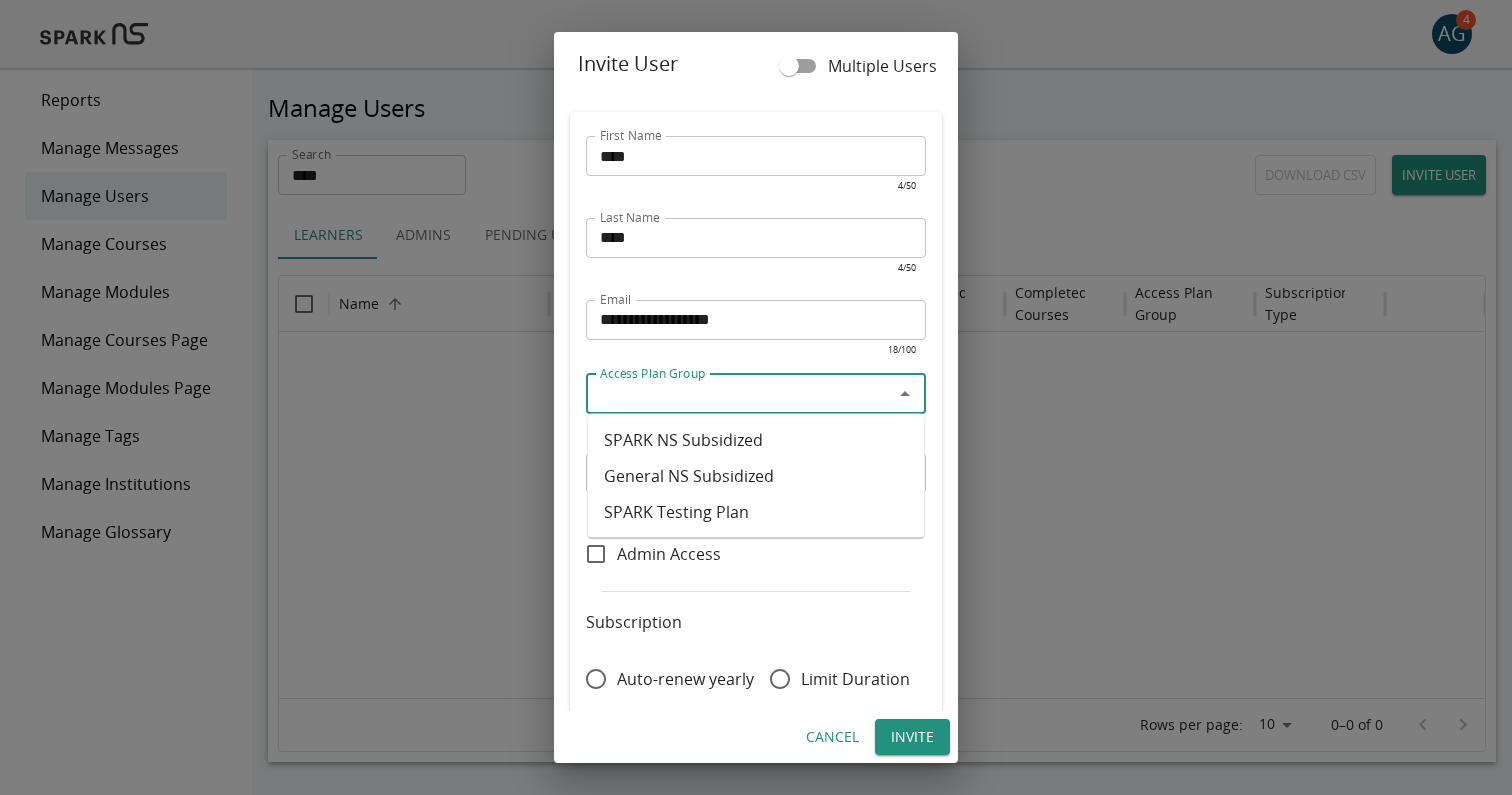 click on "SPARK NS Subsidized" at bounding box center [756, 440] 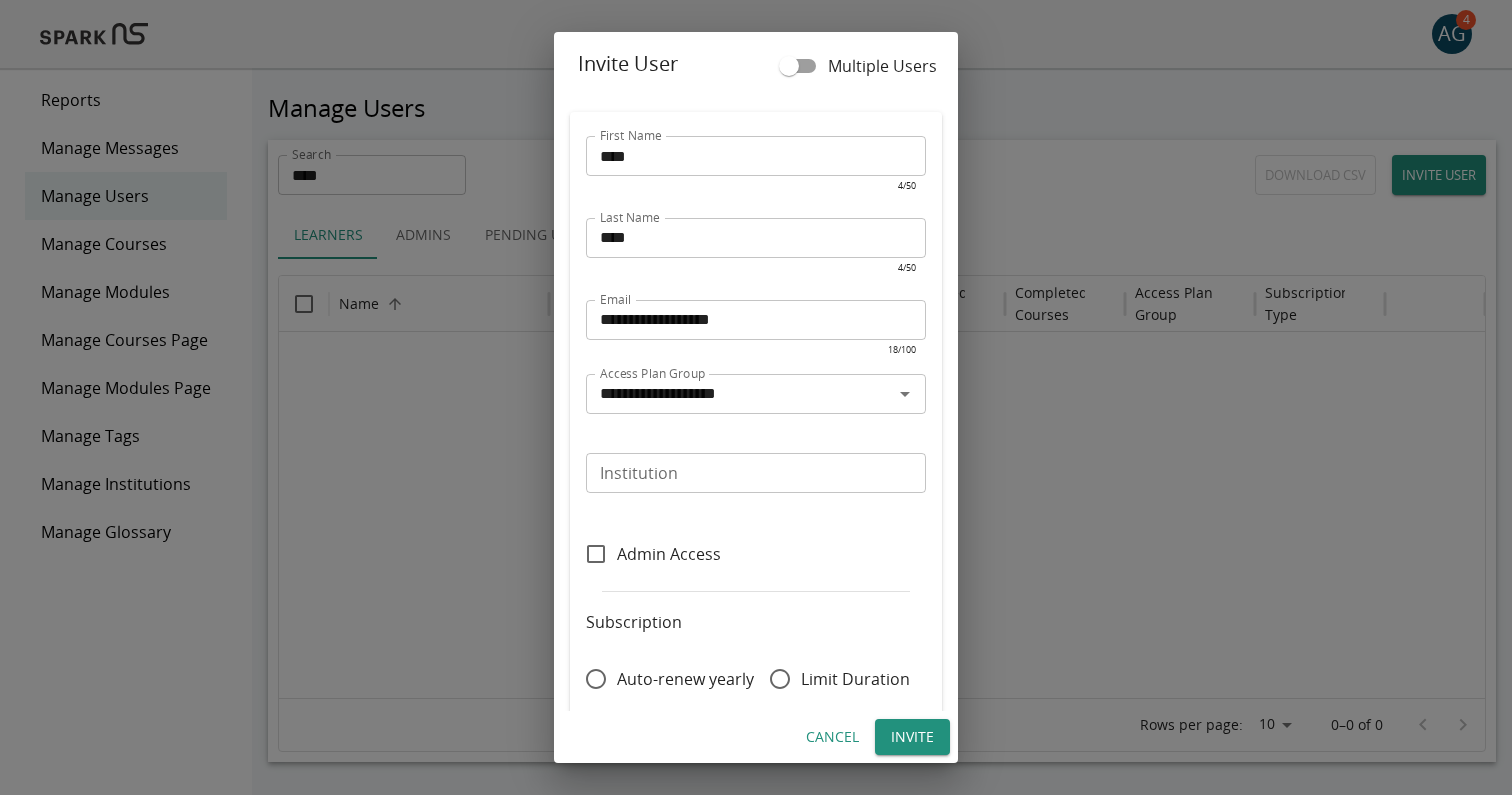 click on "**********" at bounding box center [739, 394] 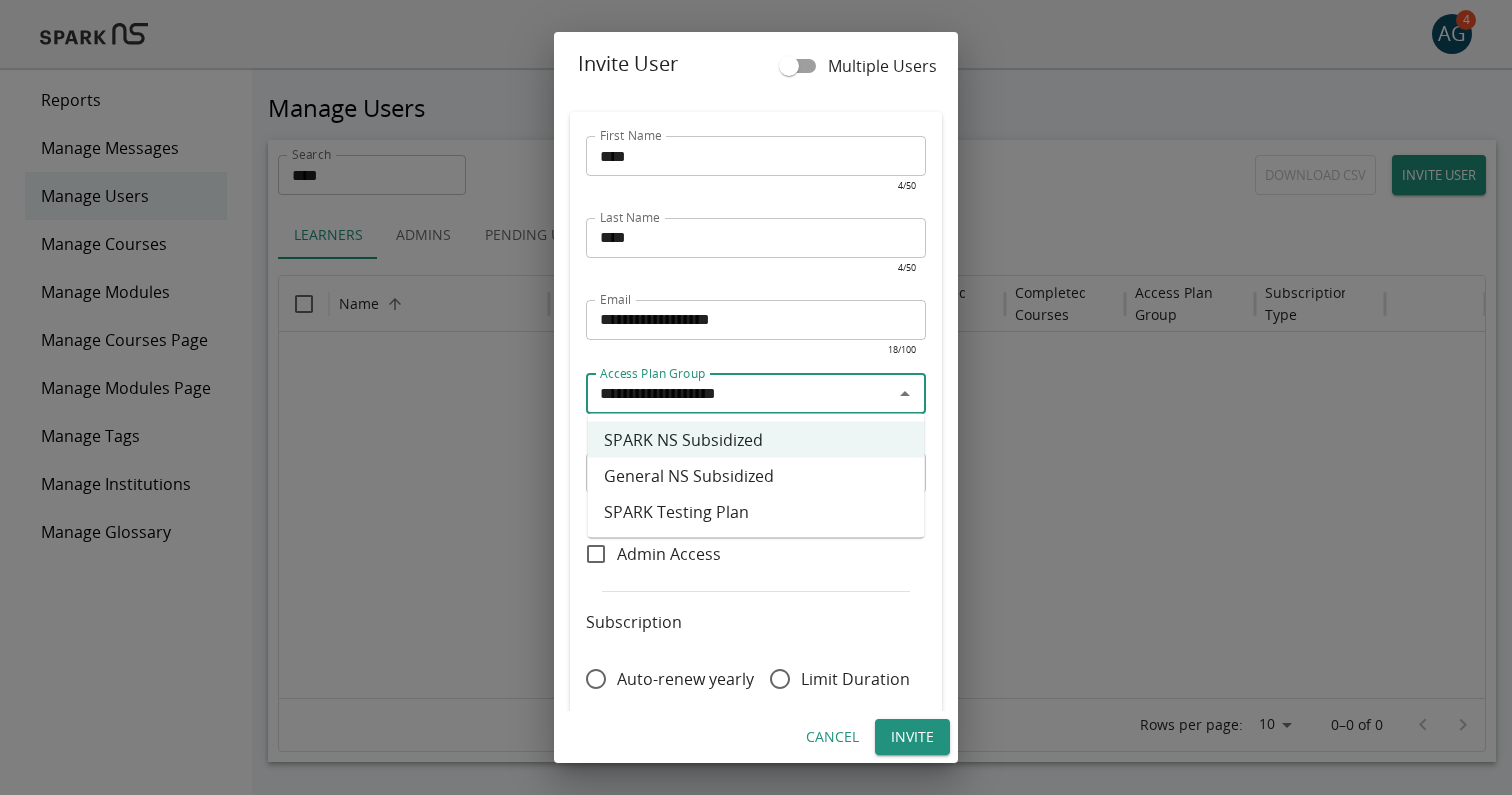 click on "SPARK Testing Plan" at bounding box center (756, 512) 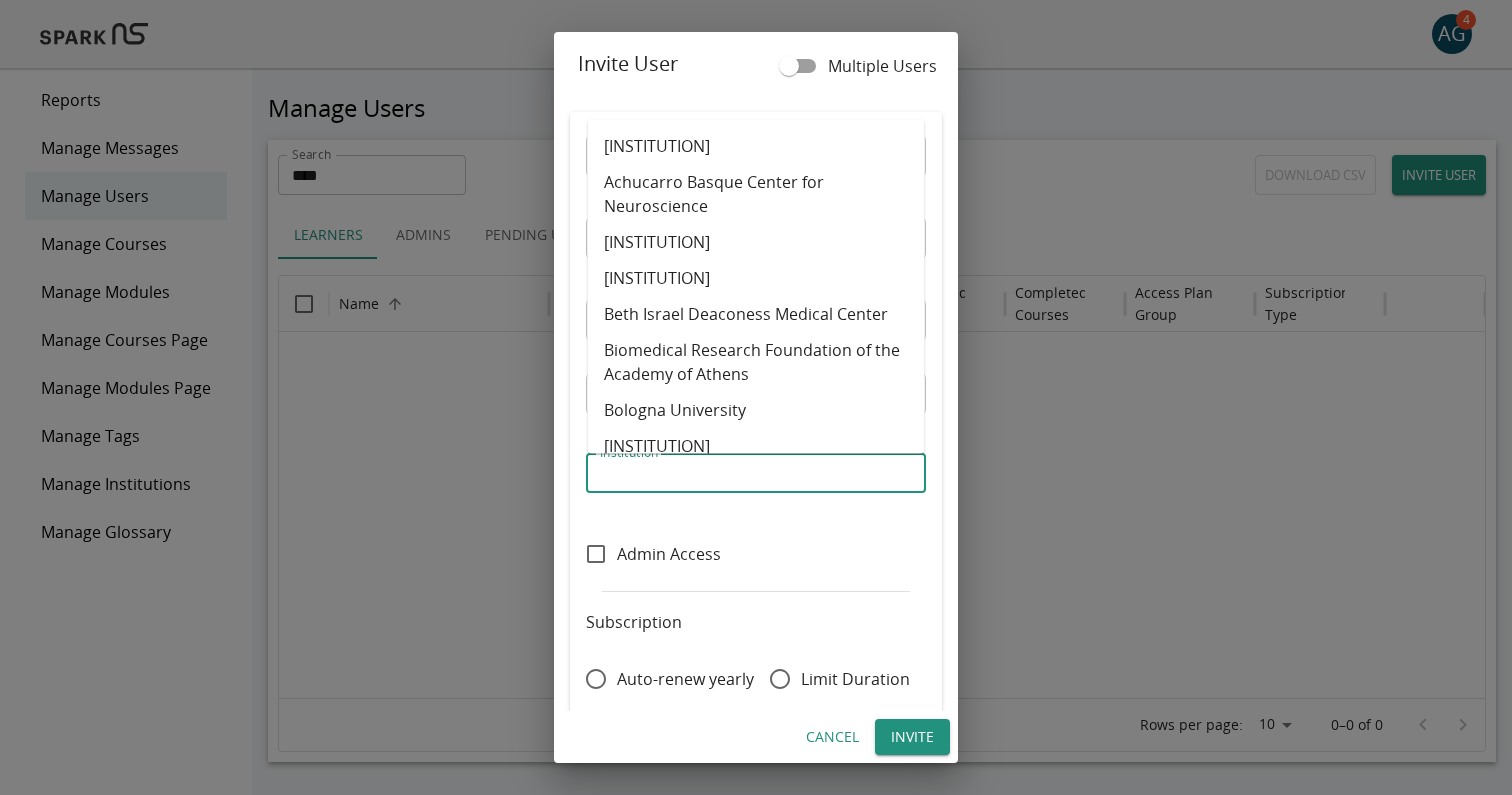 click on "Institution" at bounding box center [754, 473] 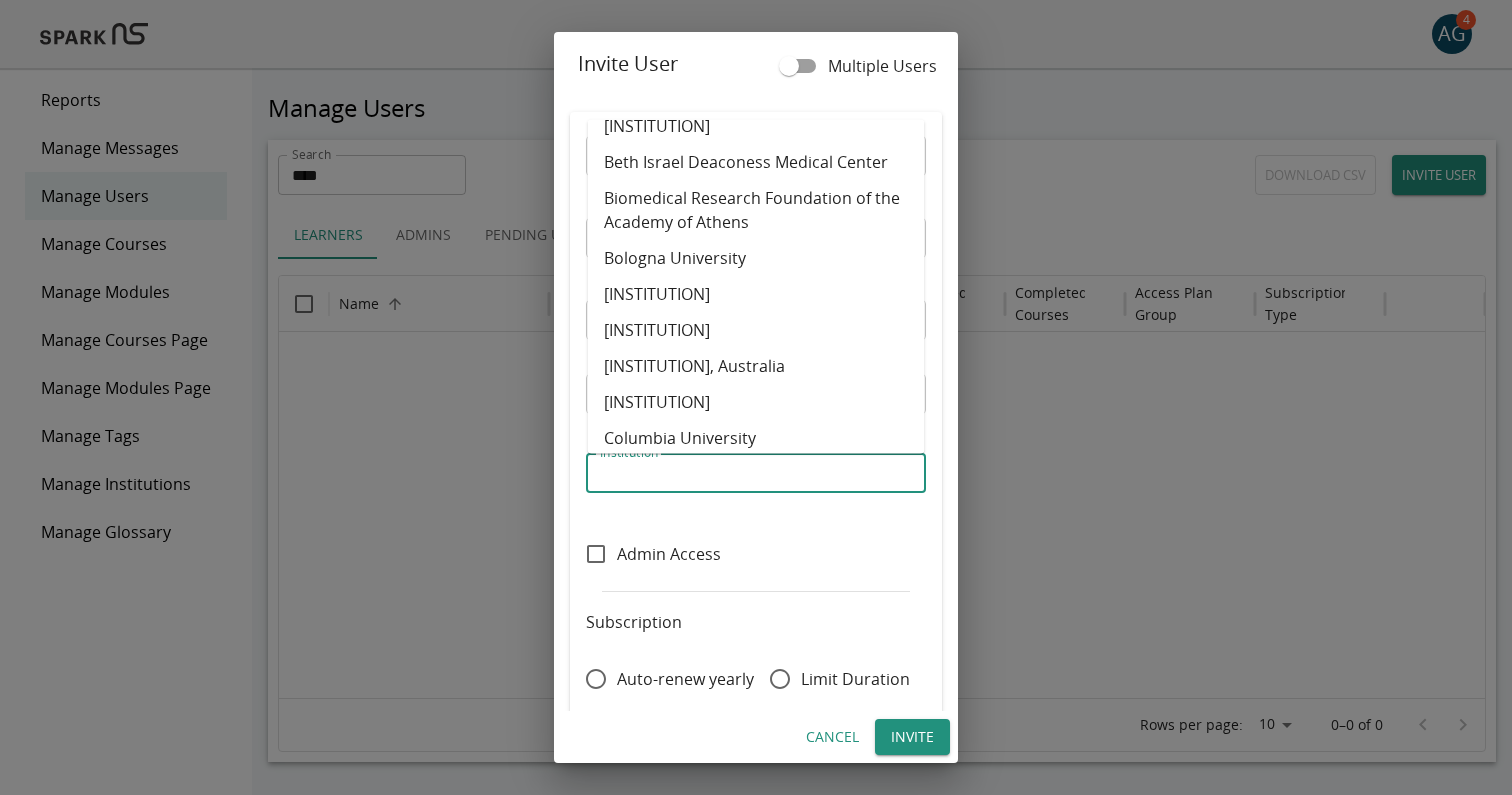 scroll, scrollTop: 0, scrollLeft: 0, axis: both 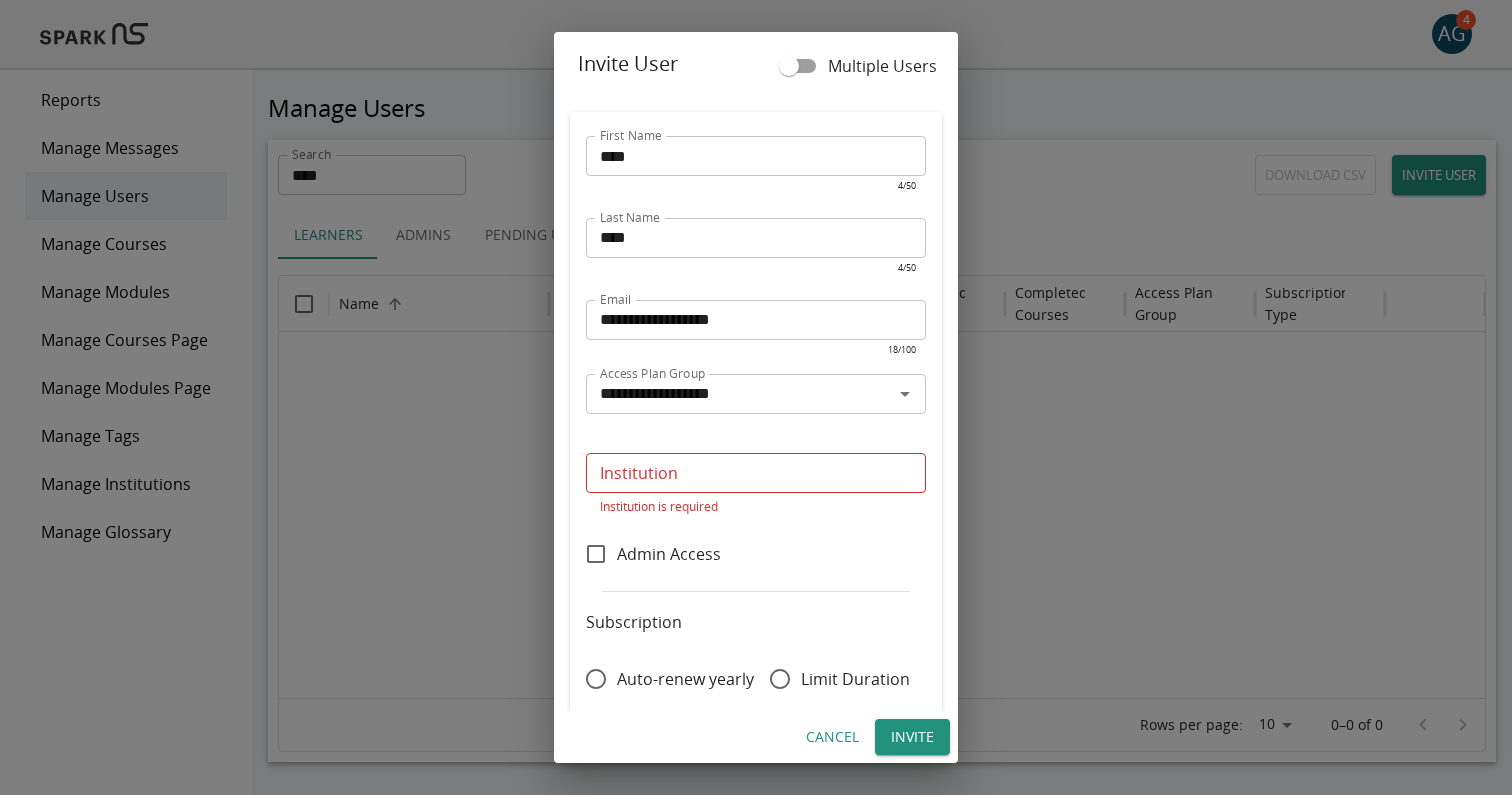 click on "Invite User" at bounding box center (756, 64) 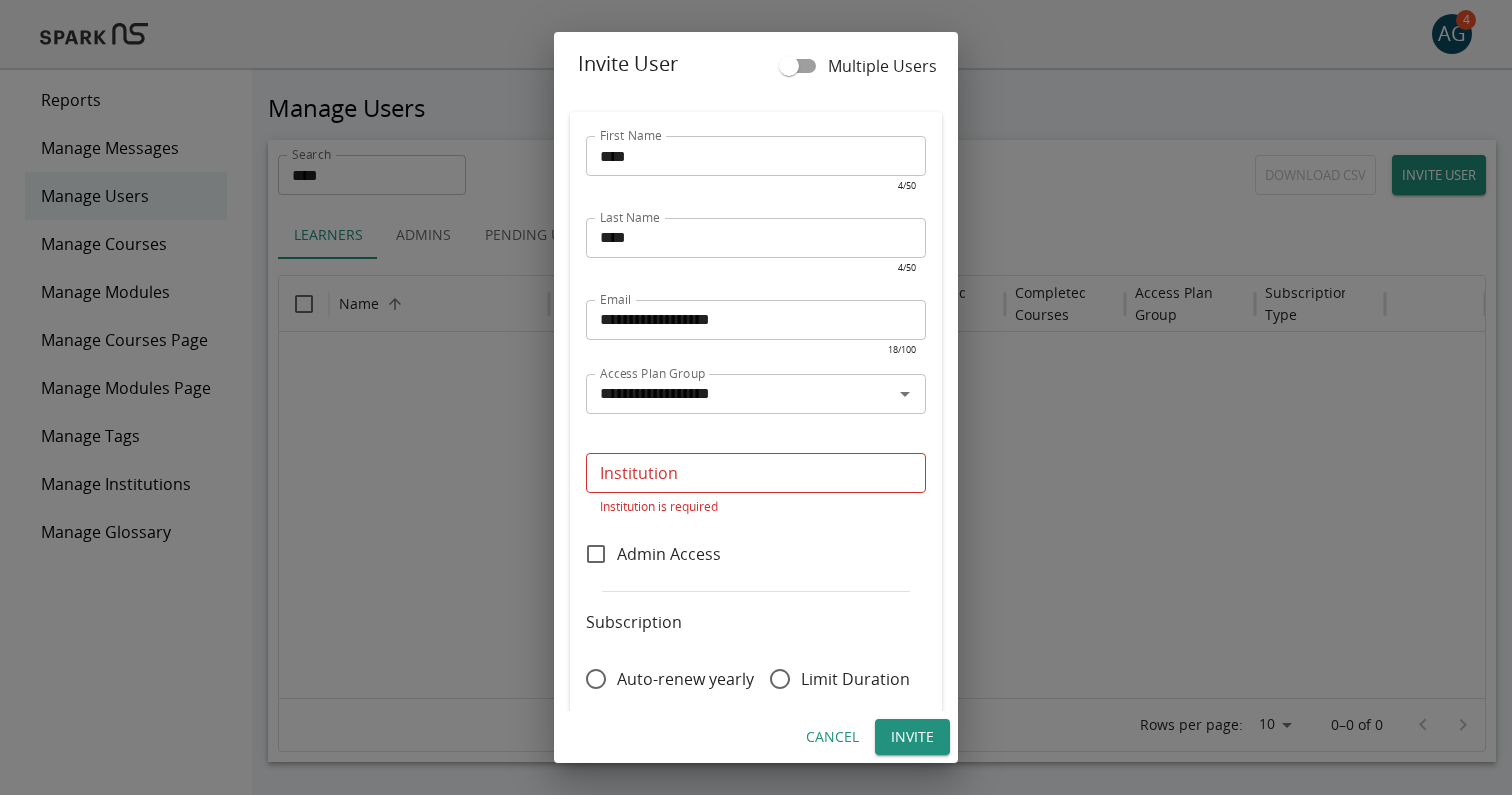 click on "Institution" at bounding box center [754, 473] 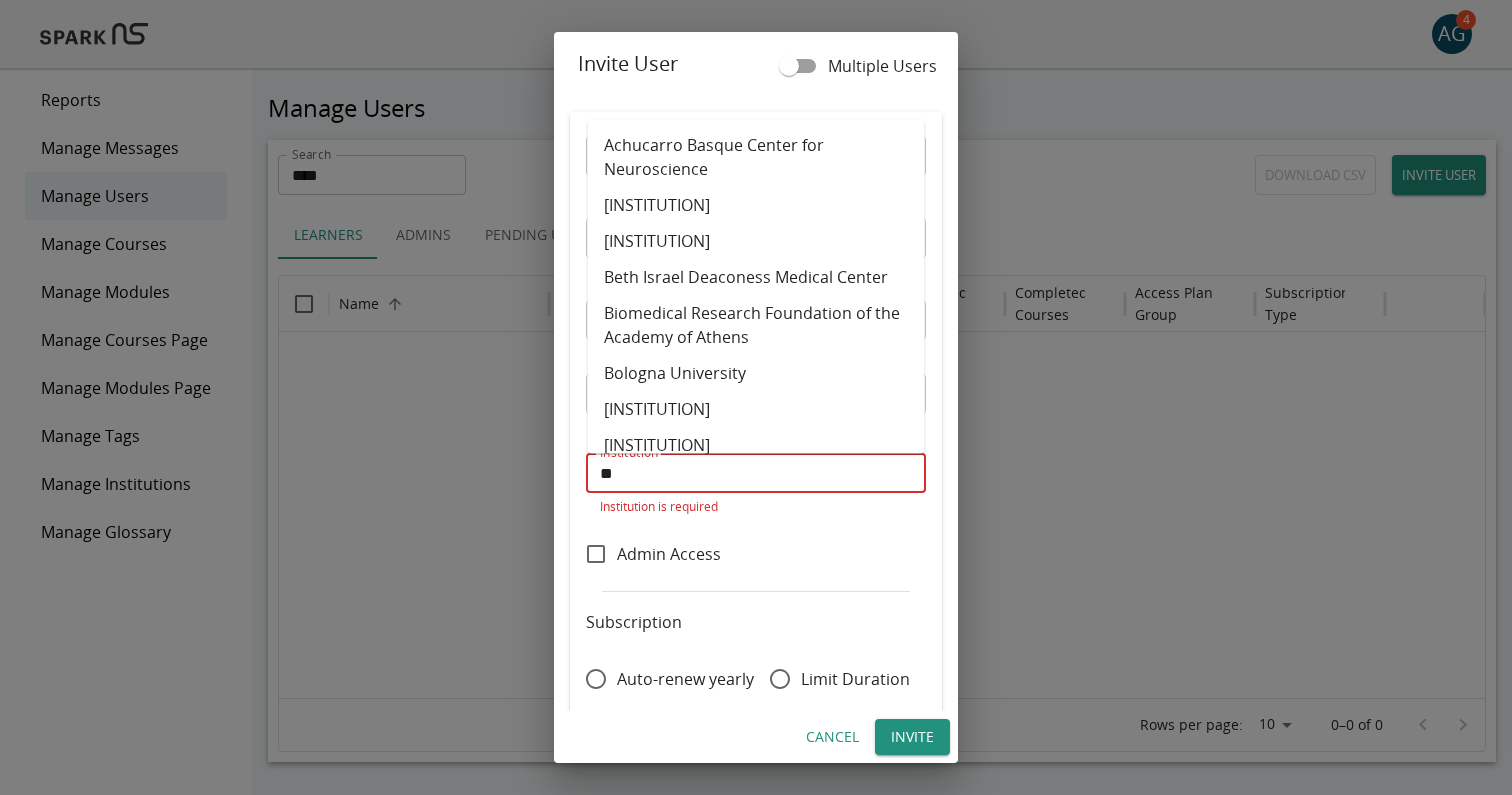 scroll, scrollTop: 0, scrollLeft: 0, axis: both 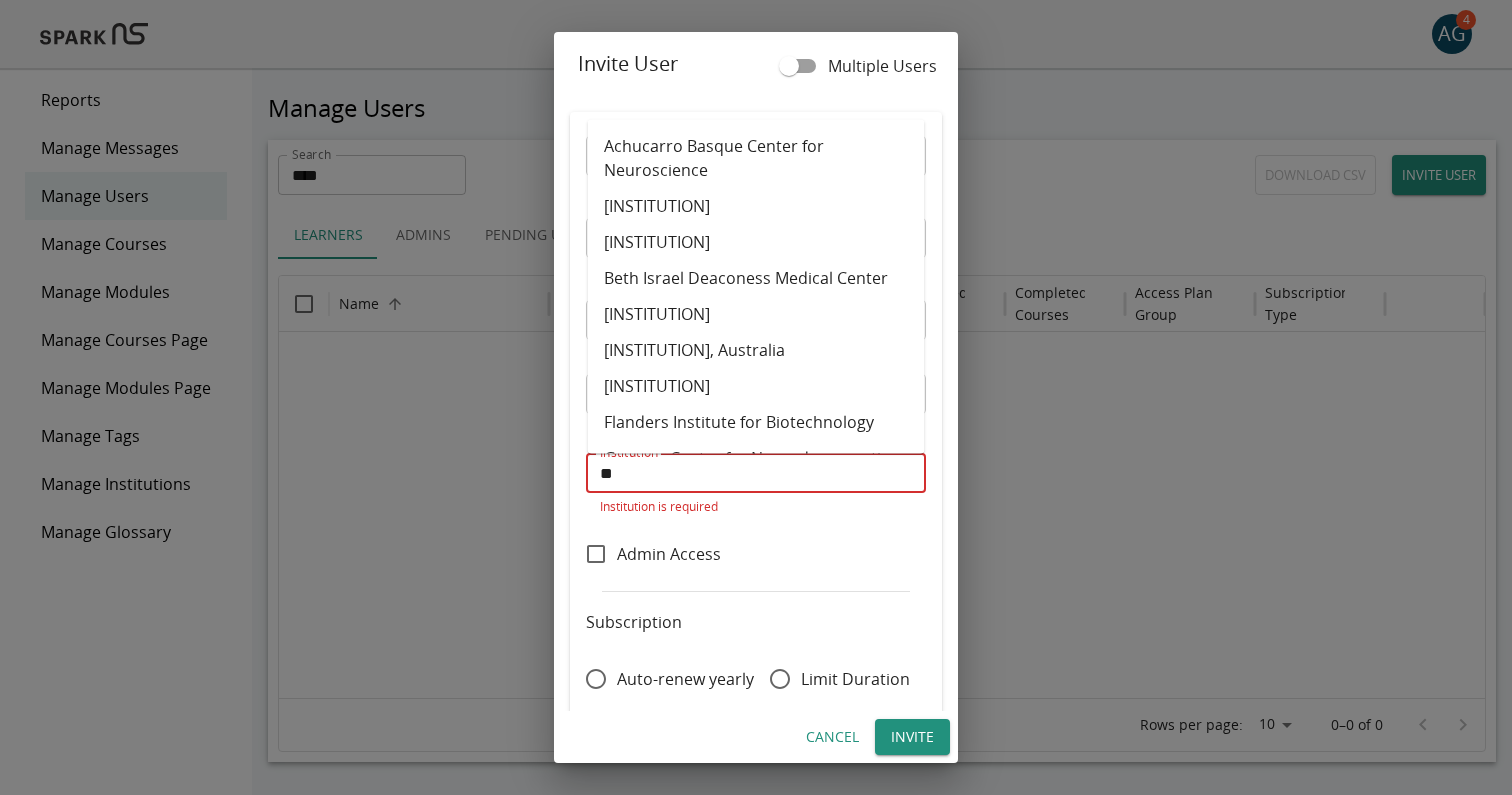 type on "*" 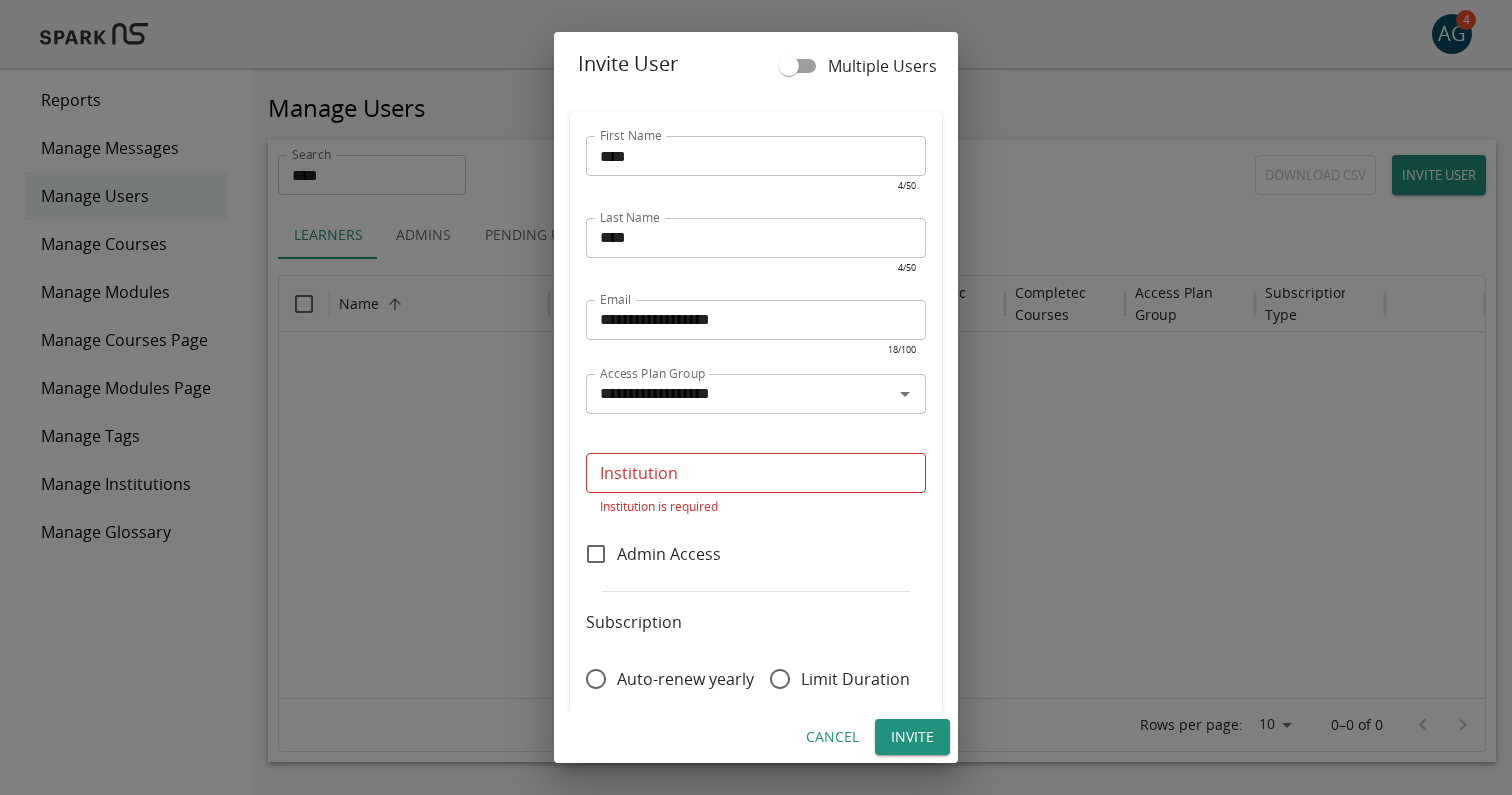 click on "**********" at bounding box center (756, 414) 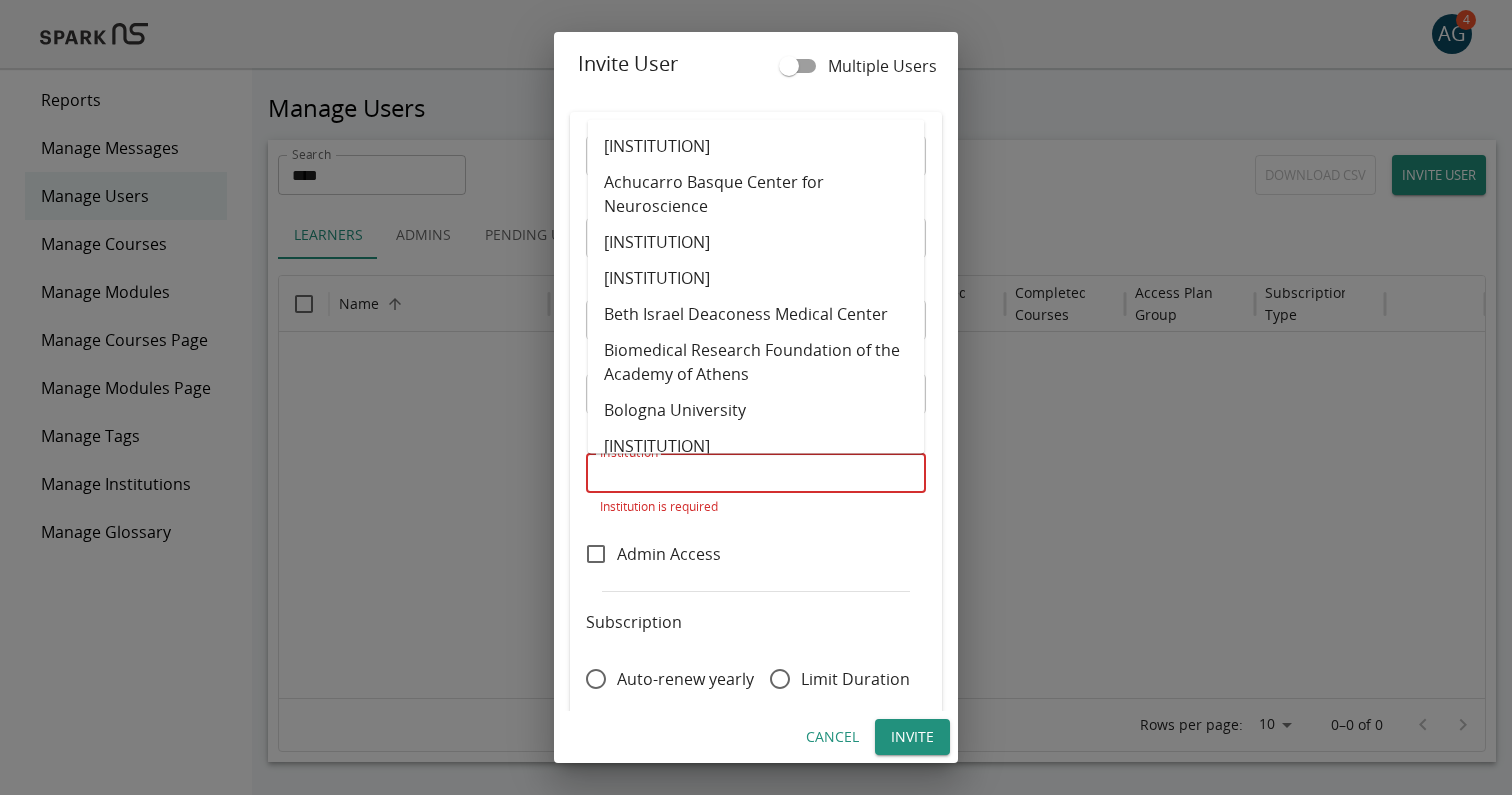 click on "Institution" at bounding box center (754, 473) 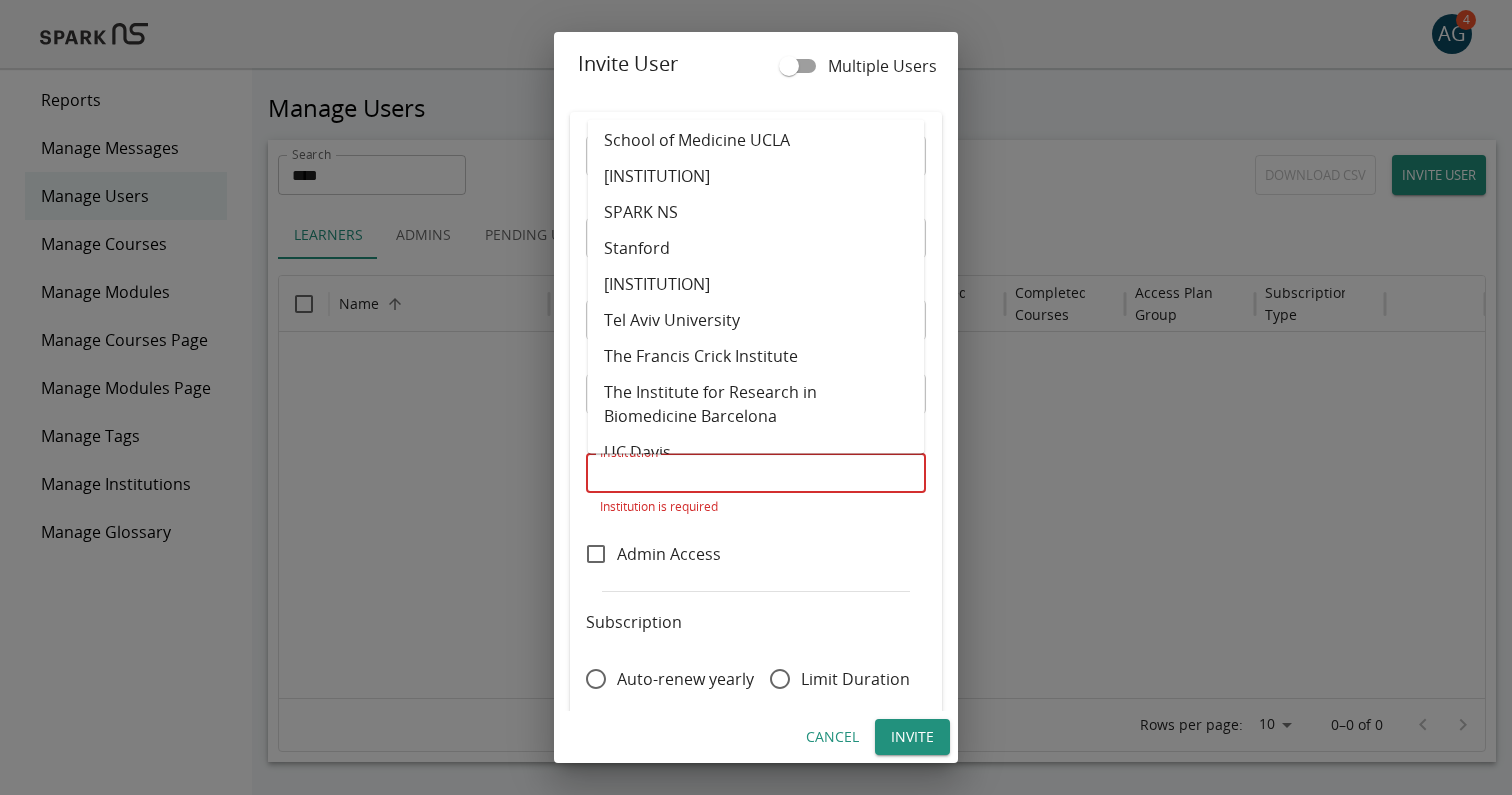 scroll, scrollTop: 1723, scrollLeft: 0, axis: vertical 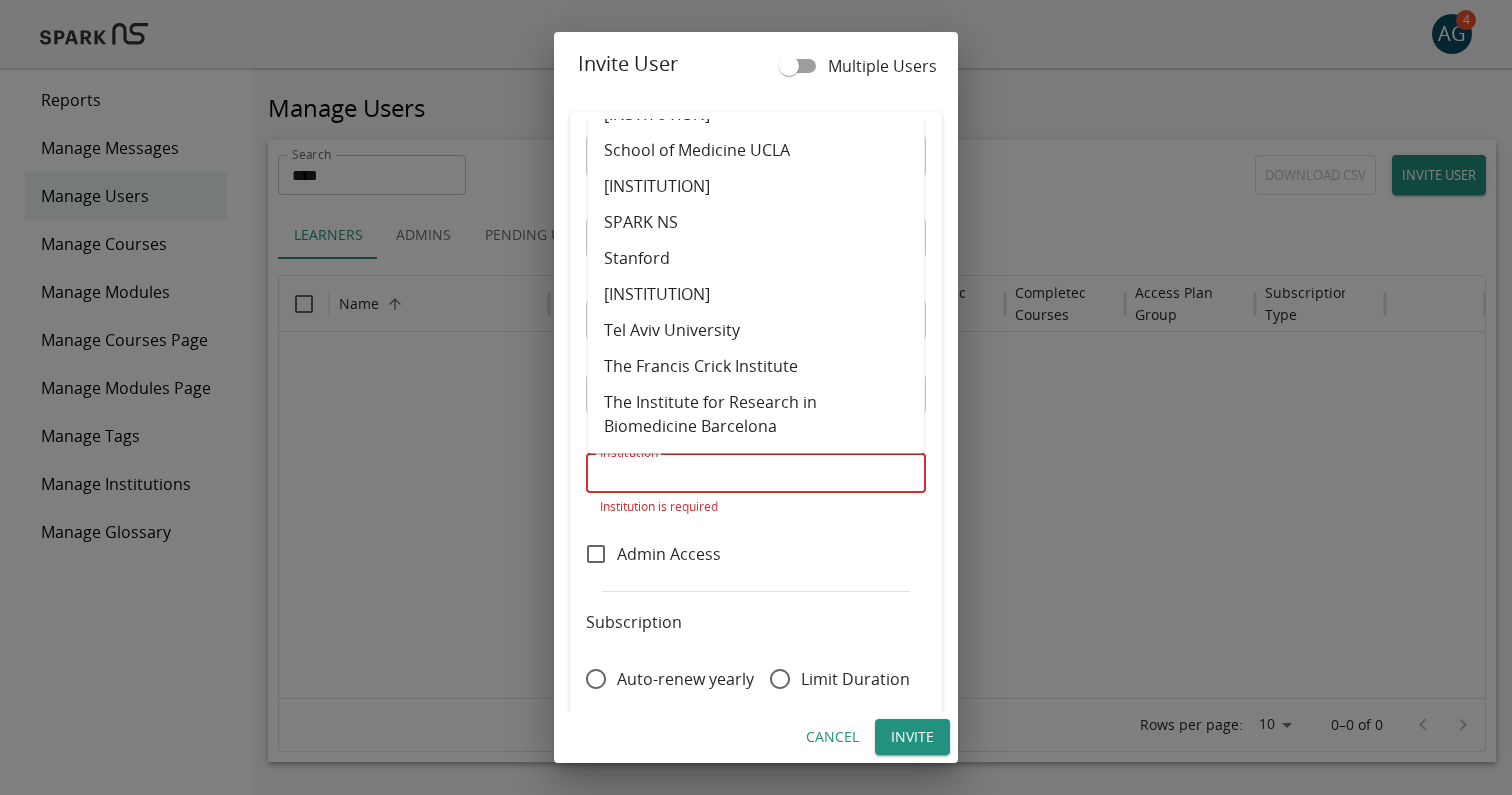 click on "Stanford University" at bounding box center [756, 295] 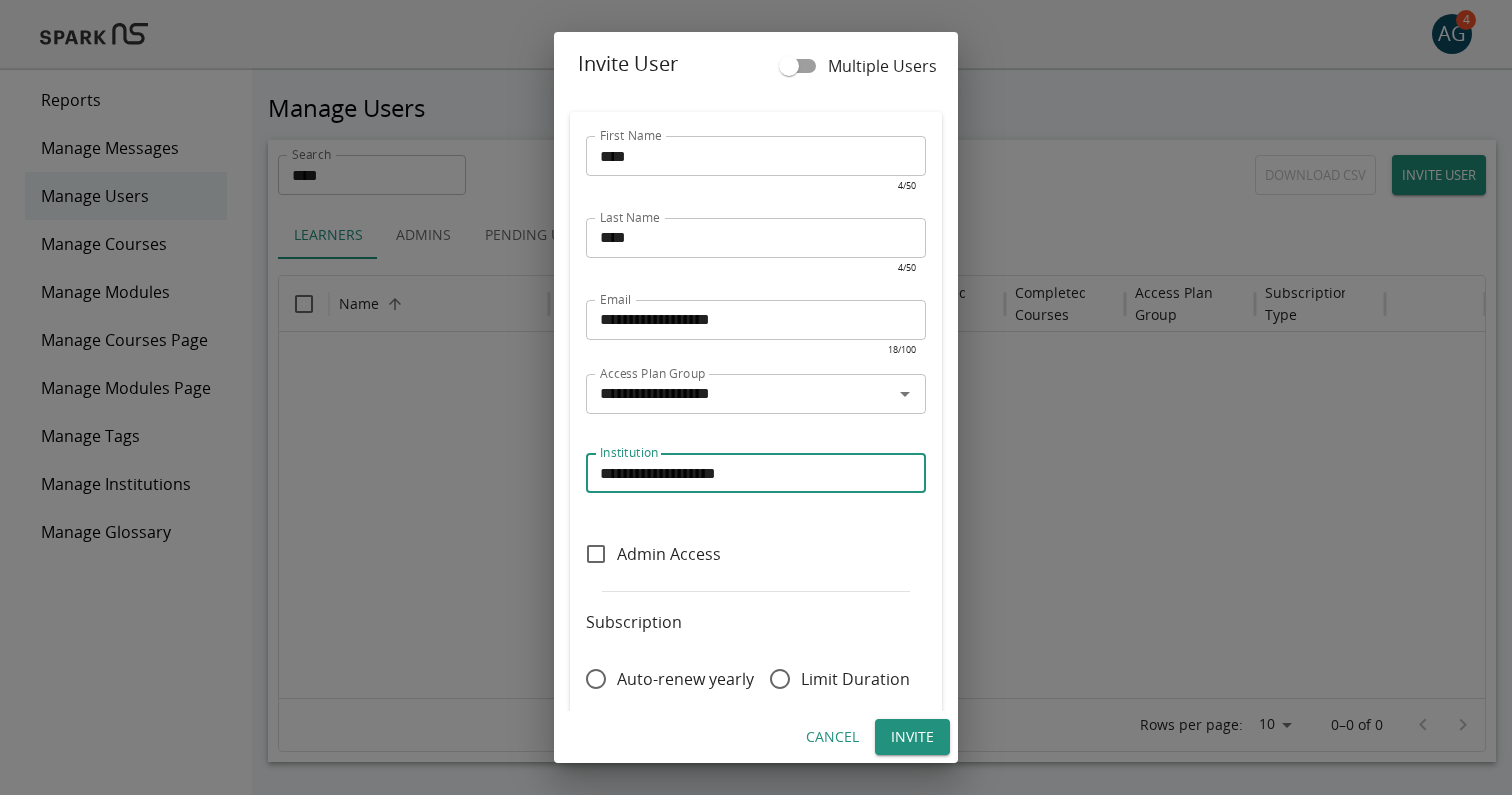 scroll, scrollTop: 21, scrollLeft: 0, axis: vertical 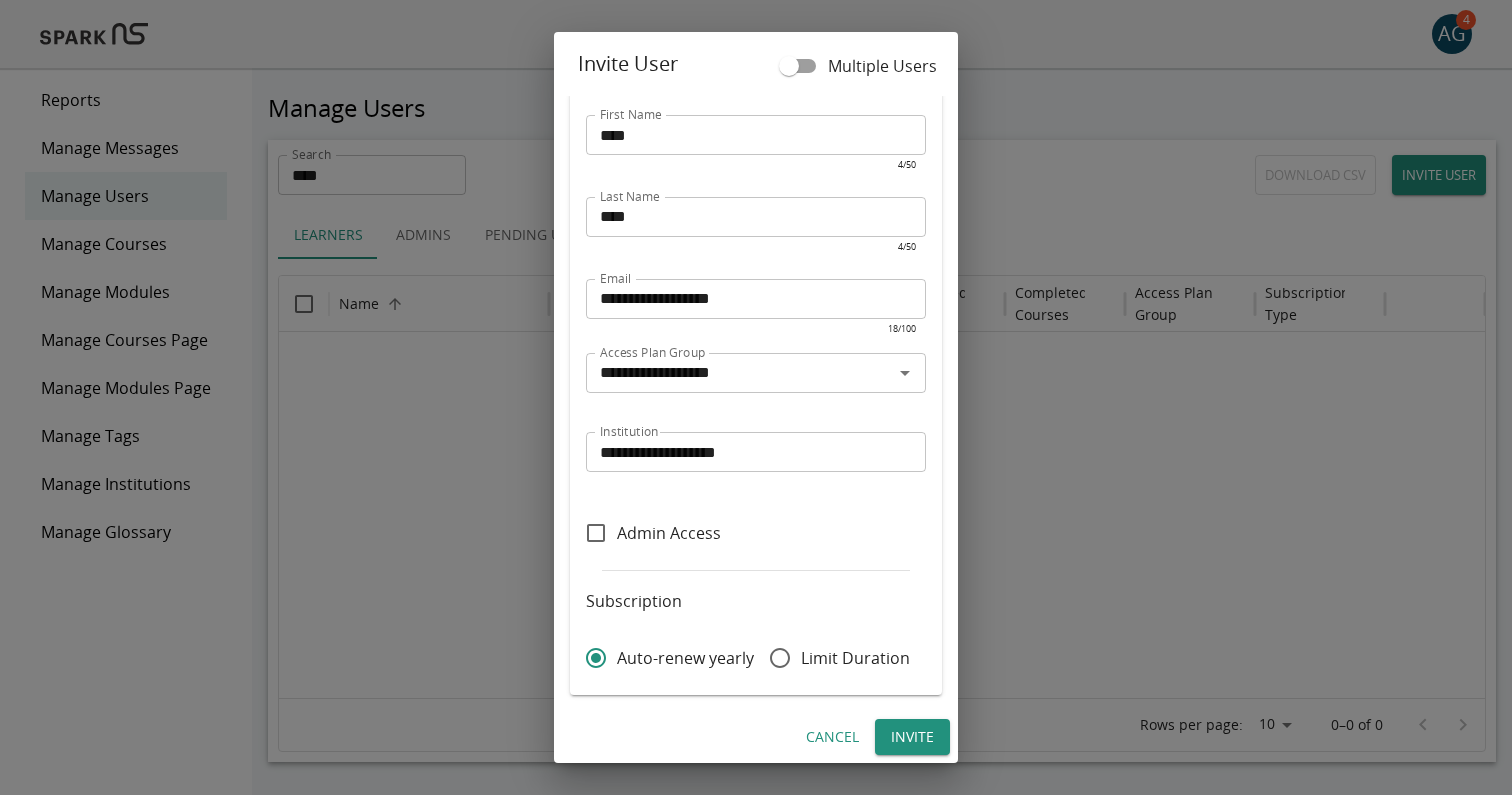 click on "Invite" at bounding box center (912, 737) 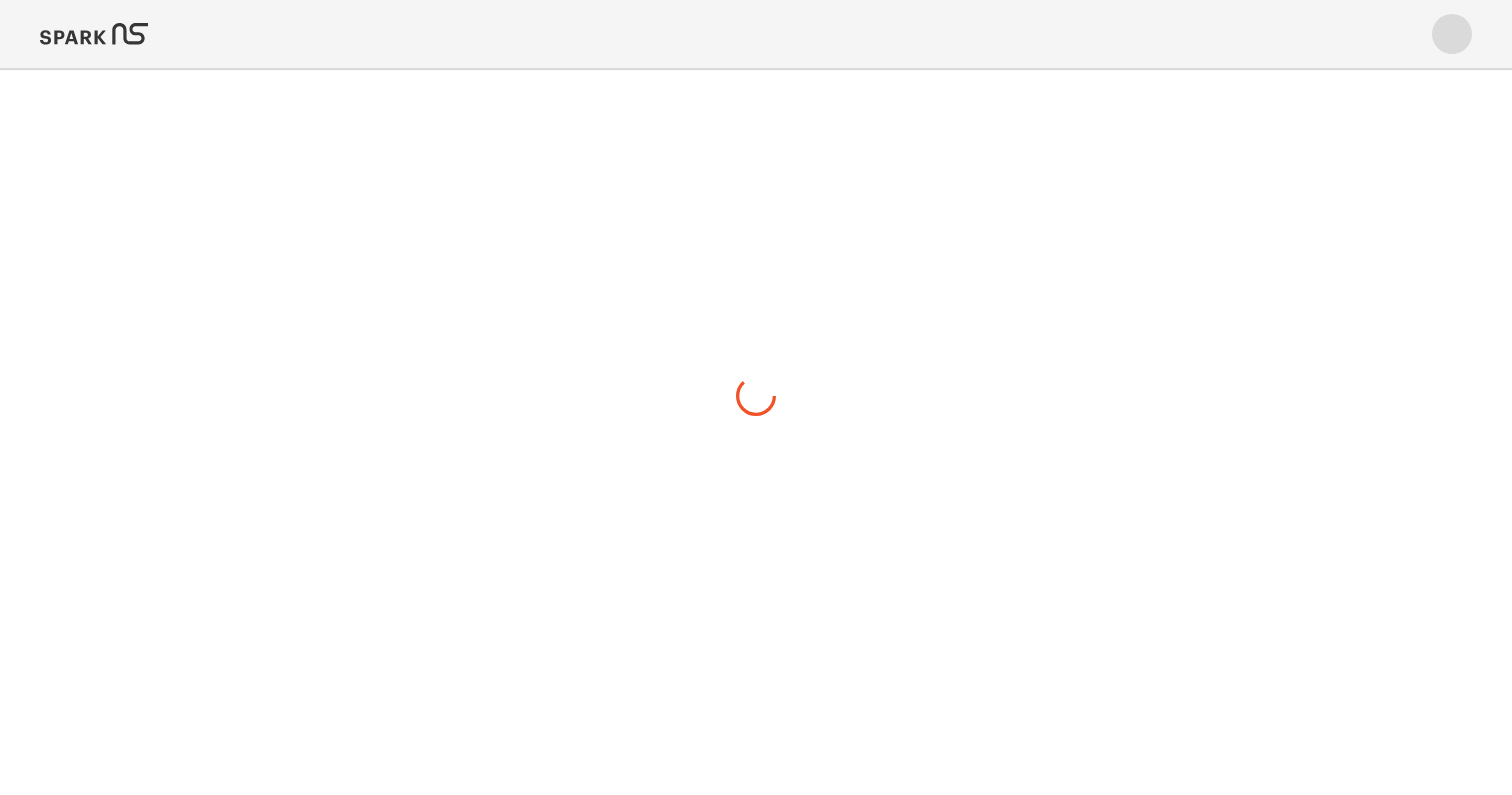 scroll, scrollTop: 0, scrollLeft: 0, axis: both 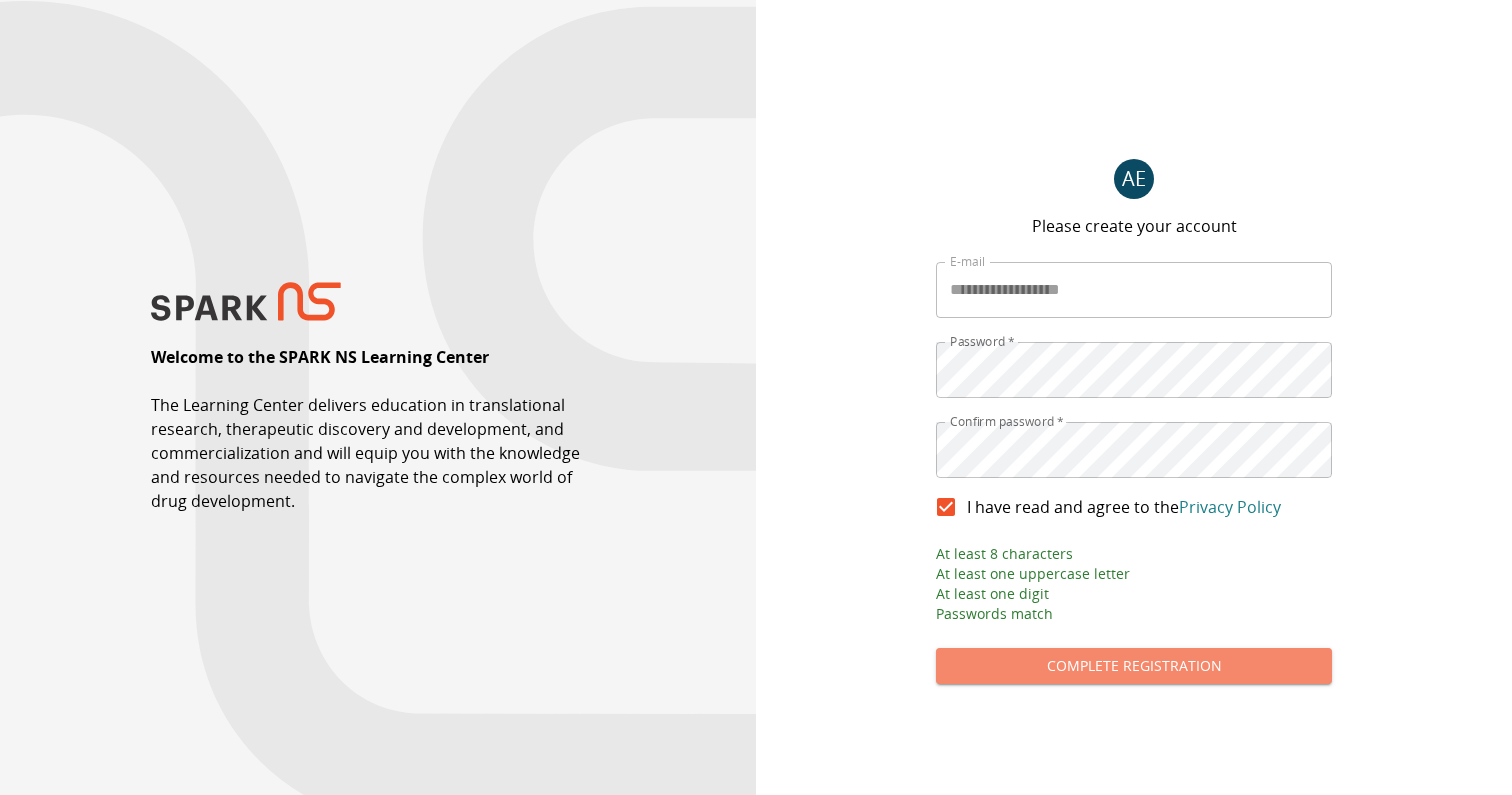 click on "Complete Registration" at bounding box center [1134, 666] 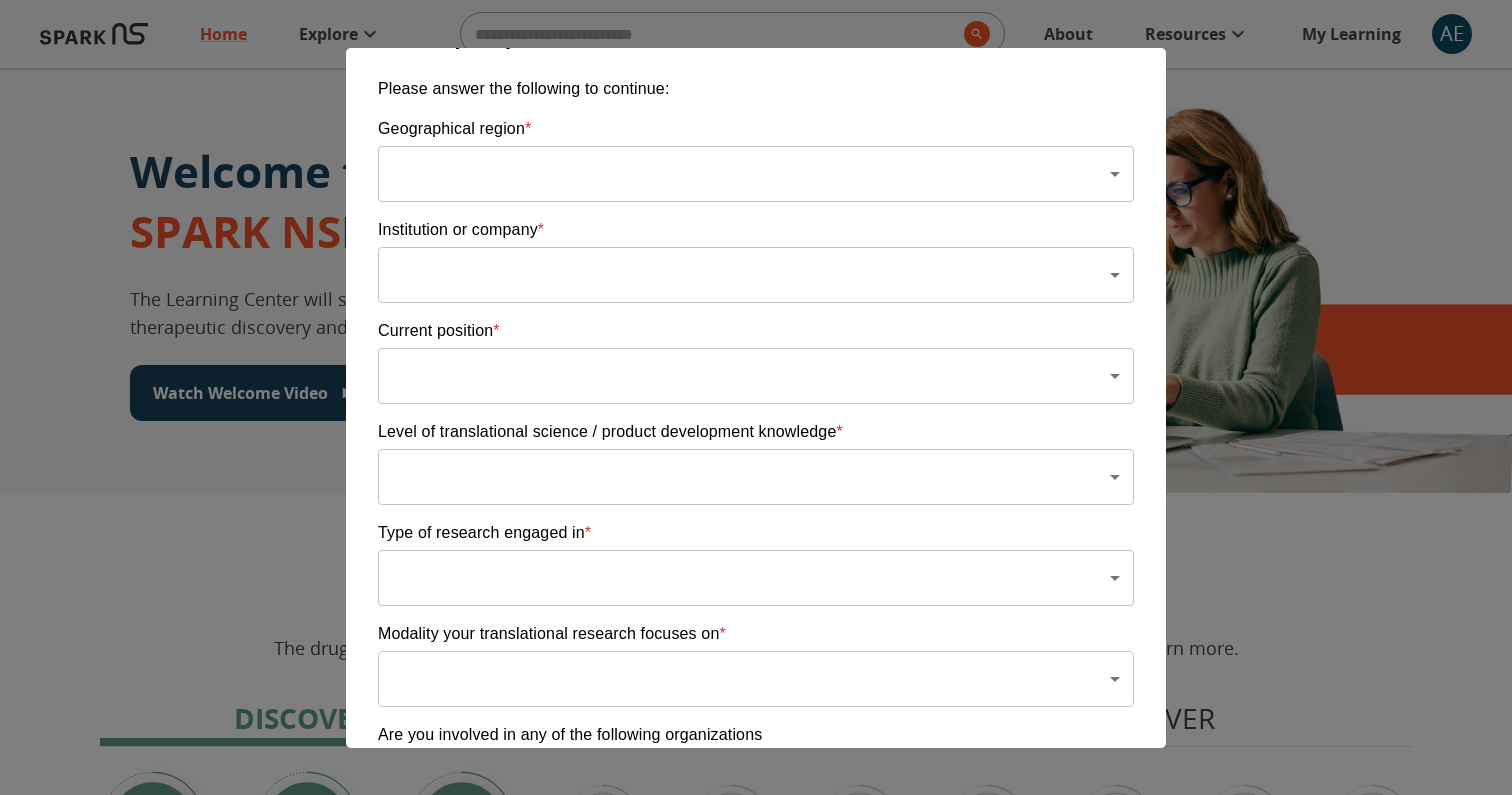 scroll, scrollTop: 0, scrollLeft: 0, axis: both 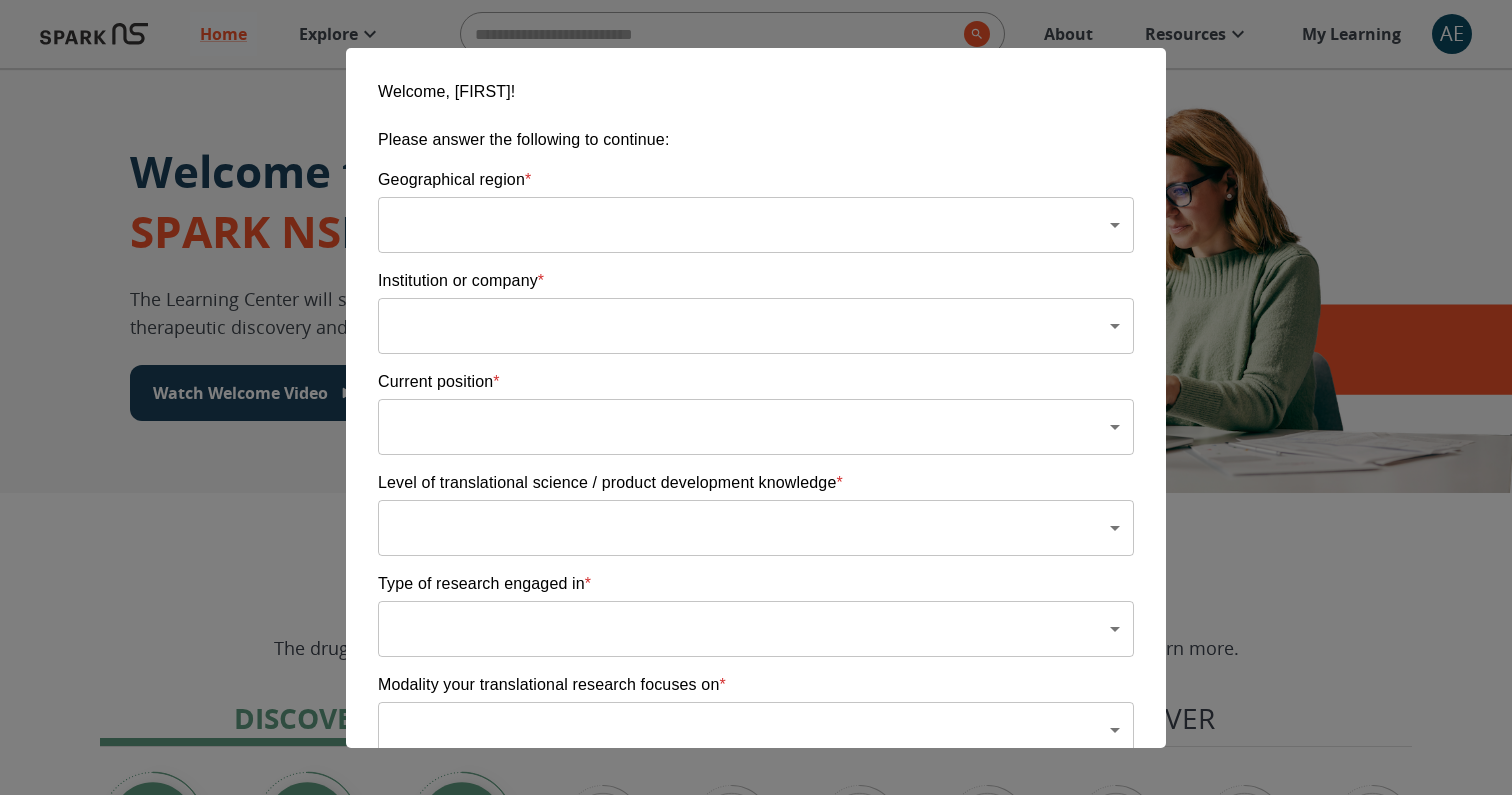 click on "Home Explore ​ About Resources My Learning AE Welcome to the SPARK NS  Learning Center The Learning Center will support your journey in translational research, therapeutic discovery and development, and commercialization. Watch Welcome Video The Drug Discovery and Development Process The drug development process typically has three phases. Discover, Develop, Deliver. Click each tab to learn more. Discover Develop Deliver Discover The Discover section covers foundational knowledge in drug discovery and
development, from identifying unmet medical need and understanding the disease to defining essential
product characteristics, therapeutic discovery, and optimization. You will also find information
supporting strategic planning, the basics of the market, and technology transfer as well as regulatory
and intellectual property considerations. Watch Video Your Learning, Your Way Courses Go to Courses Courses Go to Courses Modules Go to Modules Videos Go to Videos Contact Privacy  *" at bounding box center (756, 1253) 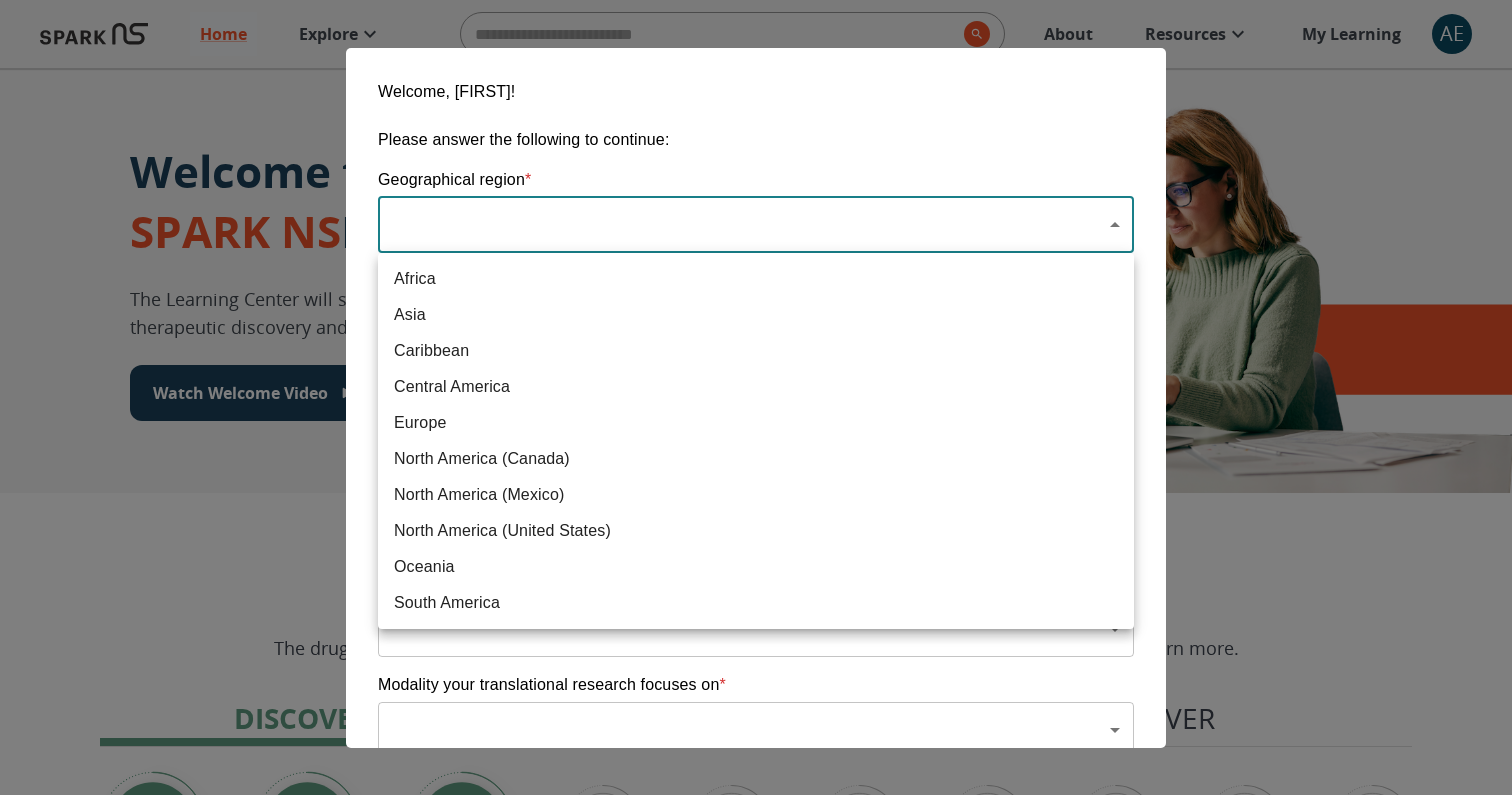 click on "North America (United States)" at bounding box center [756, 531] 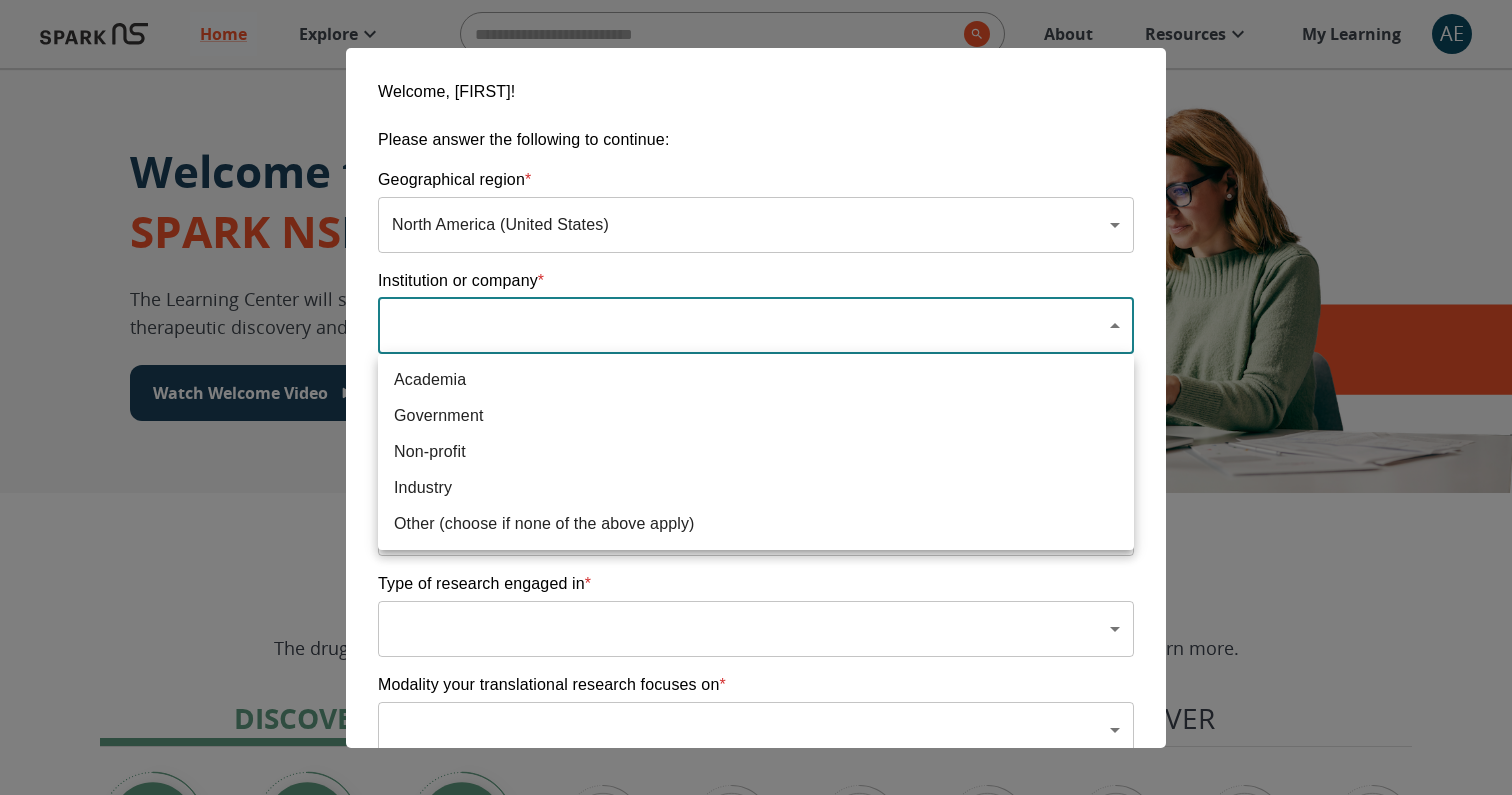 click on "Home Explore ​ About Resources My Learning AE Welcome to the SPARK NS  Learning Center The Learning Center will support your journey in translational research, therapeutic discovery and development, and commercialization. Watch Welcome Video The Drug Discovery and Development Process The drug development process typically has three phases. Discover, Develop, Deliver. Click each tab to learn more. Discover Develop Deliver Discover The Discover section covers foundational knowledge in drug discovery and
development, from identifying unmet medical need and understanding the disease to defining essential
product characteristics, therapeutic discovery, and optimization. You will also find information
supporting strategic planning, the basics of the market, and technology transfer as well as regulatory
and intellectual property considerations. Watch Video Your Learning, Your Way Courses Go to Courses Courses Go to Courses Modules Go to Modules Videos Go to Videos Contact Privacy  *" at bounding box center [756, 1253] 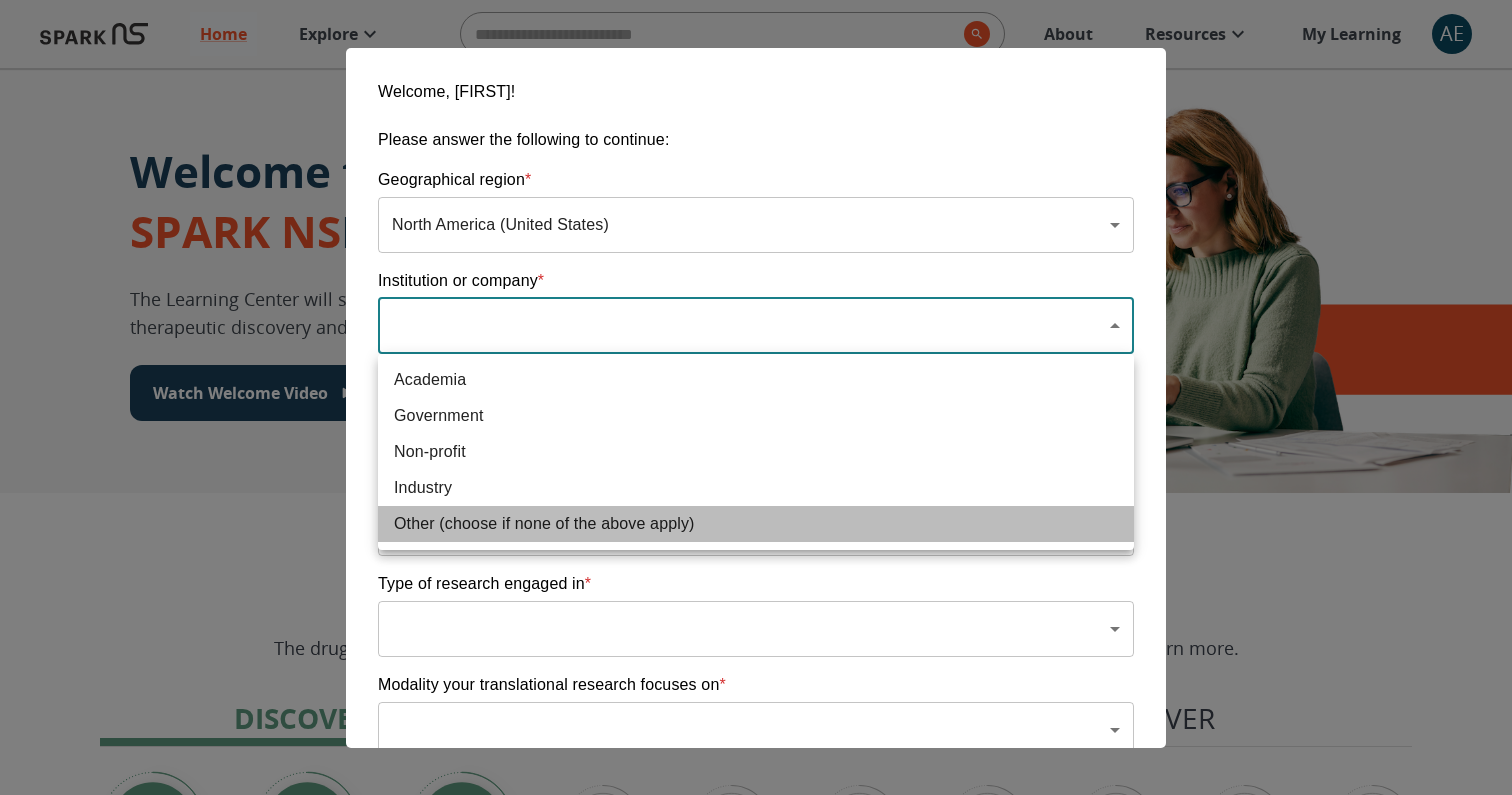 click on "Other (choose if none of the above apply)" at bounding box center [756, 524] 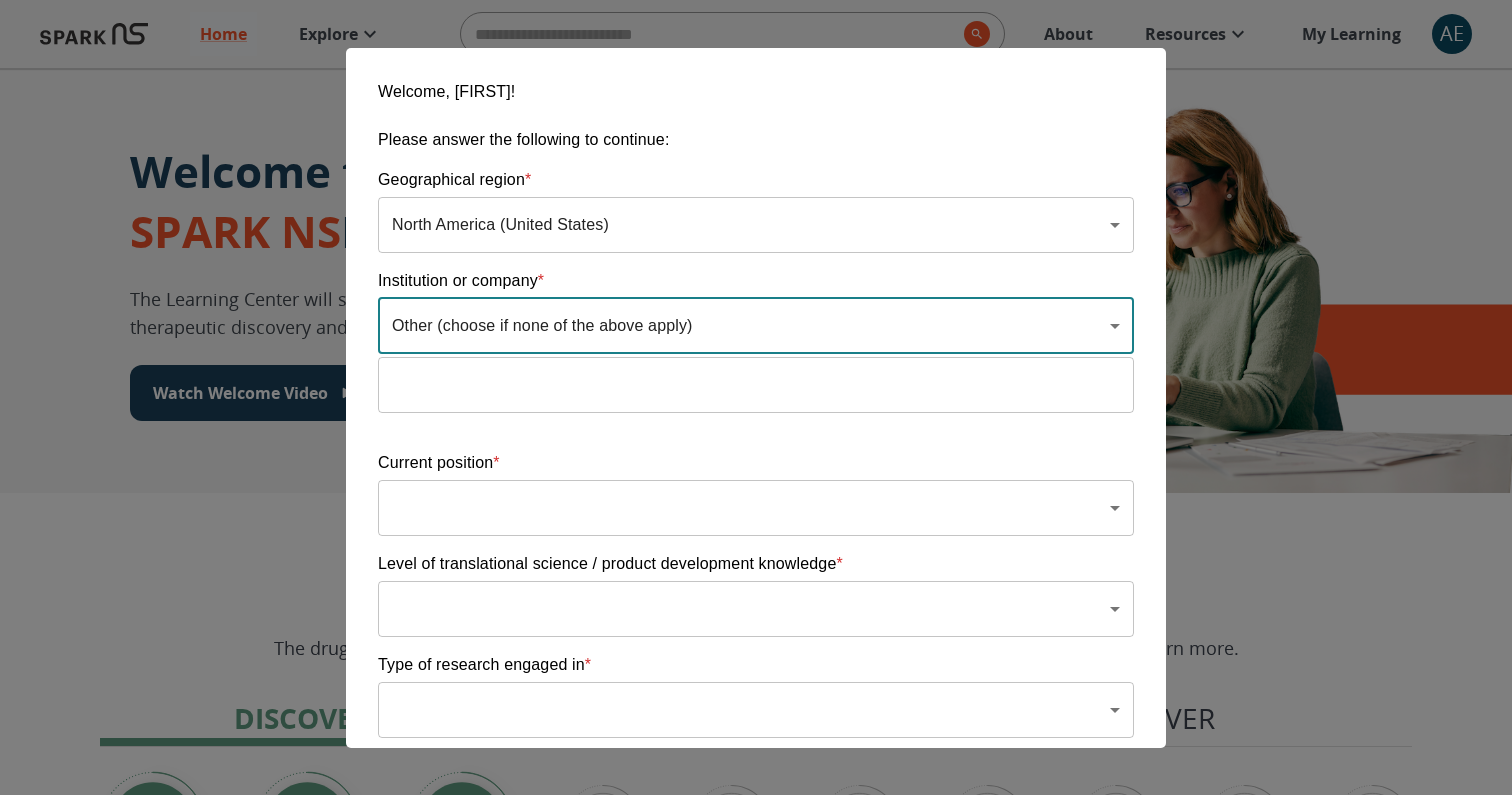 click at bounding box center (756, 385) 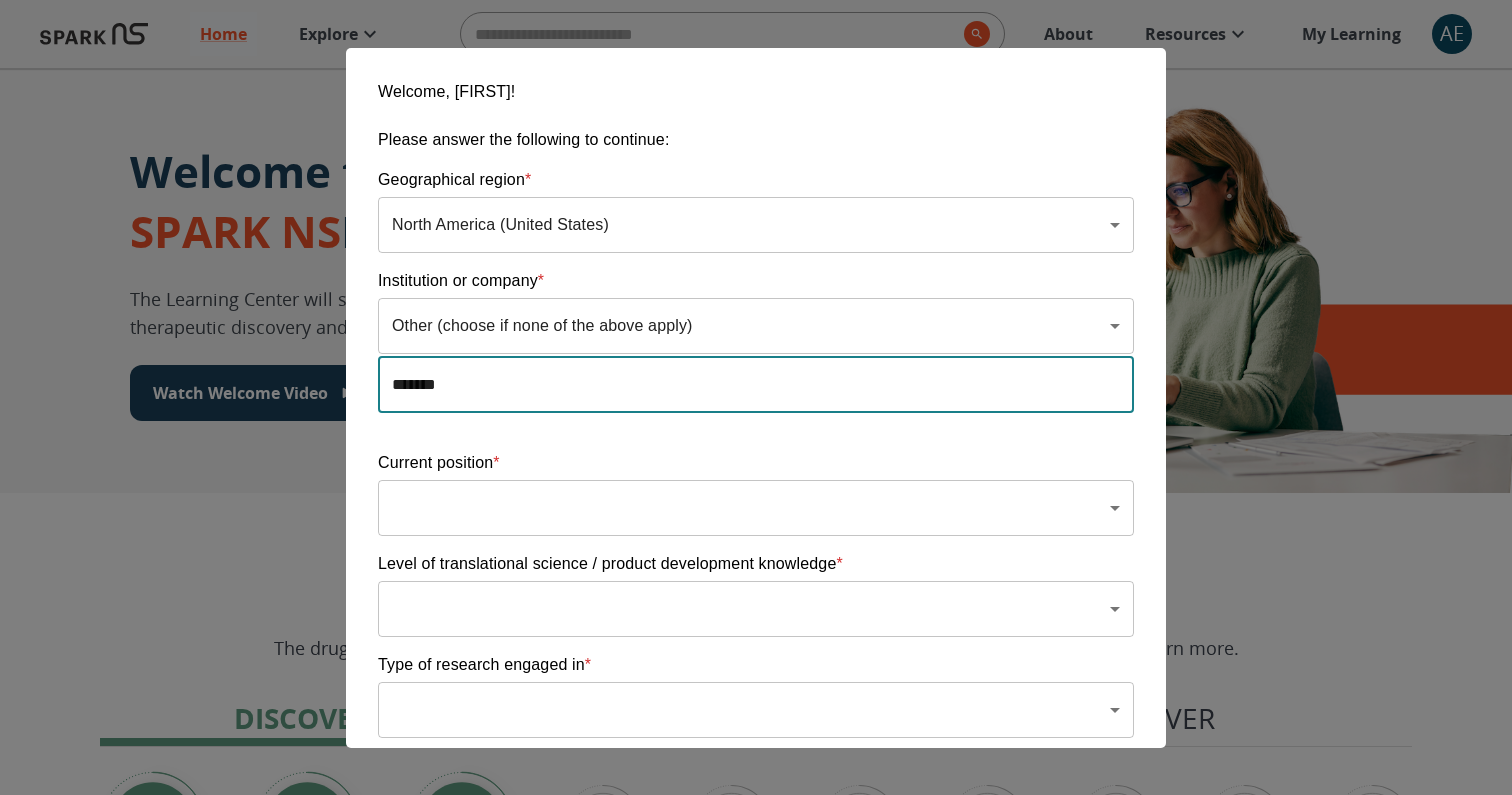 type on "*******" 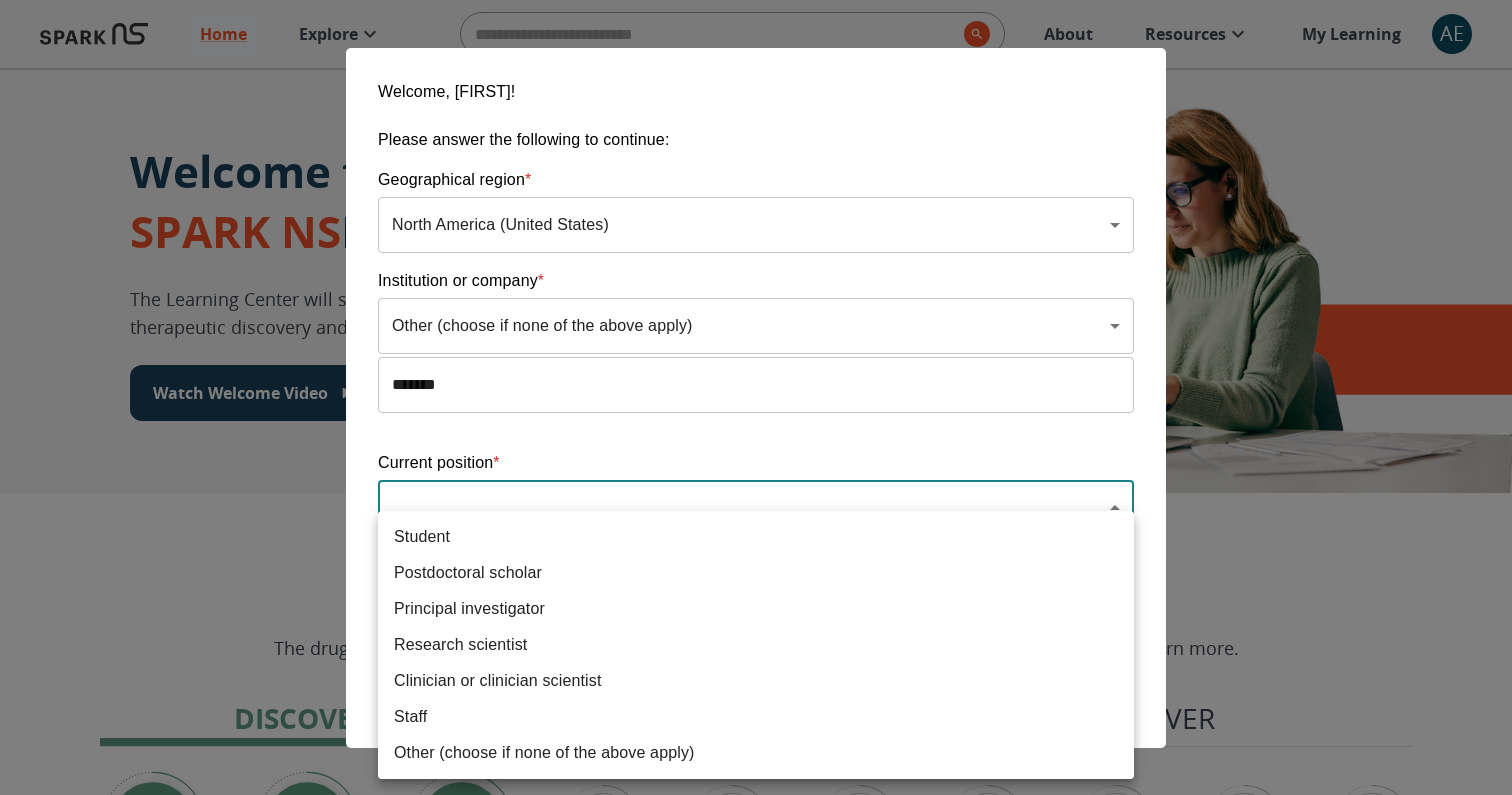 click on "Home Explore ​ About Resources My Learning AE Welcome to the SPARK NS  Learning Center The Learning Center will support your journey in translational research, therapeutic discovery and development, and commercialization. Watch Welcome Video The Drug Discovery and Development Process The drug development process typically has three phases. Discover, Develop, Deliver. Click each tab to learn more. Discover Develop Deliver Discover The Discover section covers foundational knowledge in drug discovery and
development, from identifying unmet medical need and understanding the disease to defining essential
product characteristics, therapeutic discovery, and optimization. You will also find information
supporting strategic planning, the basics of the market, and technology transfer as well as regulatory
and intellectual property considerations. Watch Video Your Learning, Your Way Courses Go to Courses Courses Go to Courses Modules Go to Modules Videos Go to Videos Contact Privacy  *" at bounding box center (756, 1253) 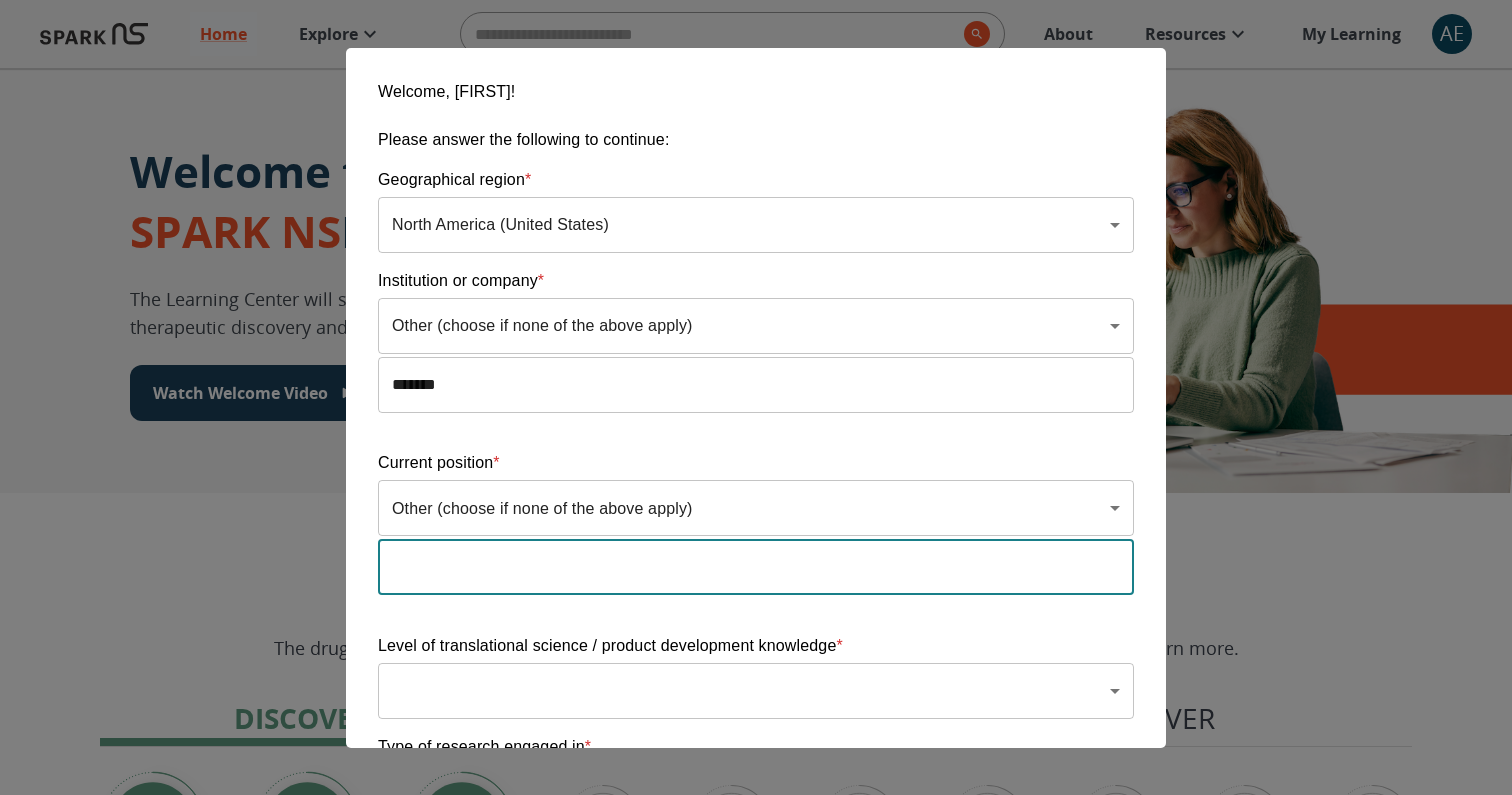 click at bounding box center (756, 567) 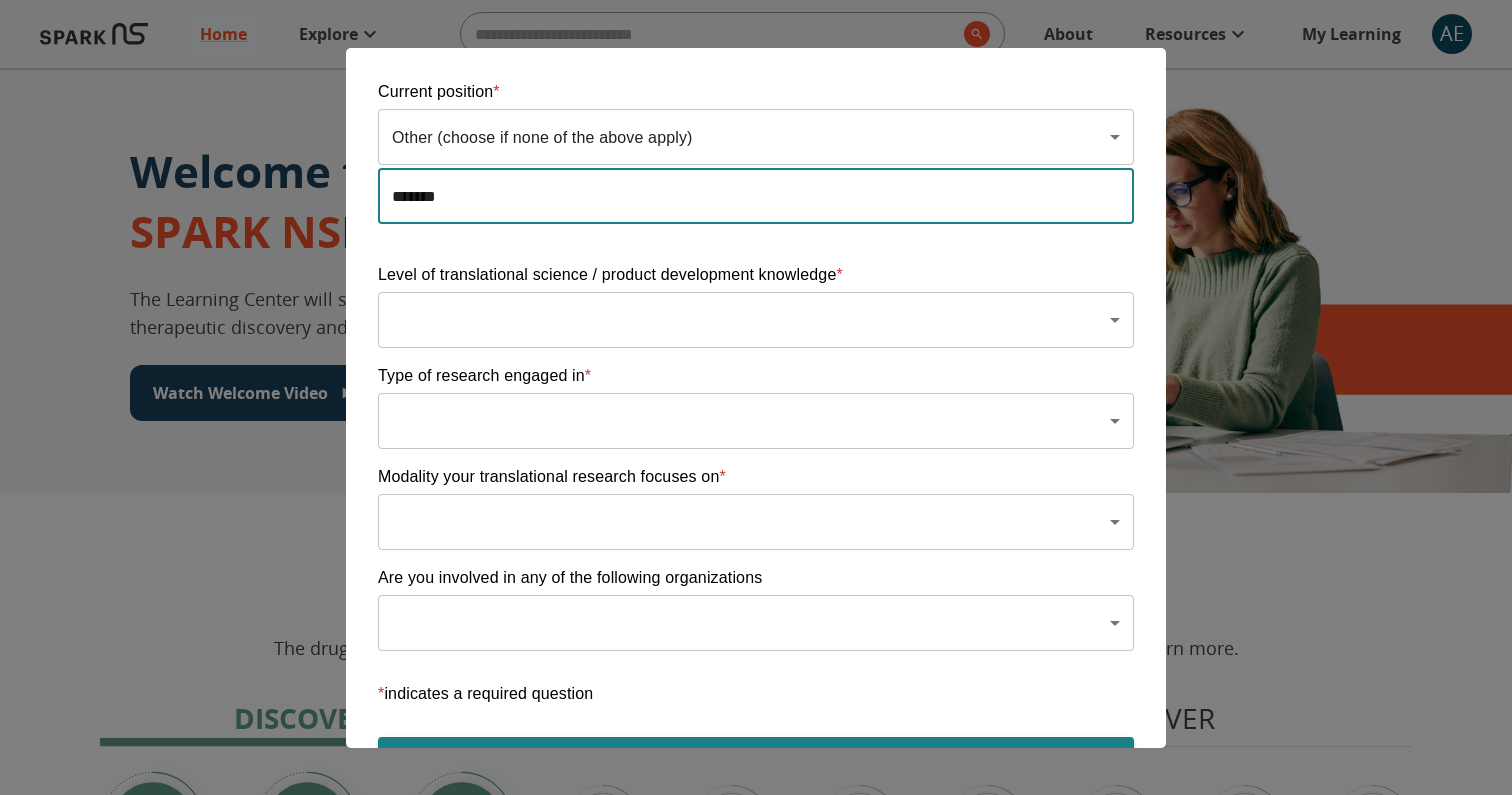 scroll, scrollTop: 376, scrollLeft: 0, axis: vertical 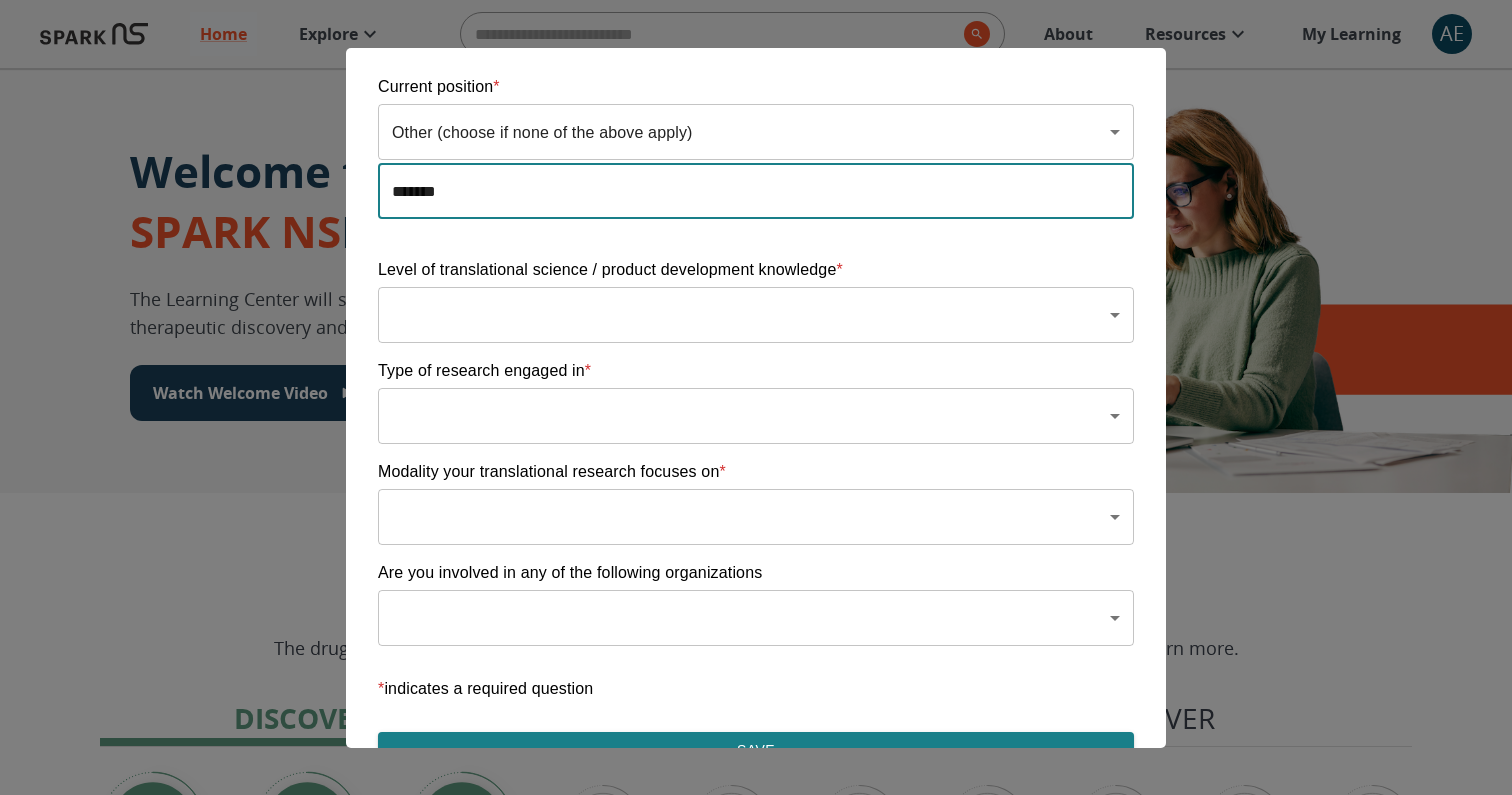 type on "*******" 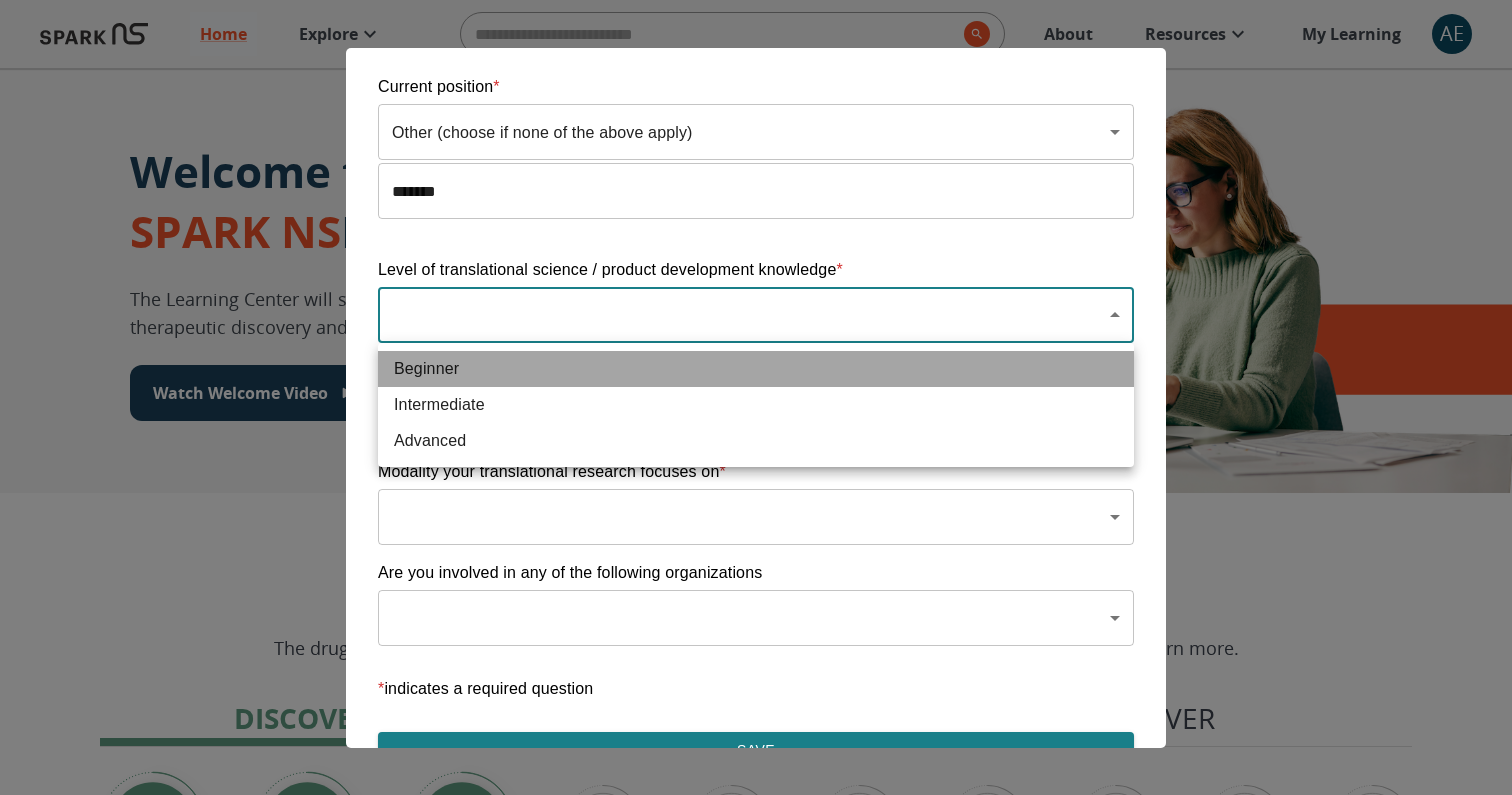 click on "Beginner" at bounding box center [756, 369] 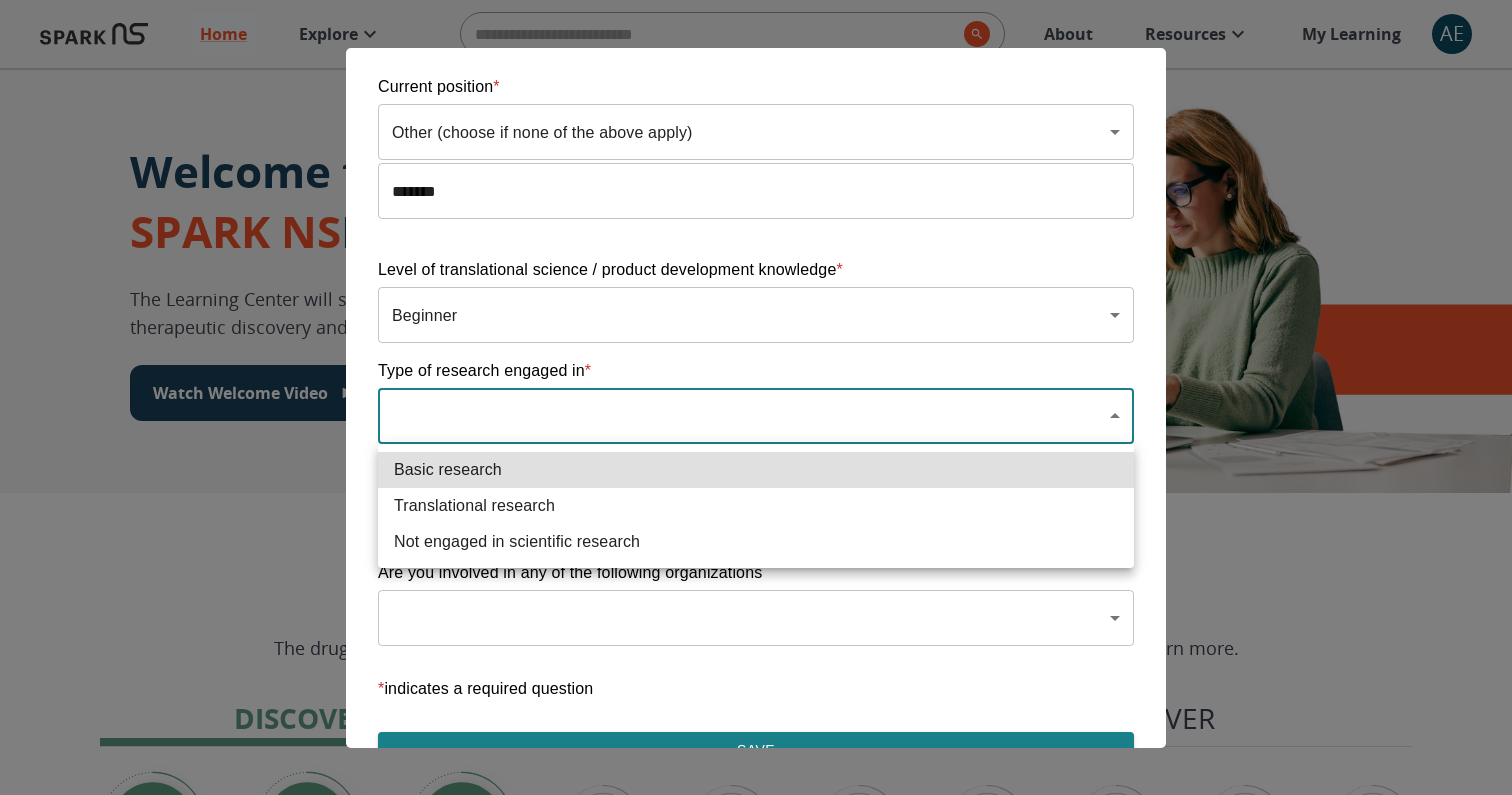 click on "Home Explore ​ About Resources My Learning AE Welcome to the SPARK NS  Learning Center The Learning Center will support your journey in translational research, therapeutic discovery and development, and commercialization. Watch Welcome Video The Drug Discovery and Development Process The drug development process typically has three phases. Discover, Develop, Deliver. Click each tab to learn more. Discover Develop Deliver Discover The Discover section covers foundational knowledge in drug discovery and
development, from identifying unmet medical need and understanding the disease to defining essential
product characteristics, therapeutic discovery, and optimization. You will also find information
supporting strategic planning, the basics of the market, and technology transfer as well as regulatory
and intellectual property considerations. Watch Video Your Learning, Your Way Courses Go to Courses Courses Go to Courses Modules Go to Modules Videos Go to Videos Contact Privacy  *" at bounding box center [756, 1253] 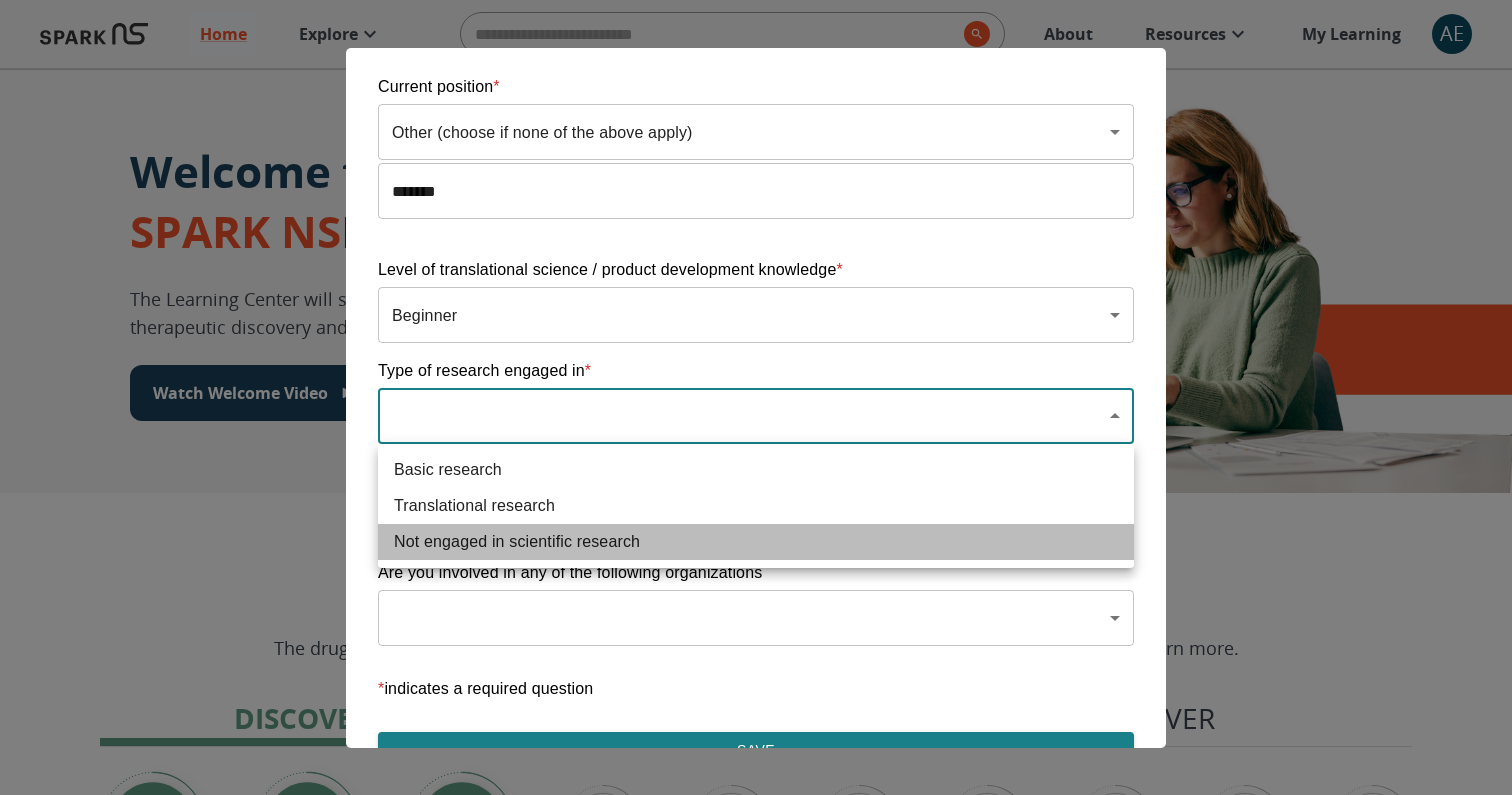 click on "Not engaged in scientific research" at bounding box center (756, 542) 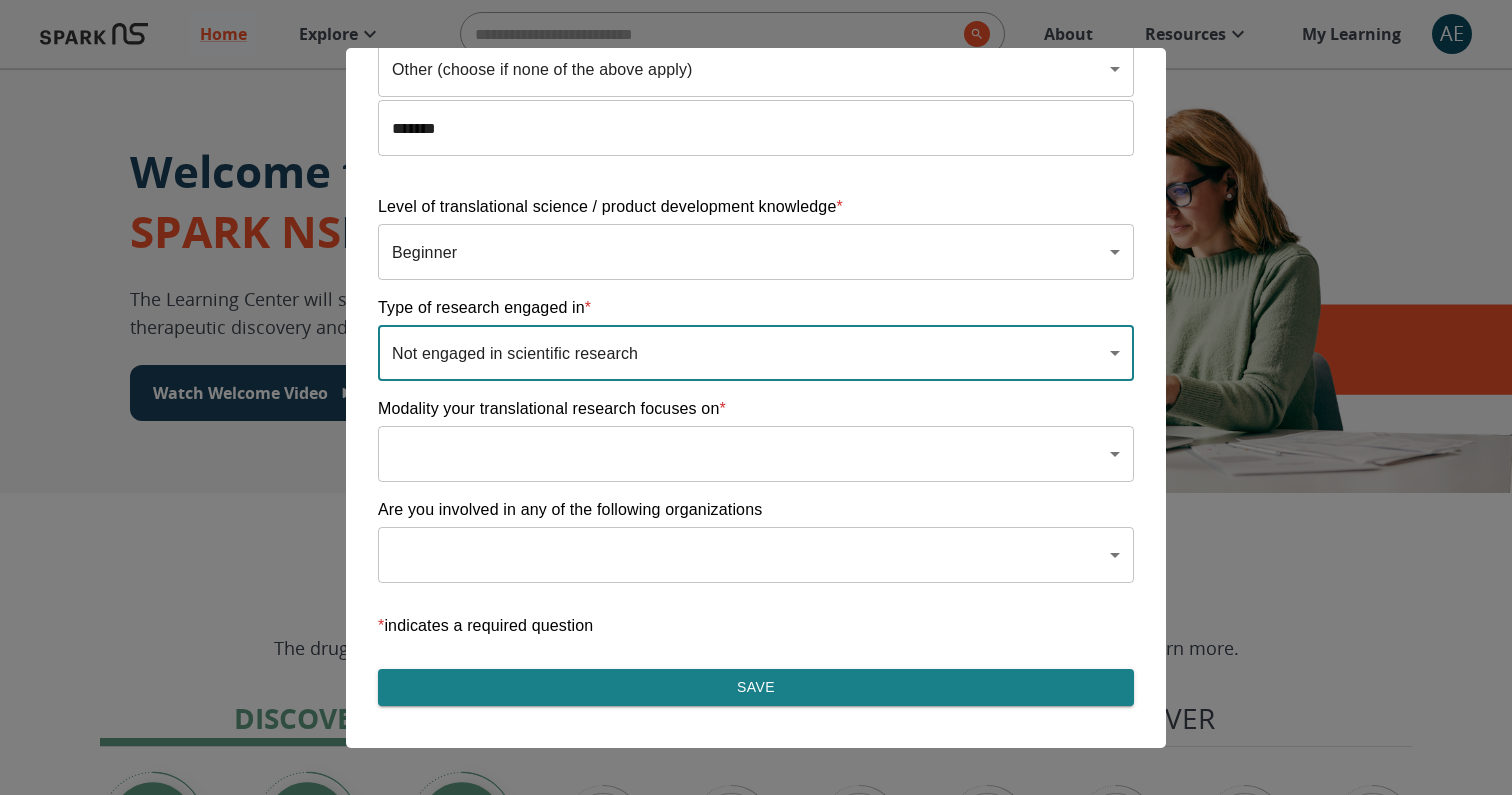 scroll, scrollTop: 445, scrollLeft: 0, axis: vertical 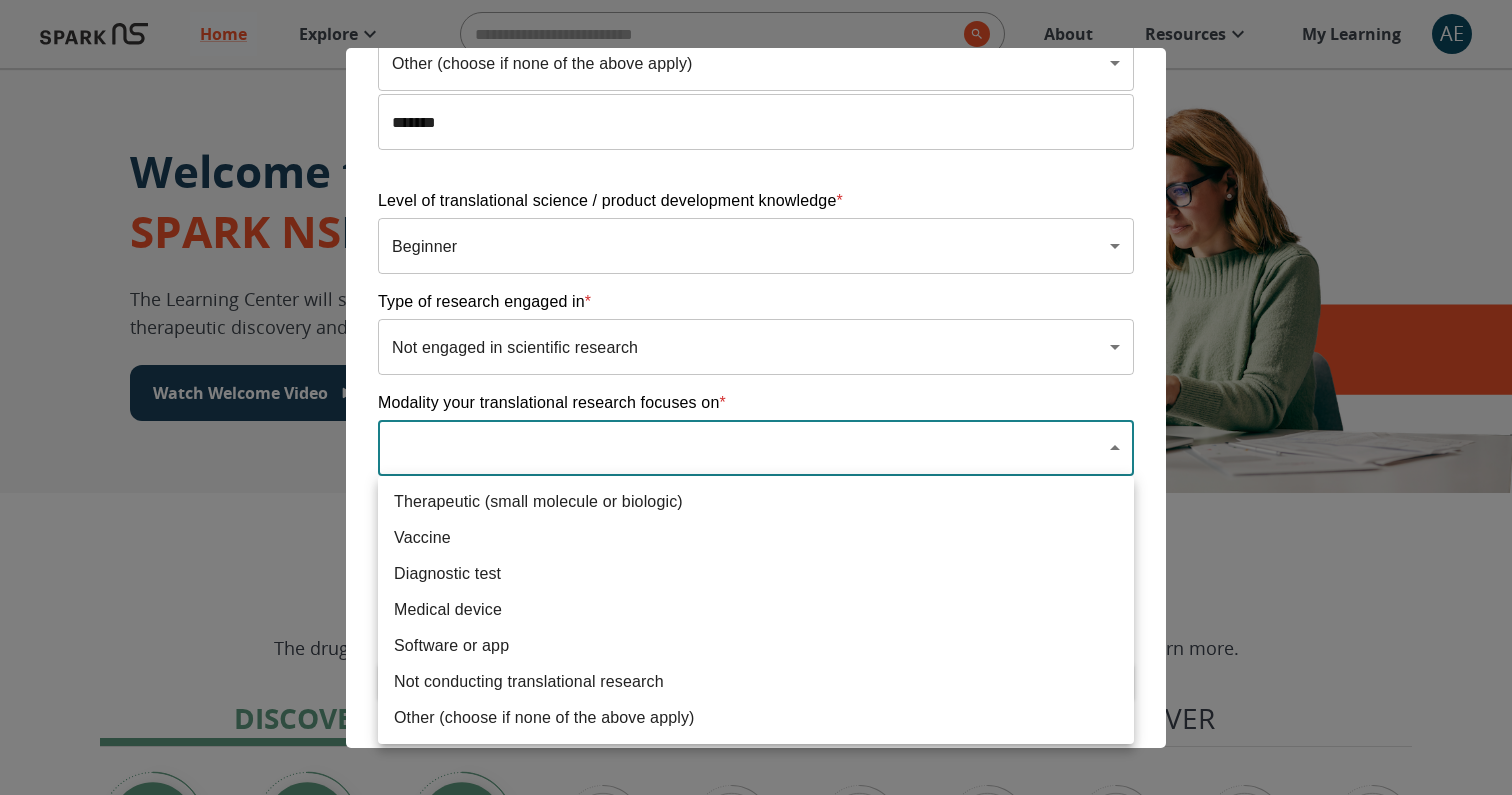 click on "Home Explore ​ About Resources My Learning AE Welcome to the SPARK NS  Learning Center The Learning Center will support your journey in translational research, therapeutic discovery and development, and commercialization. Watch Welcome Video The Drug Discovery and Development Process The drug development process typically has three phases. Discover, Develop, Deliver. Click each tab to learn more. Discover Develop Deliver Discover The Discover section covers foundational knowledge in drug discovery and
development, from identifying unmet medical need and understanding the disease to defining essential
product characteristics, therapeutic discovery, and optimization. You will also find information
supporting strategic planning, the basics of the market, and technology transfer as well as regulatory
and intellectual property considerations. Watch Video Your Learning, Your Way Courses Go to Courses Courses Go to Courses Modules Go to Modules Videos Go to Videos Contact Privacy  *" at bounding box center (756, 1253) 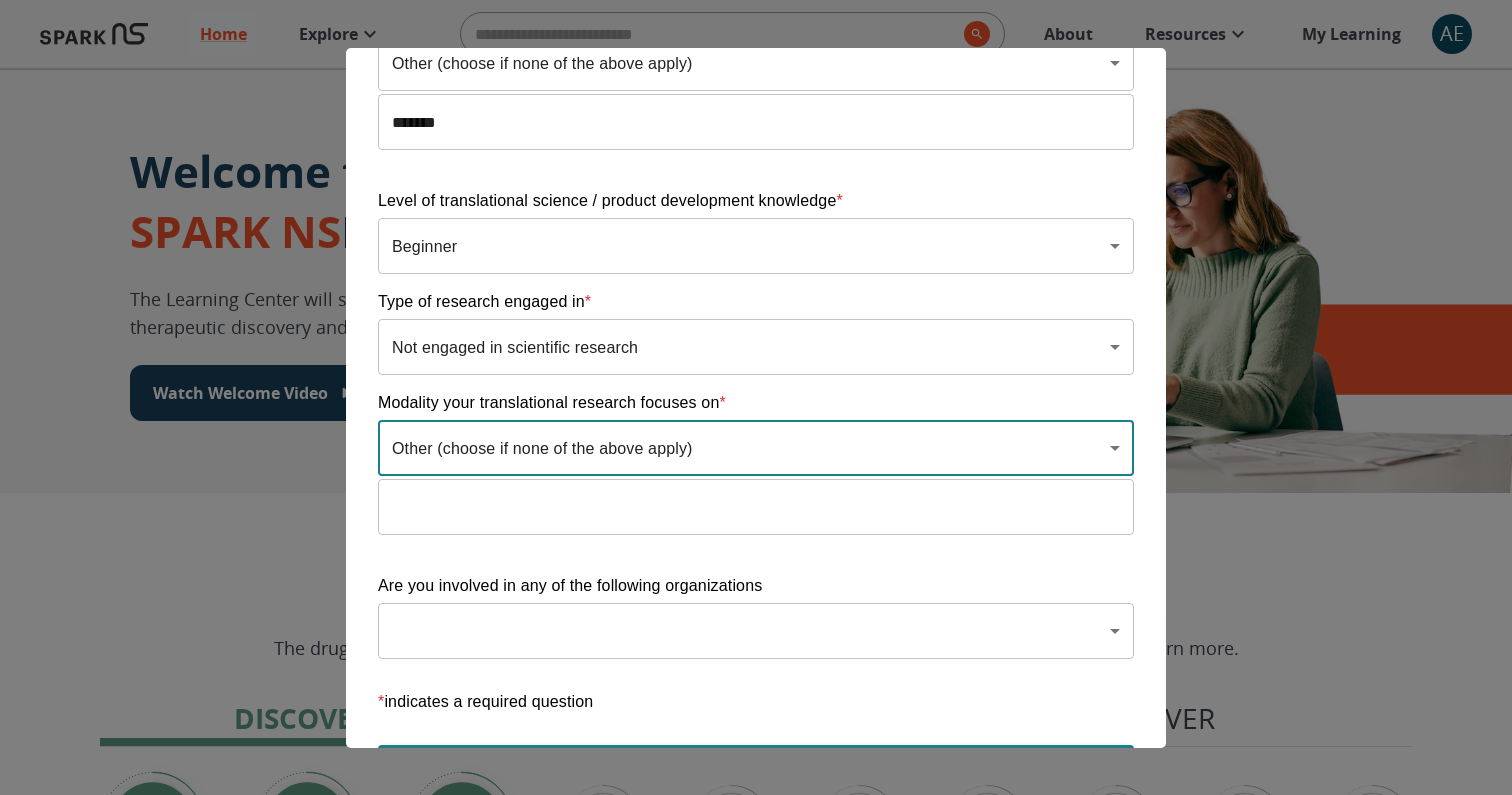 click at bounding box center [756, 507] 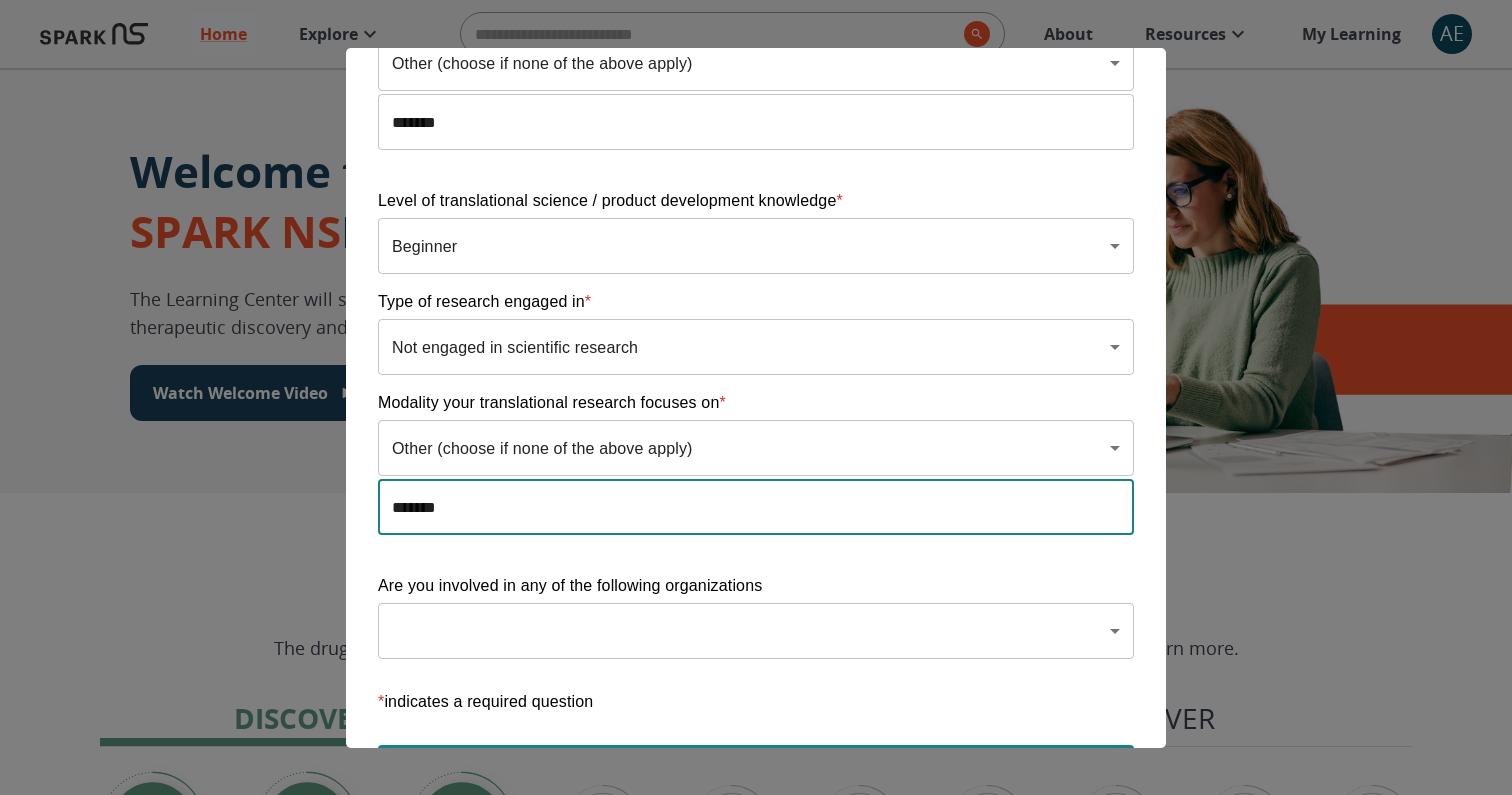 scroll, scrollTop: 527, scrollLeft: 0, axis: vertical 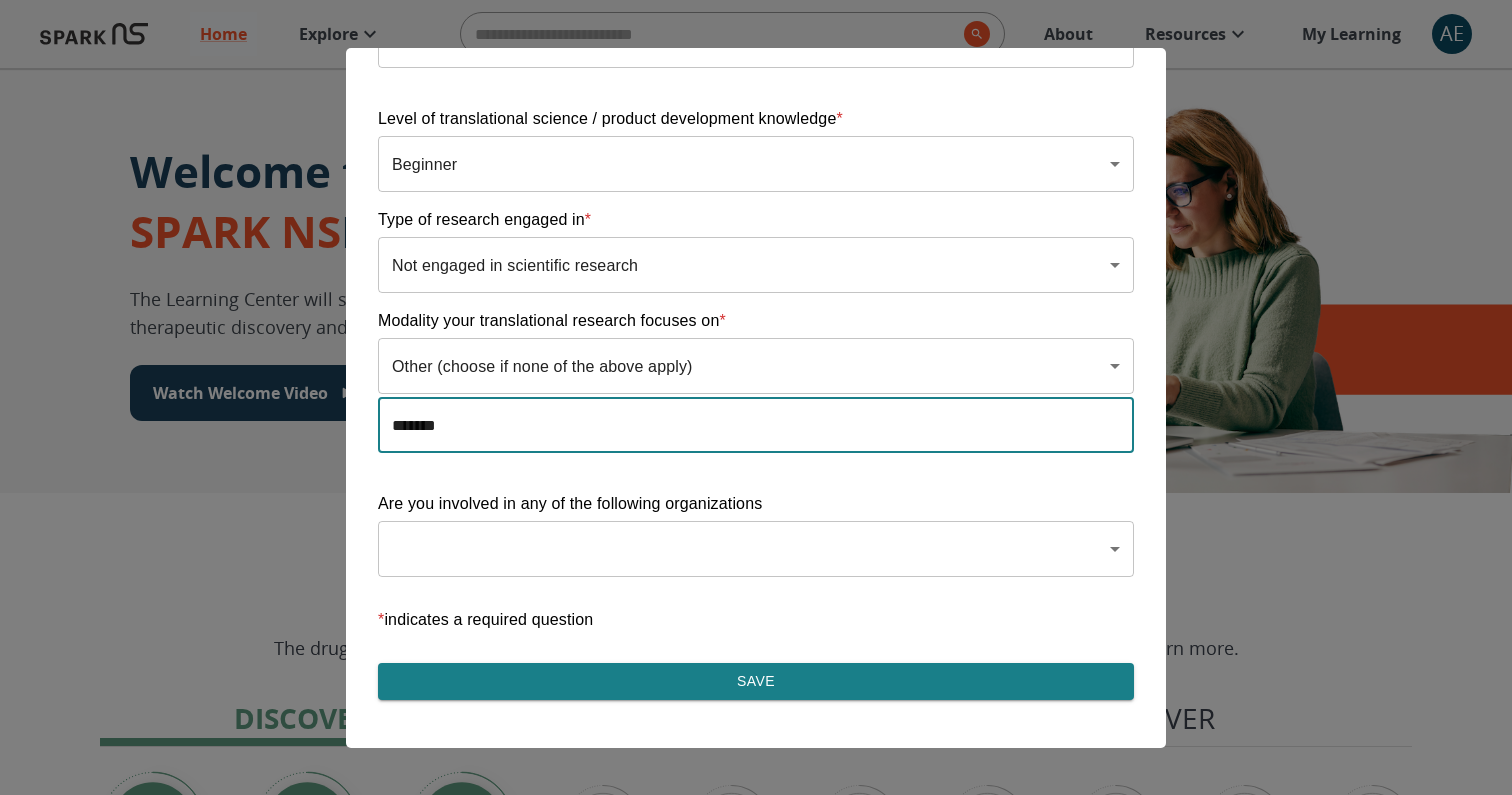 type on "*******" 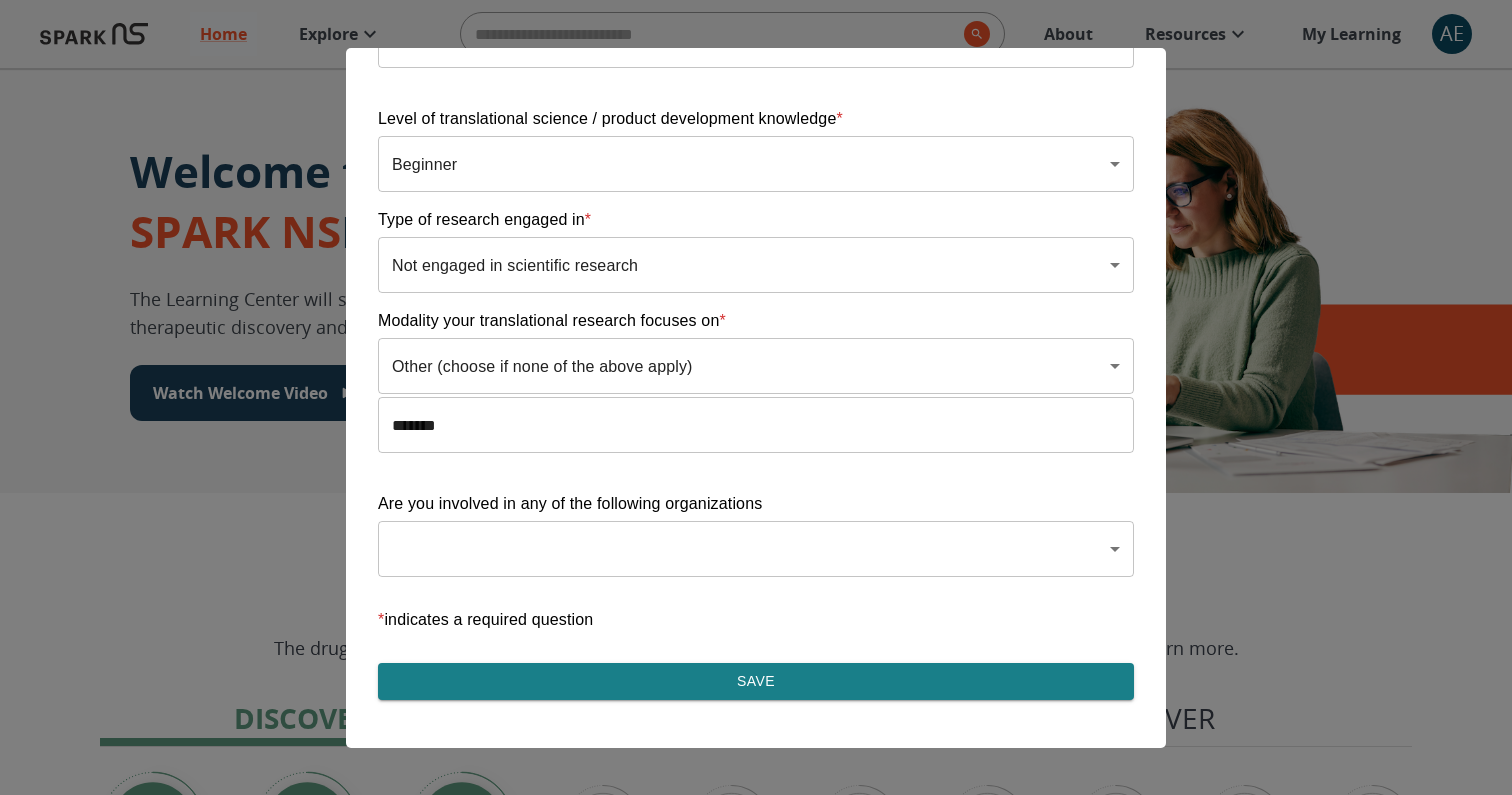 click on "Save" at bounding box center (756, 681) 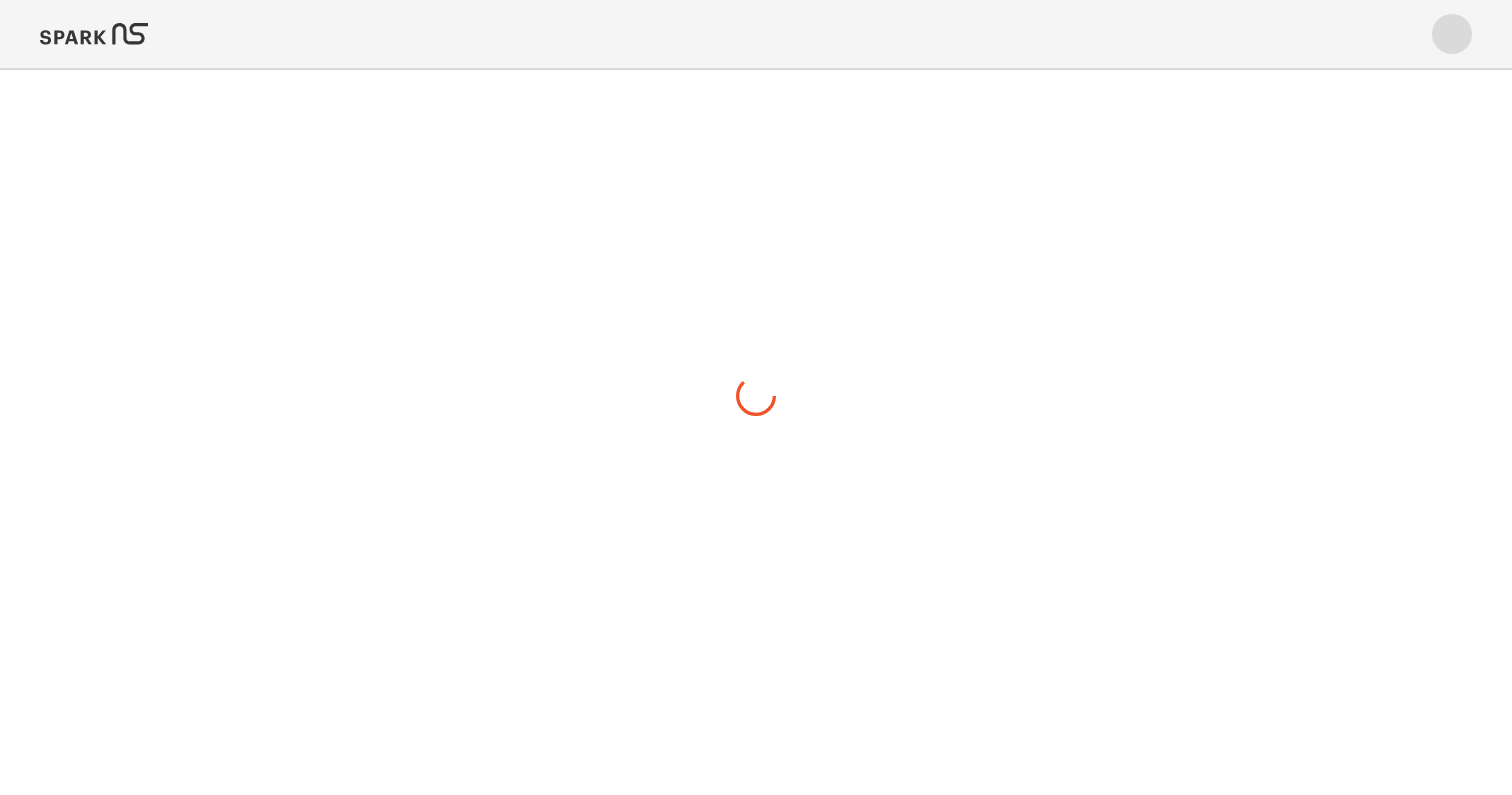 scroll, scrollTop: 0, scrollLeft: 0, axis: both 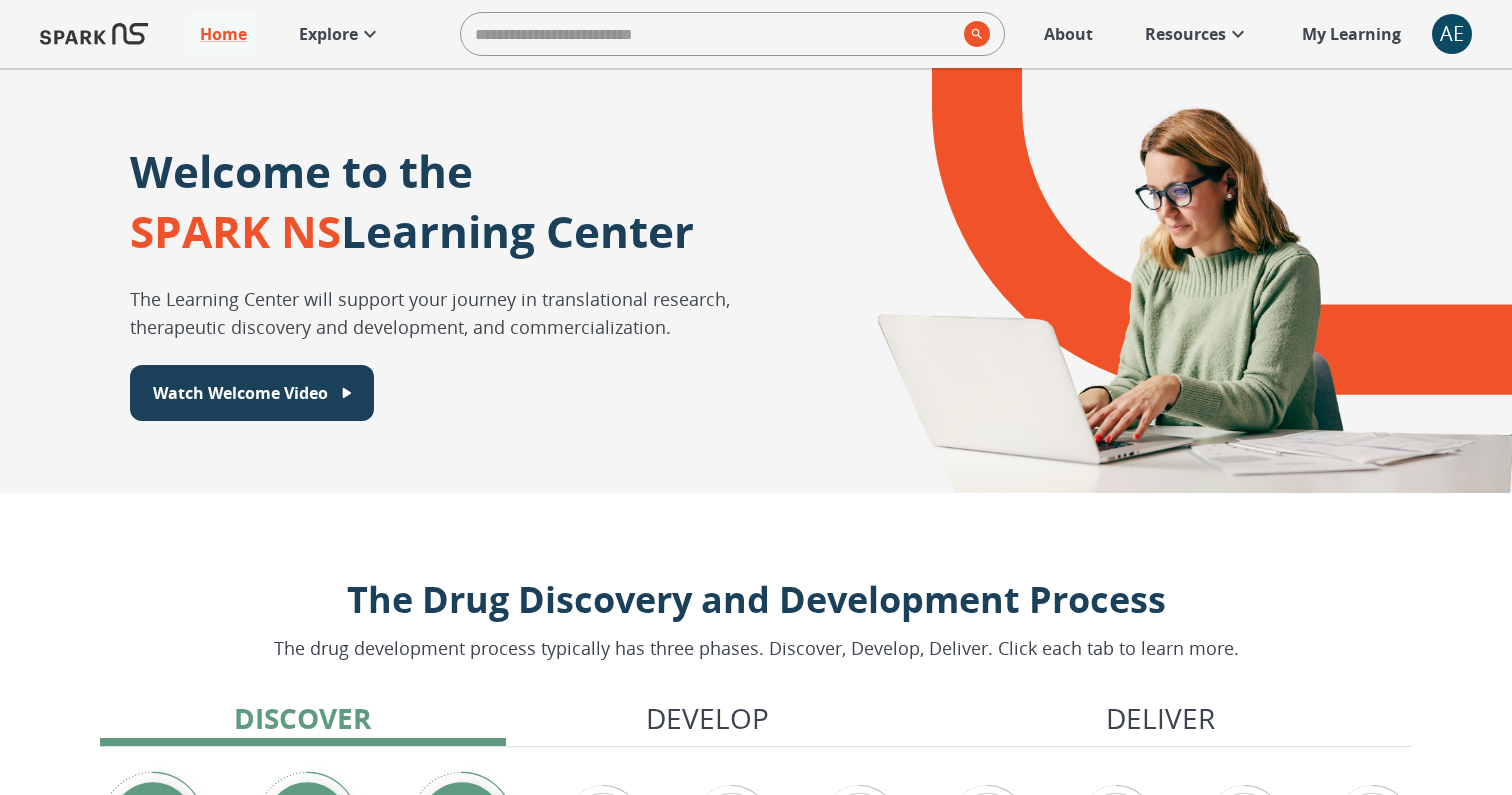 click on "AE" at bounding box center (1452, 34) 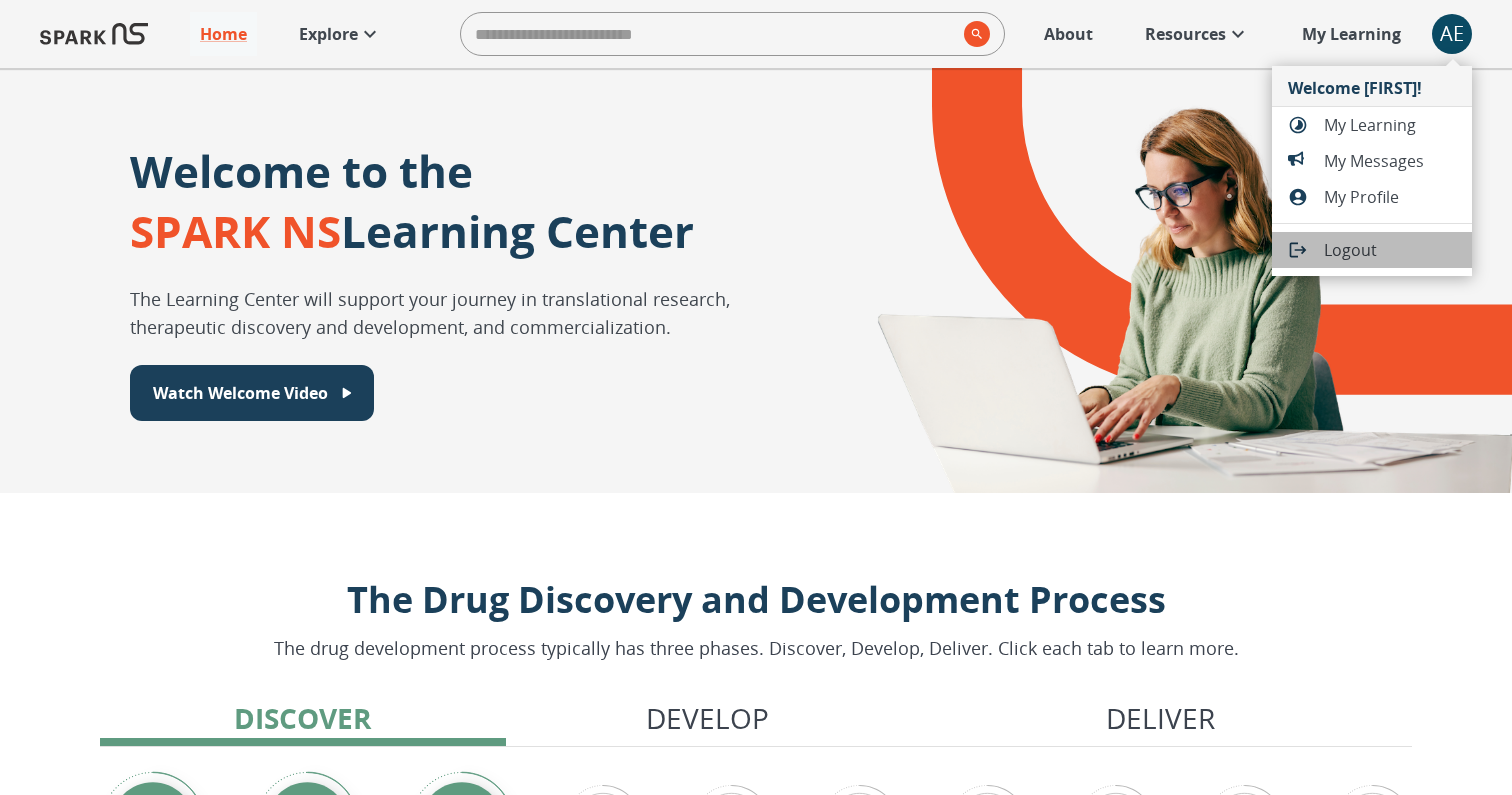 click on "Logout" at bounding box center (1390, 250) 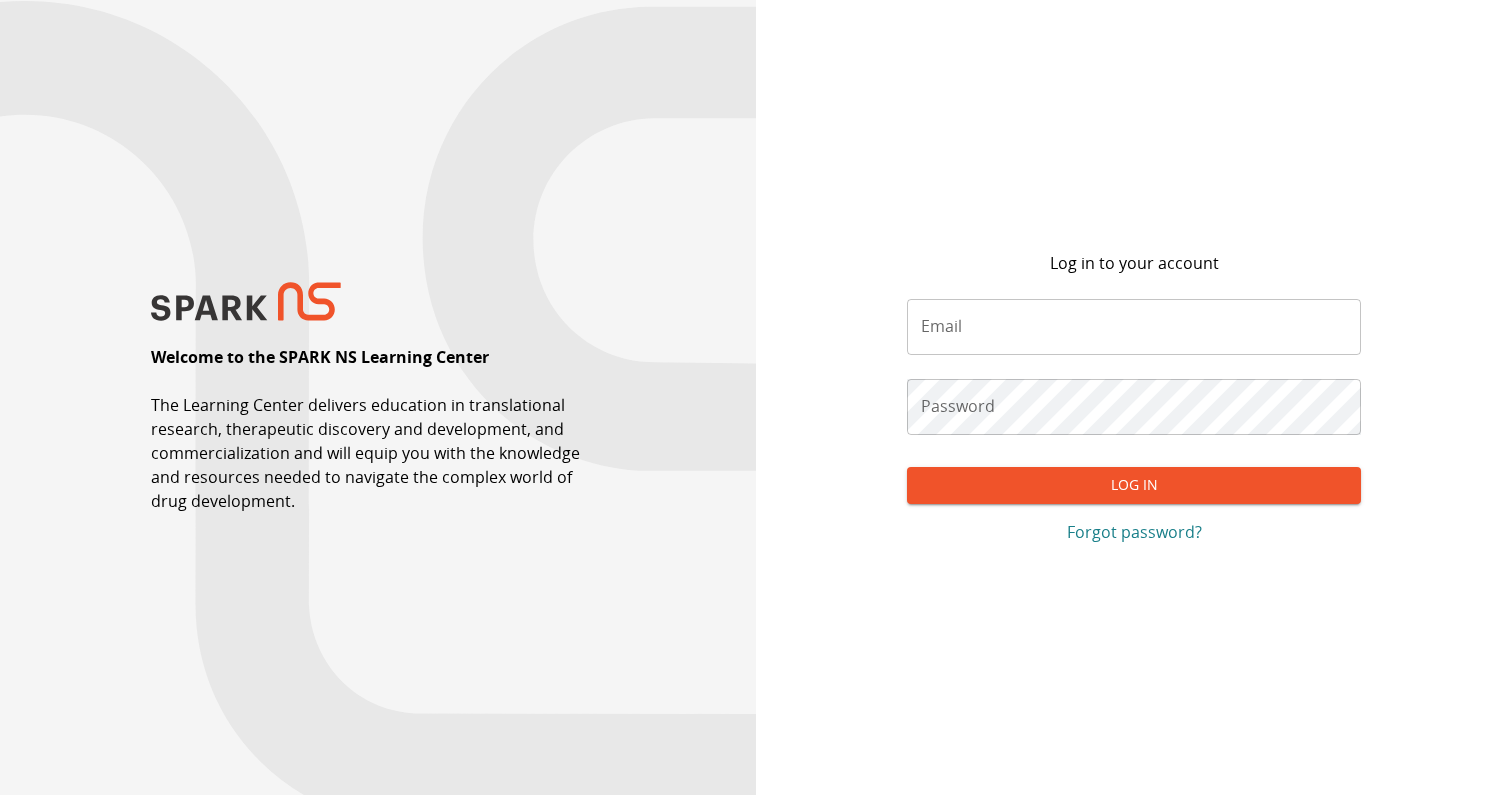 click on "Email" at bounding box center (1134, 327) 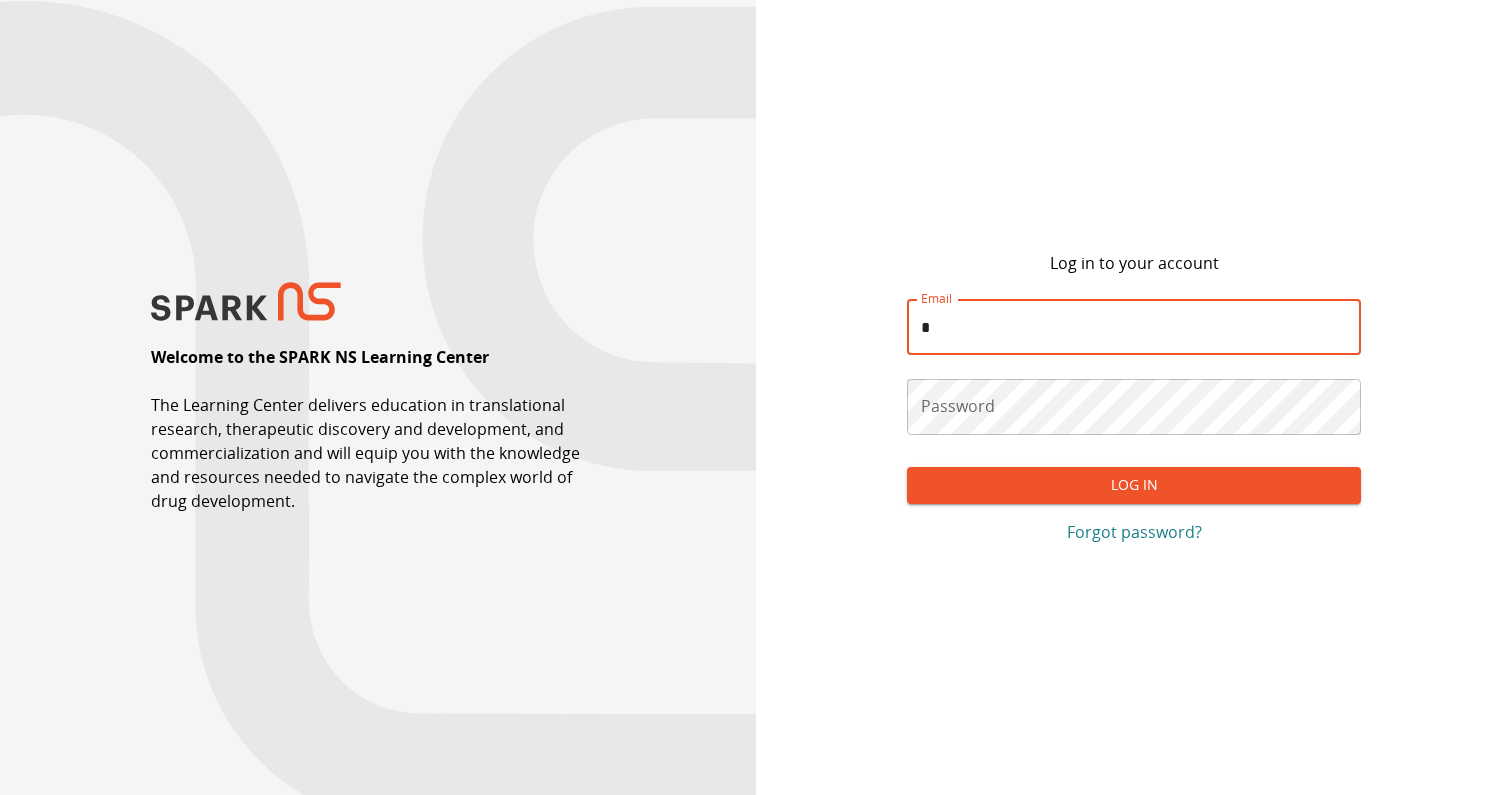 type on "**********" 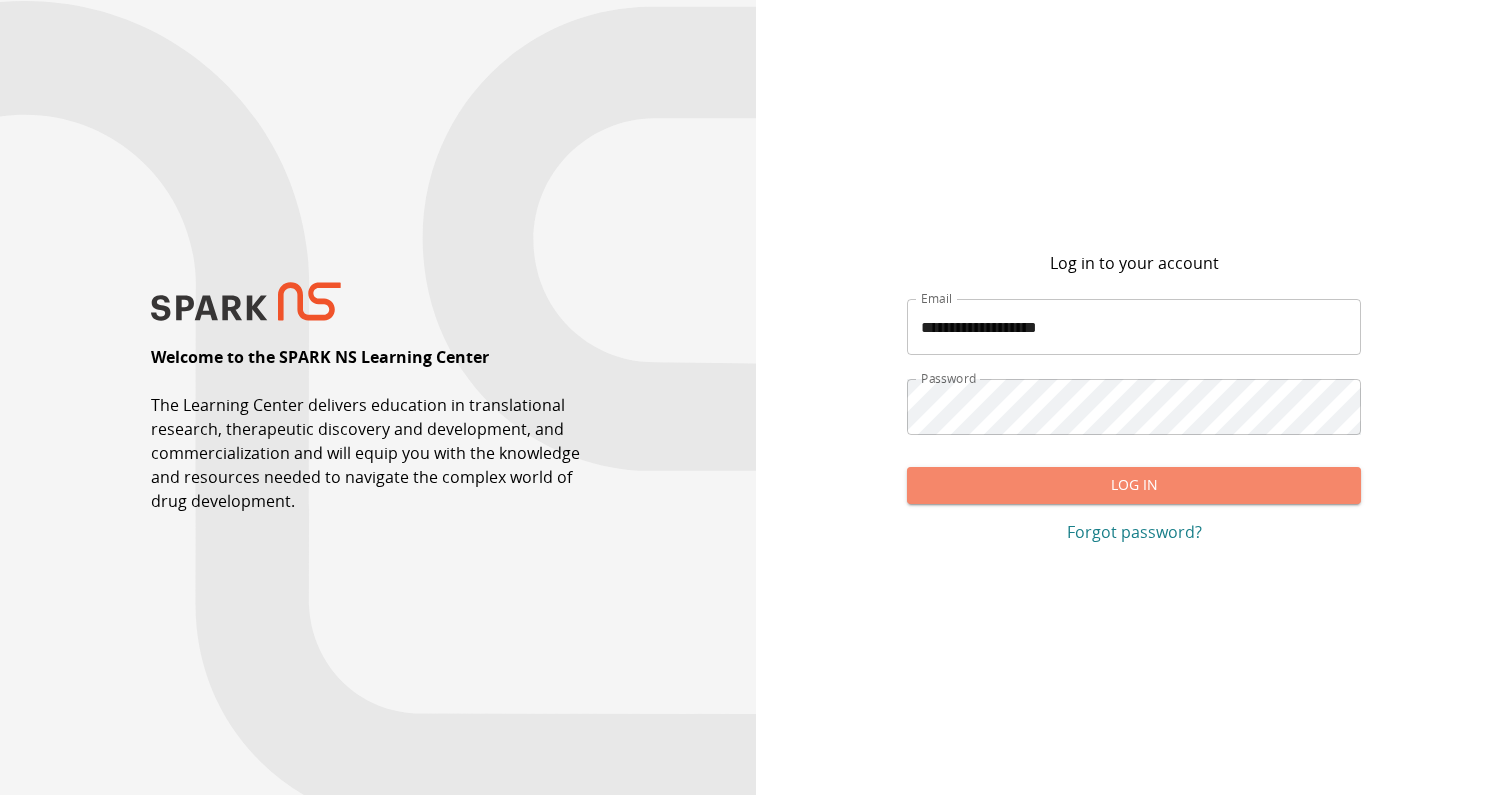 click on "Log In" at bounding box center [1134, 485] 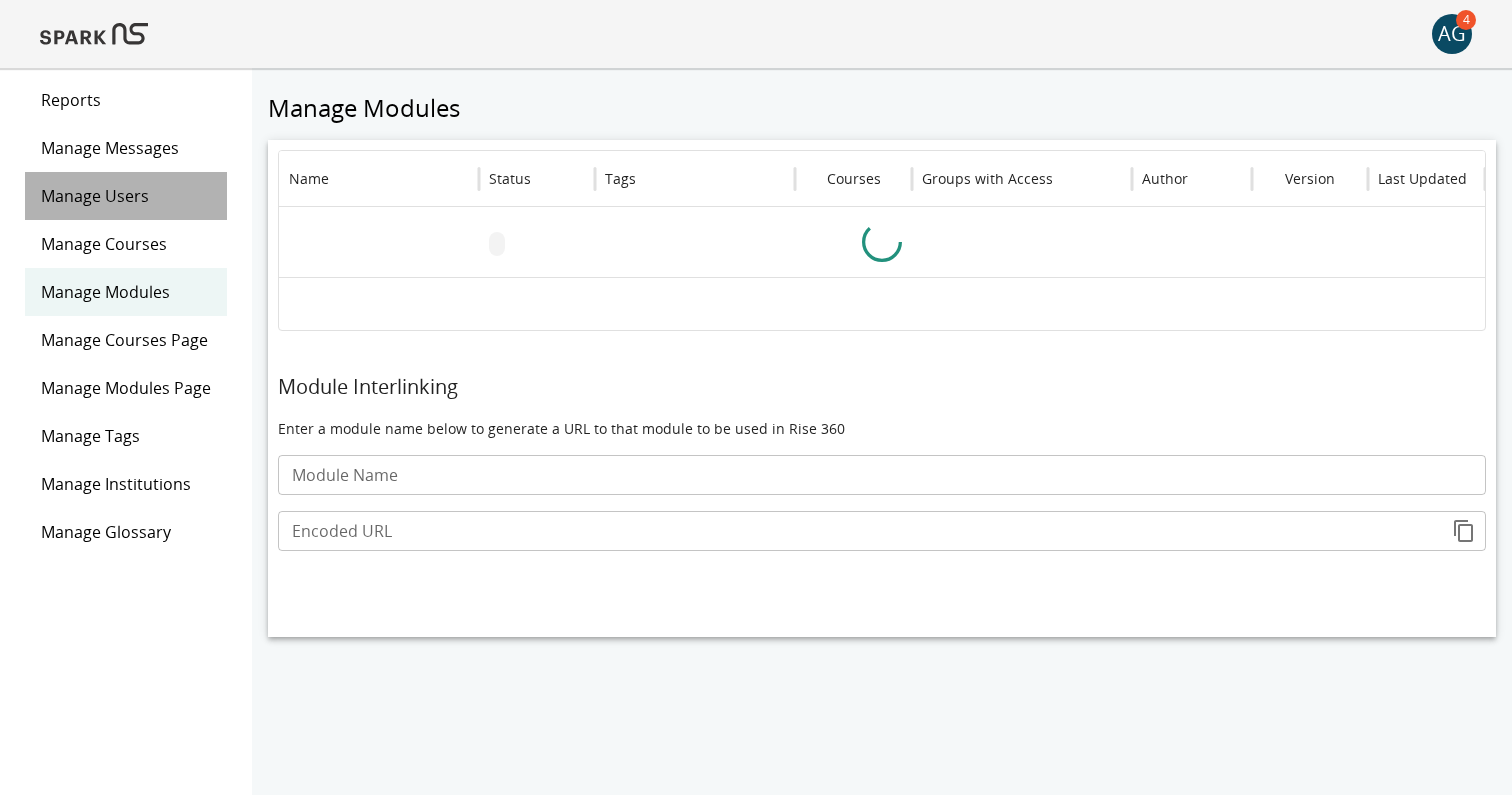 click on "Manage Users" at bounding box center (126, 196) 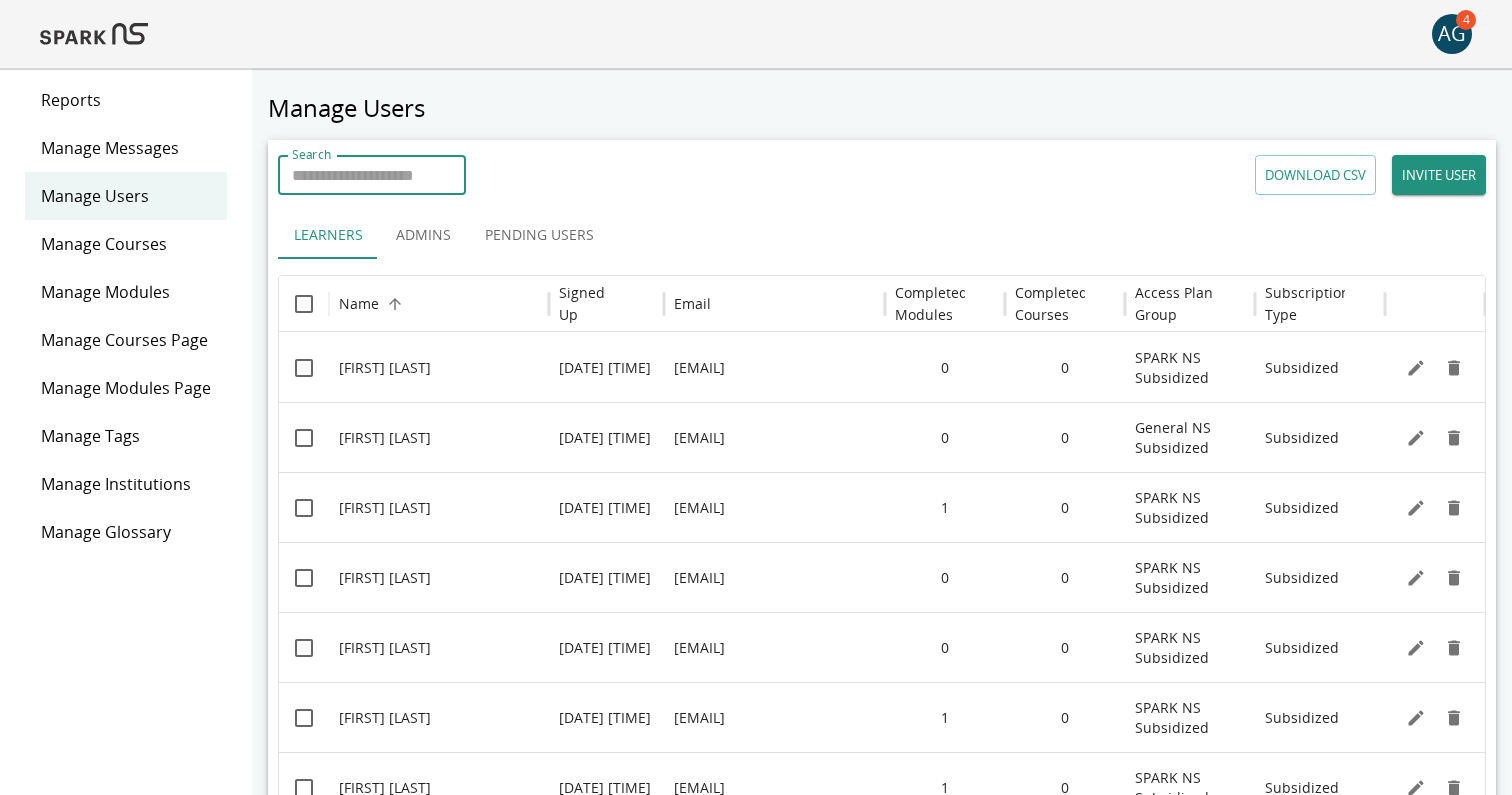 click on "Search" at bounding box center [372, 175] 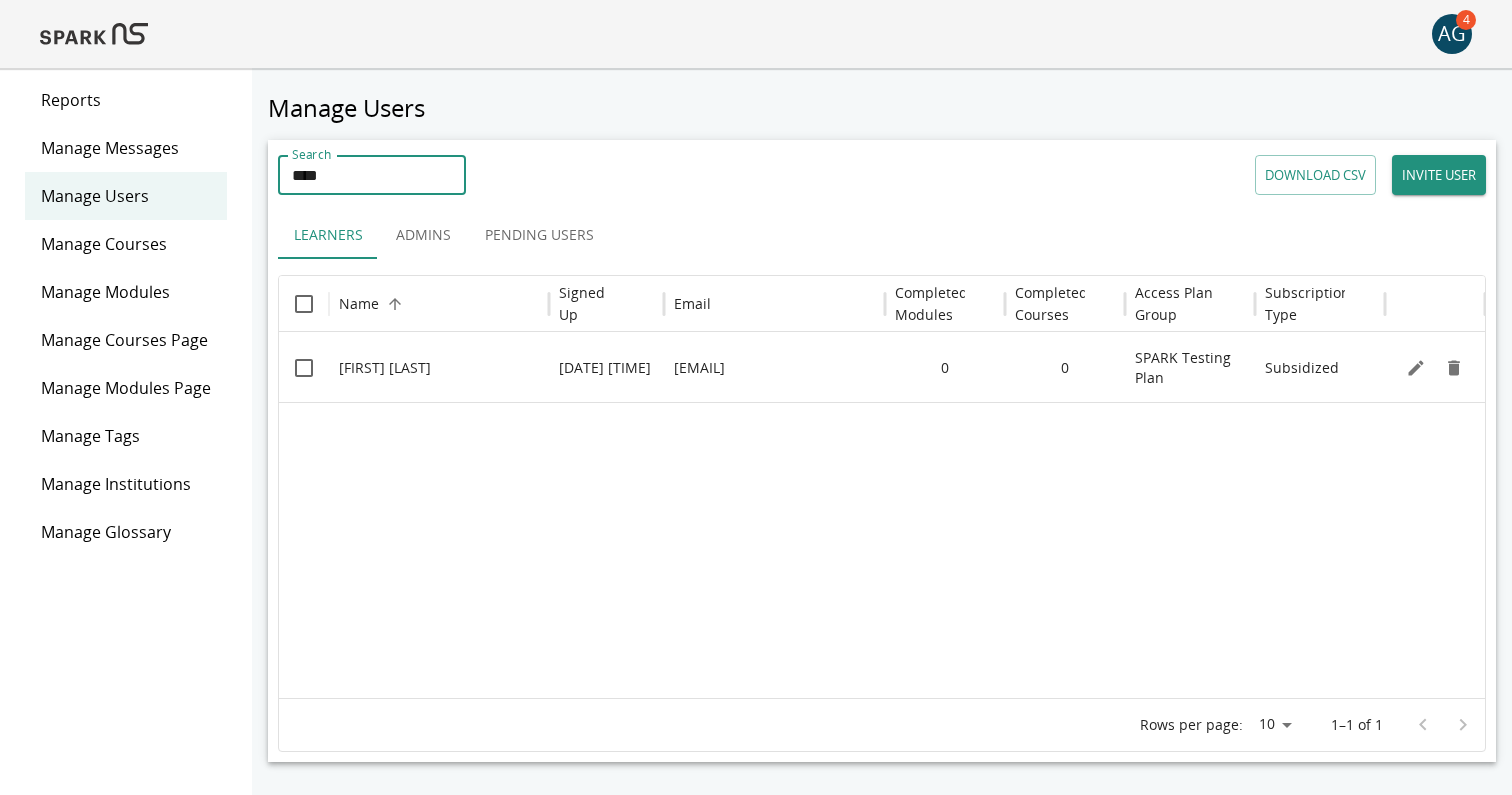 type on "****" 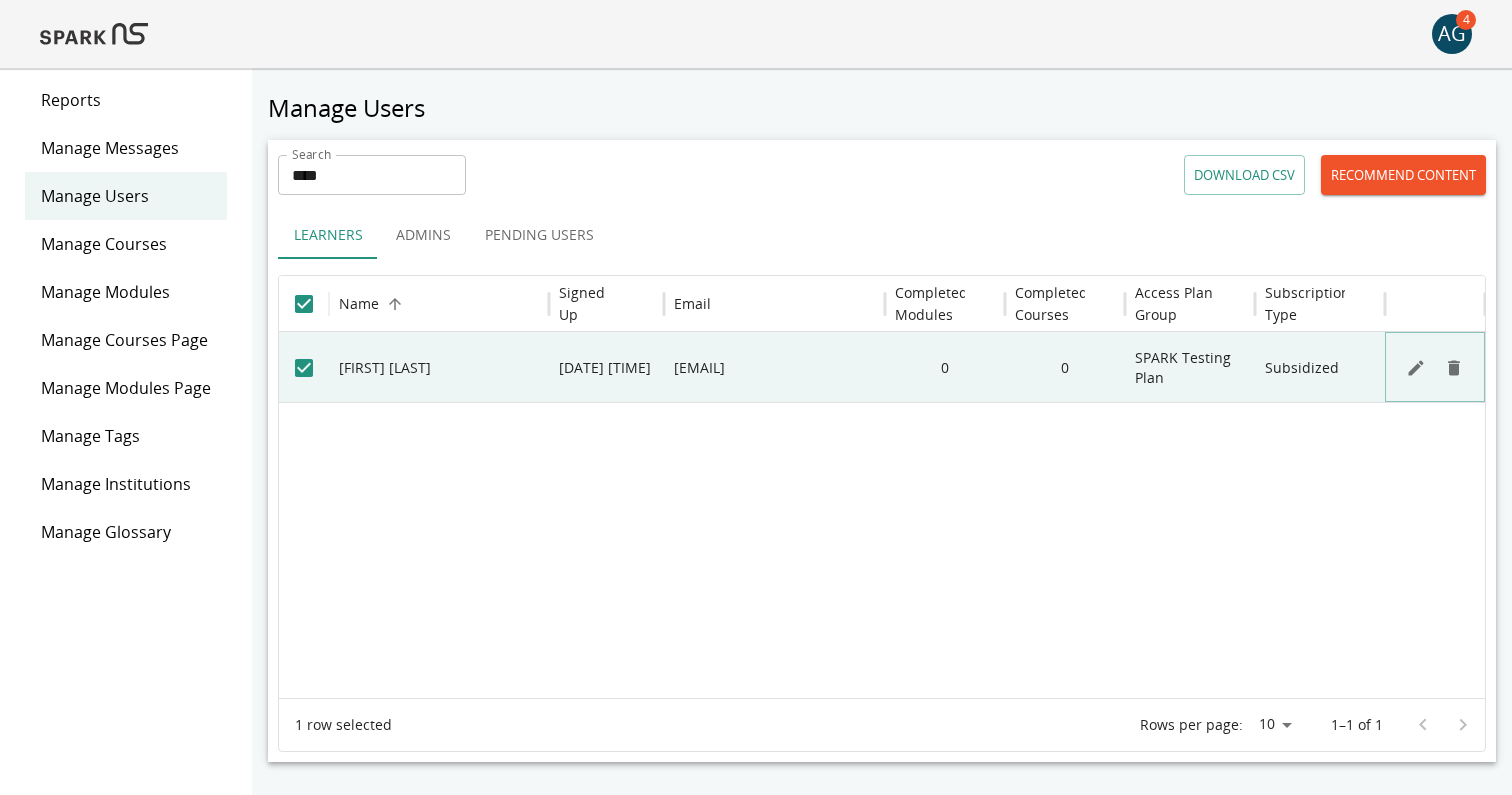 click 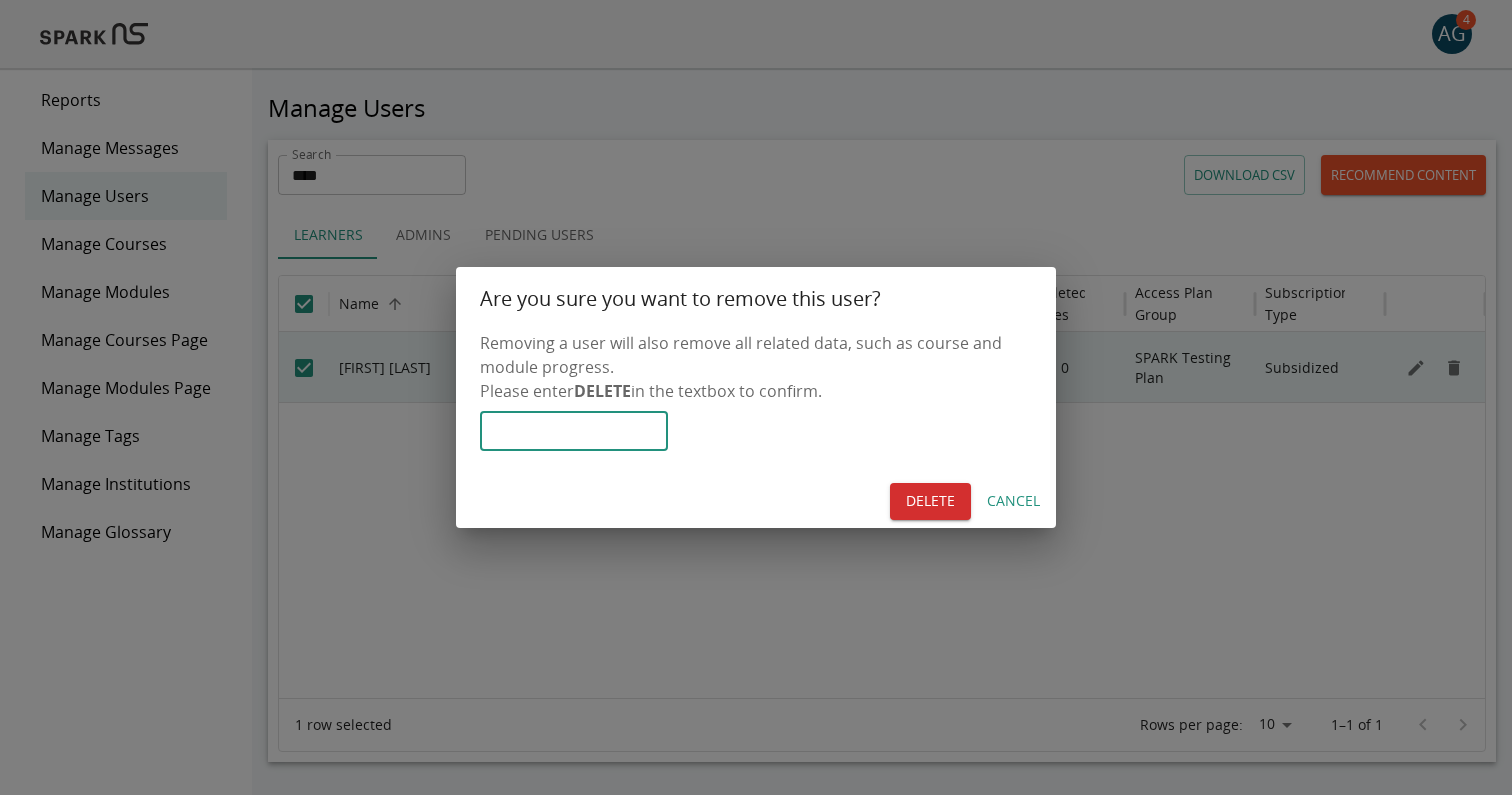 click at bounding box center [574, 431] 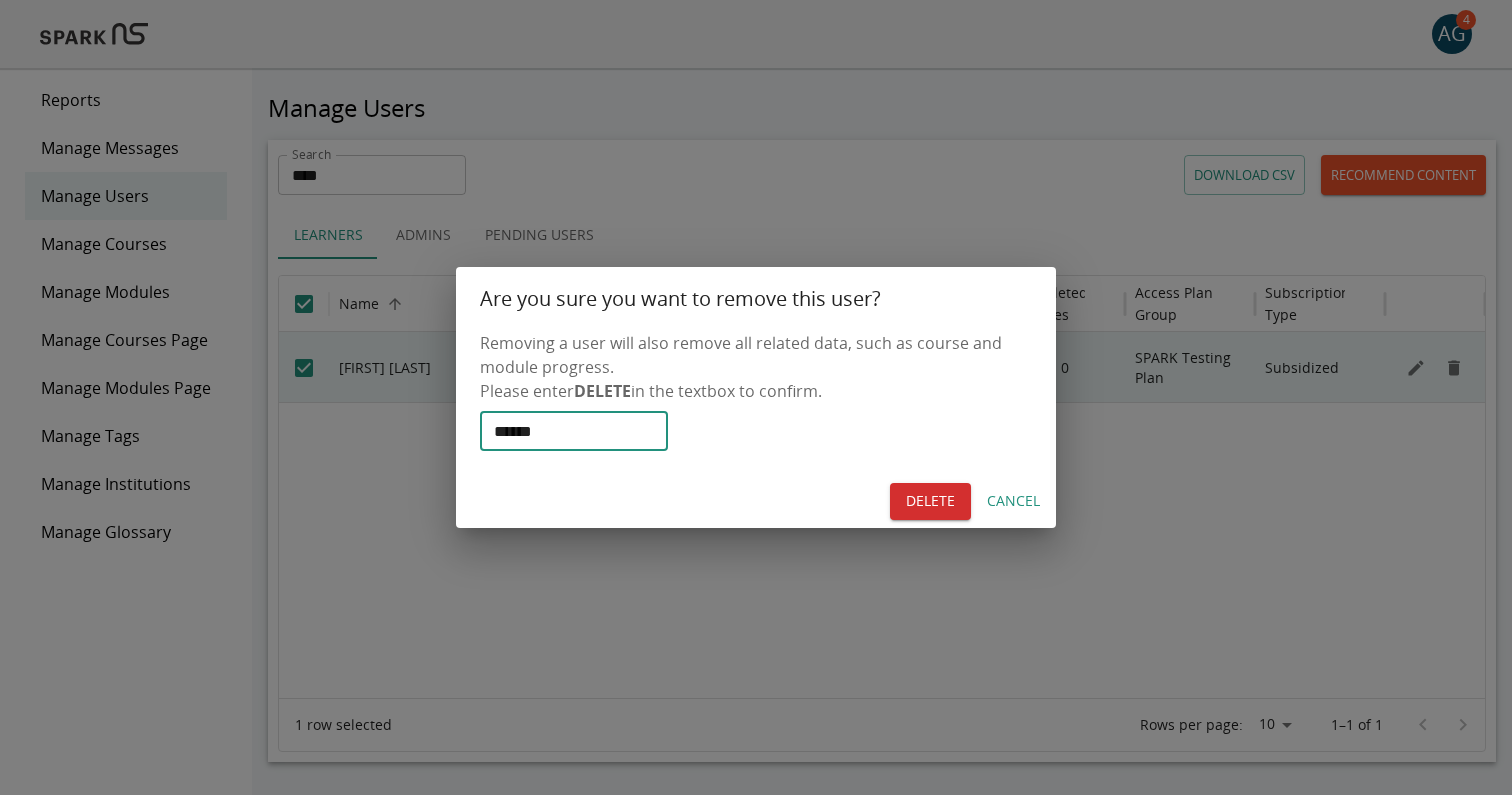 type on "******" 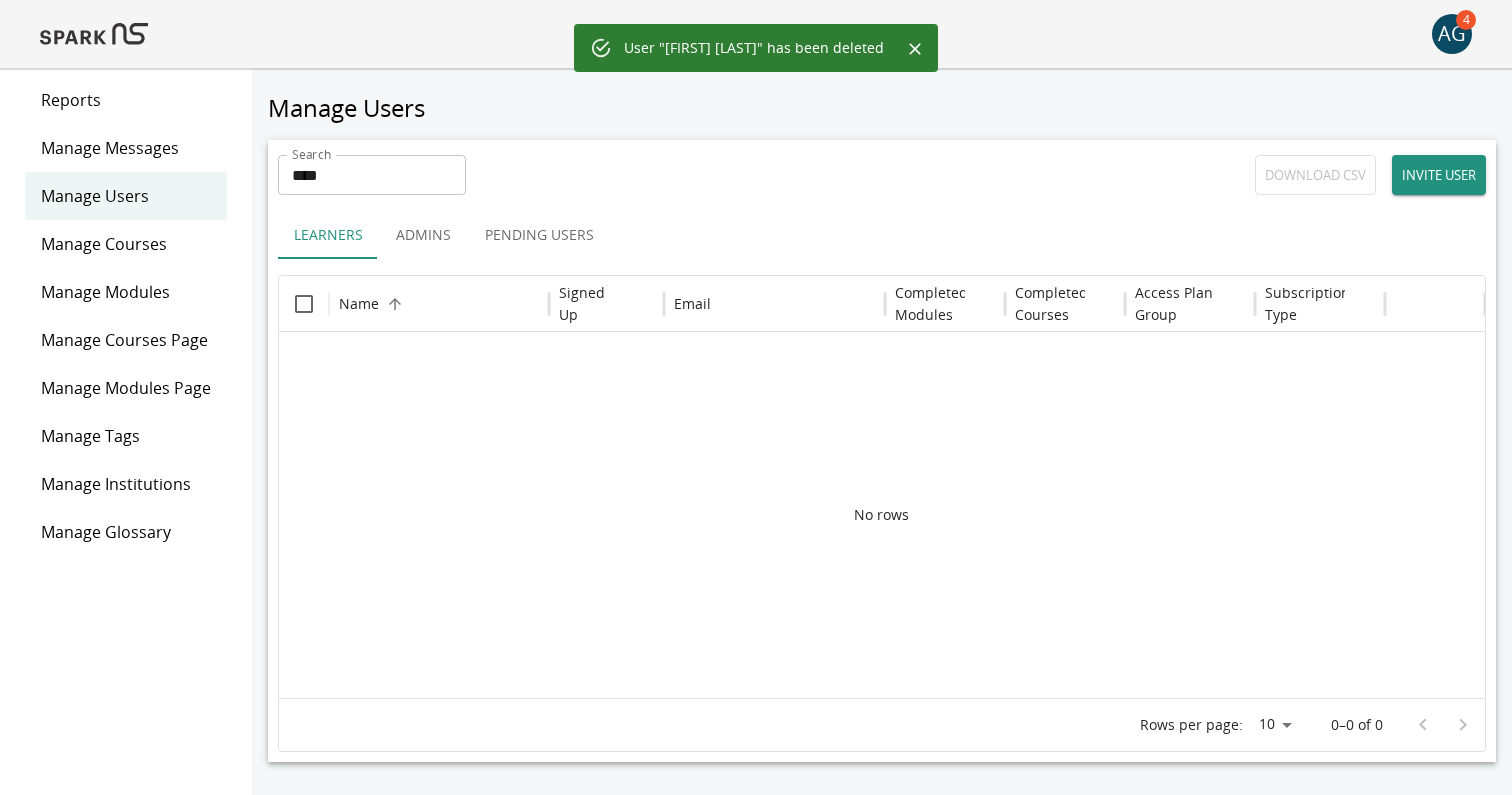click on "INVITE USER" at bounding box center [1439, 175] 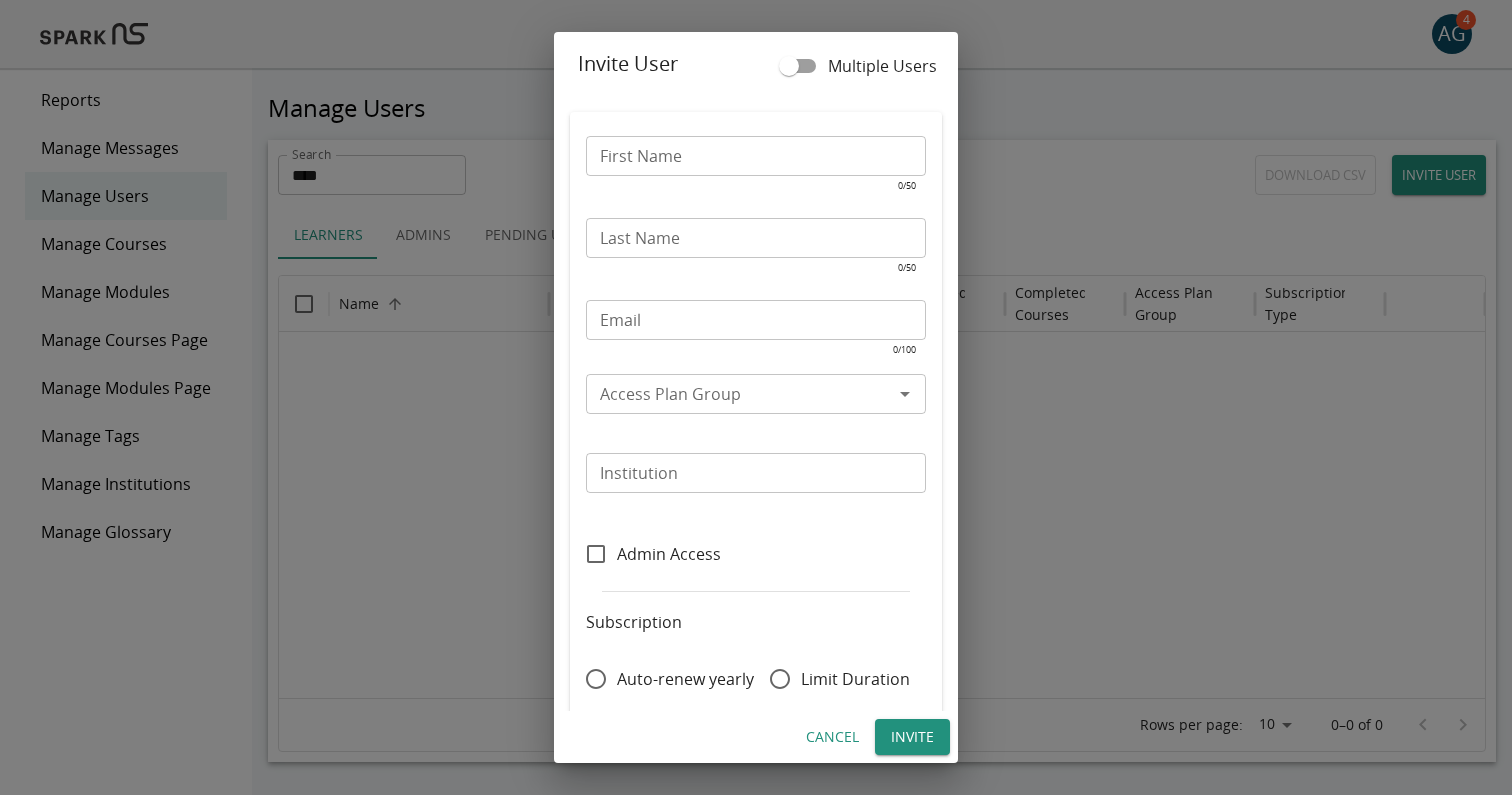 click on "First Name" at bounding box center [756, 156] 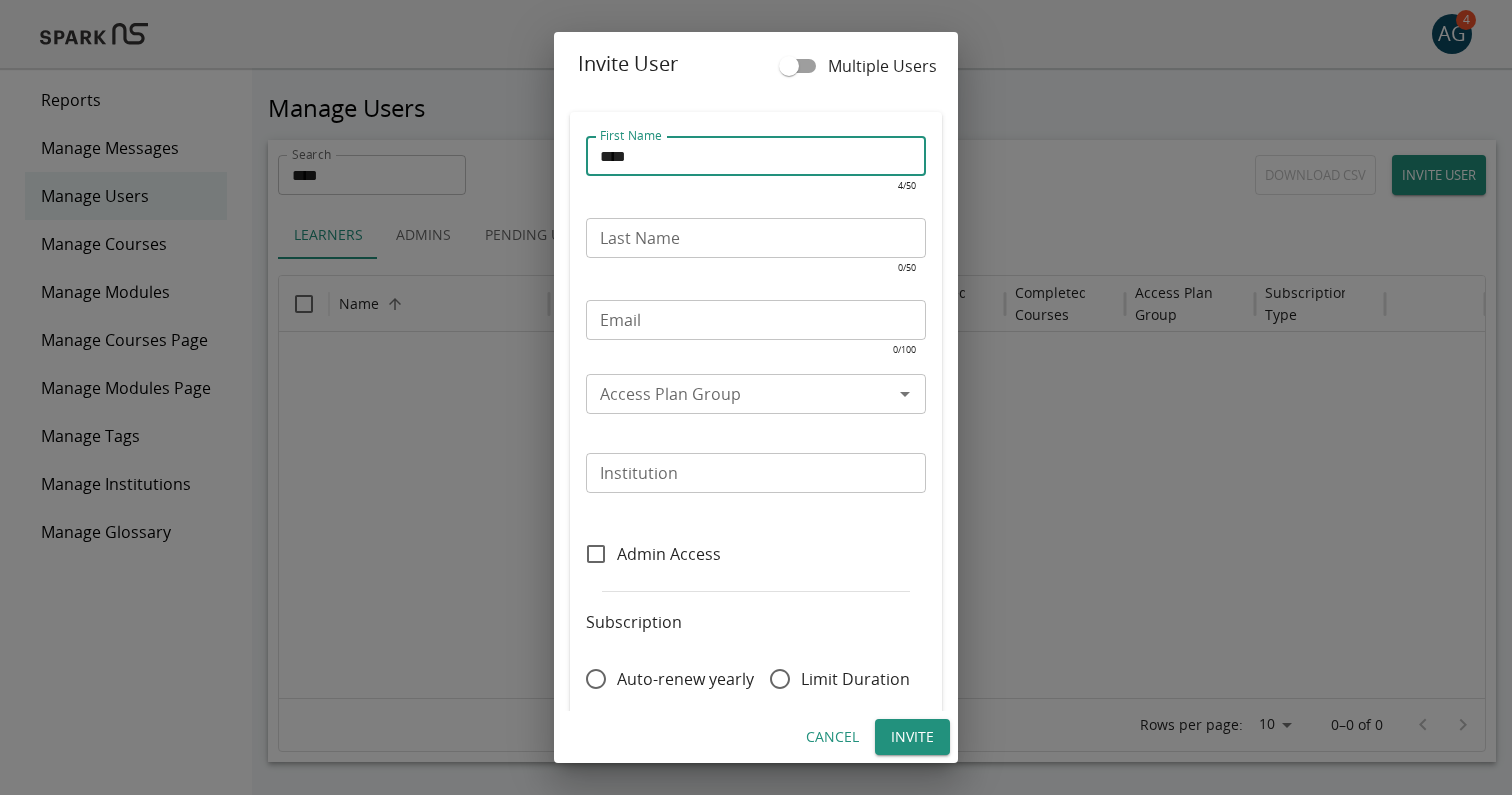 type on "****" 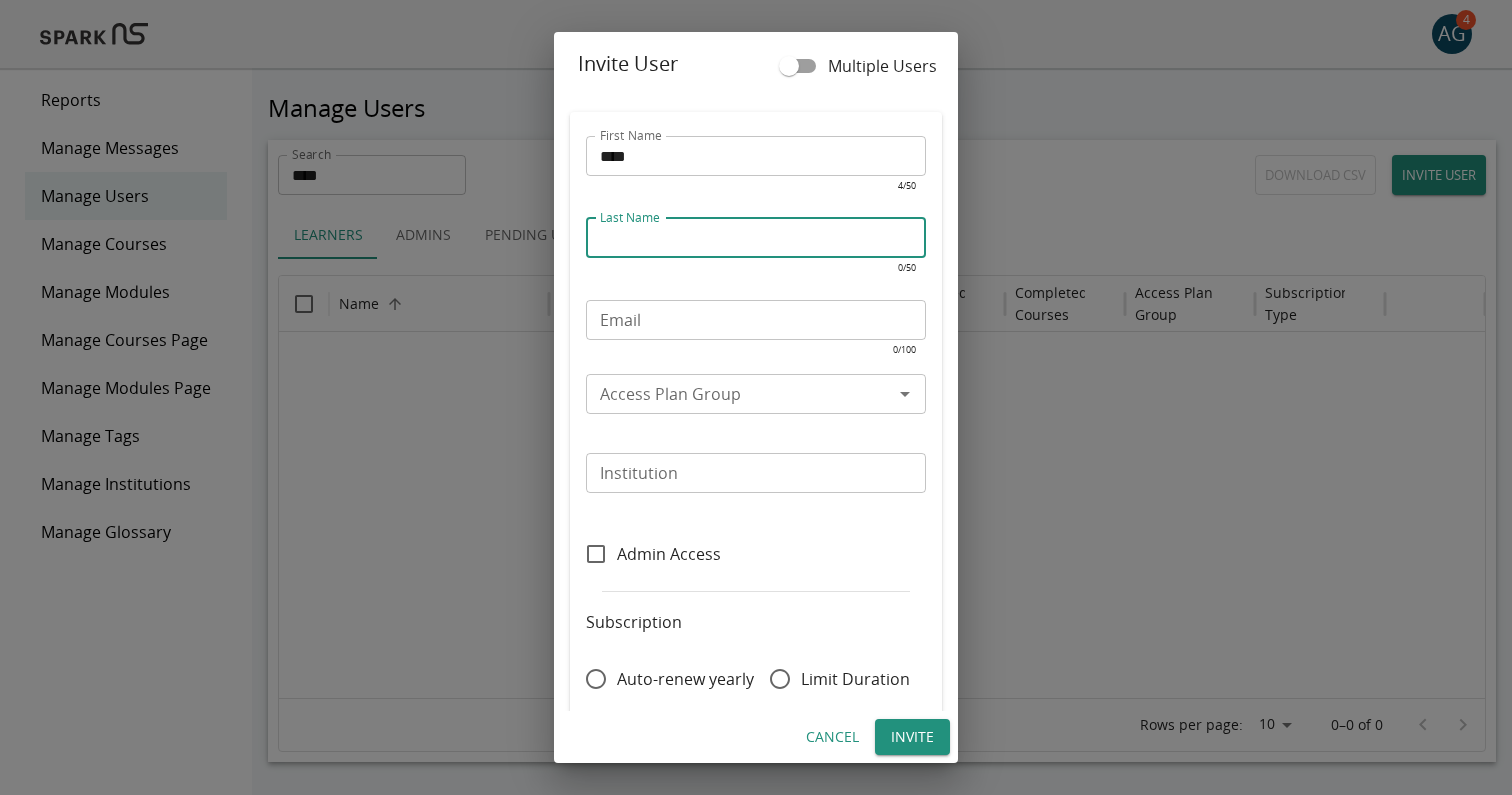 click on "Last Name Last Name ​" at bounding box center [756, 250] 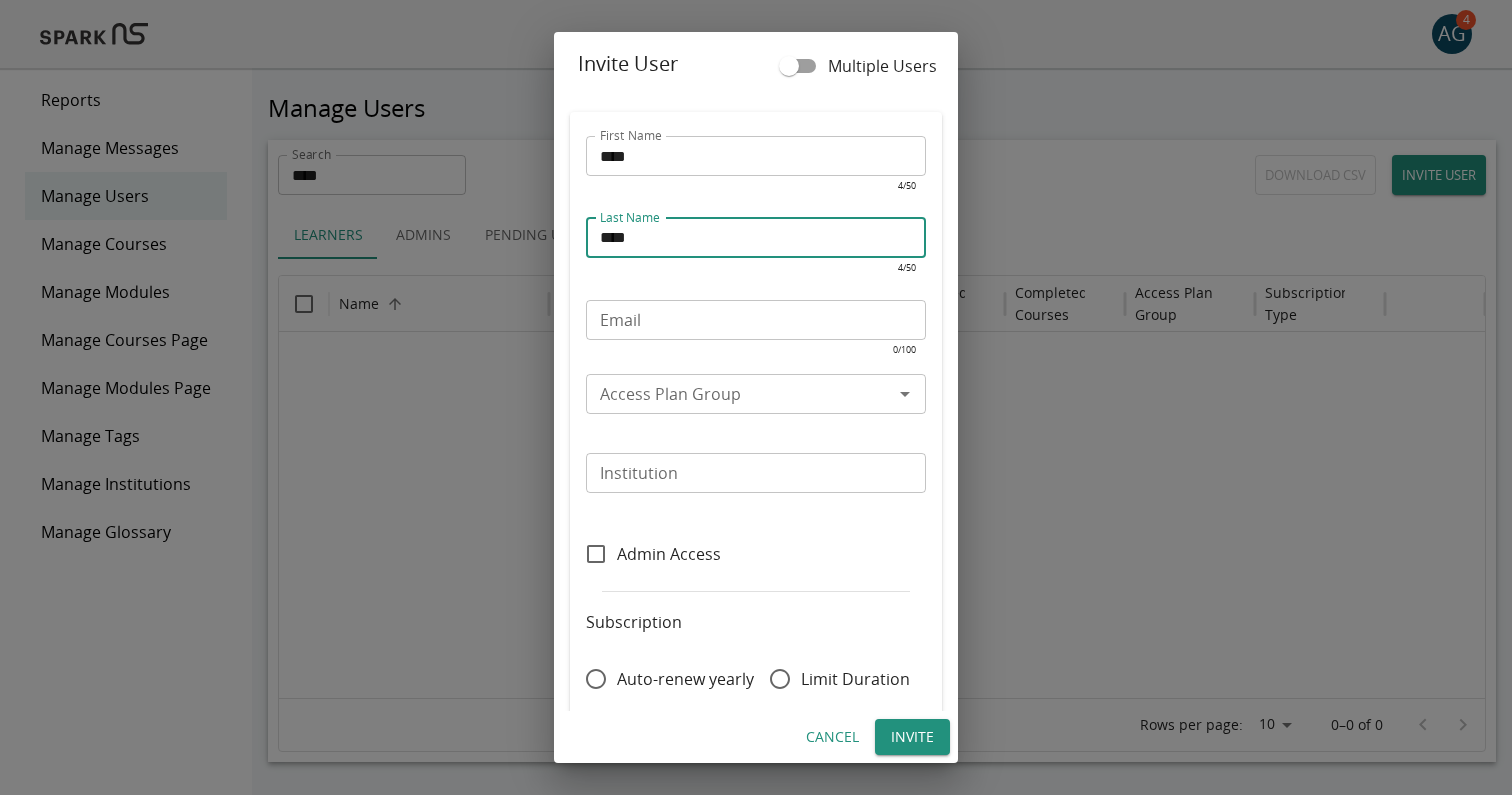type on "****" 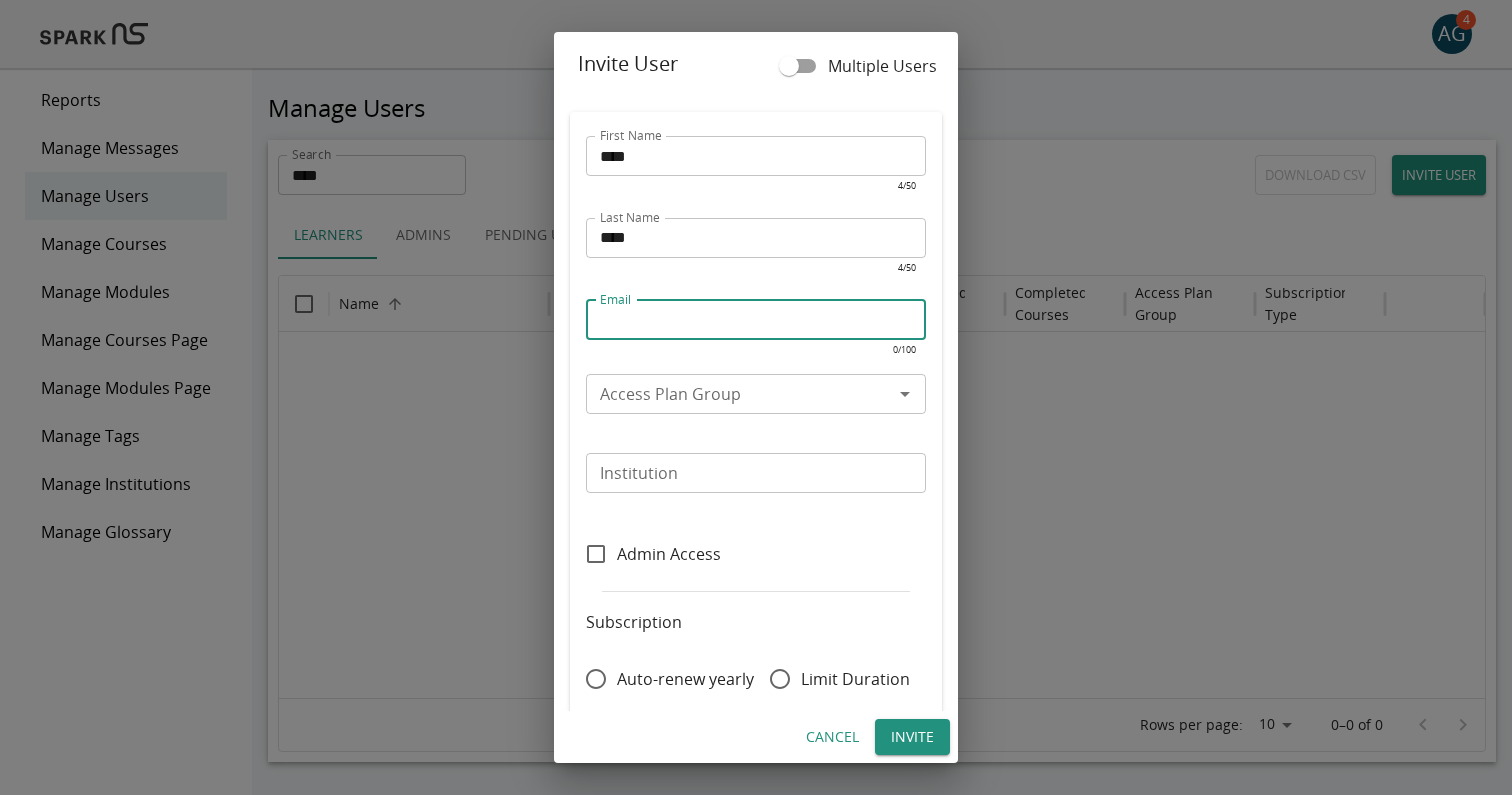 click on "Email" at bounding box center [756, 320] 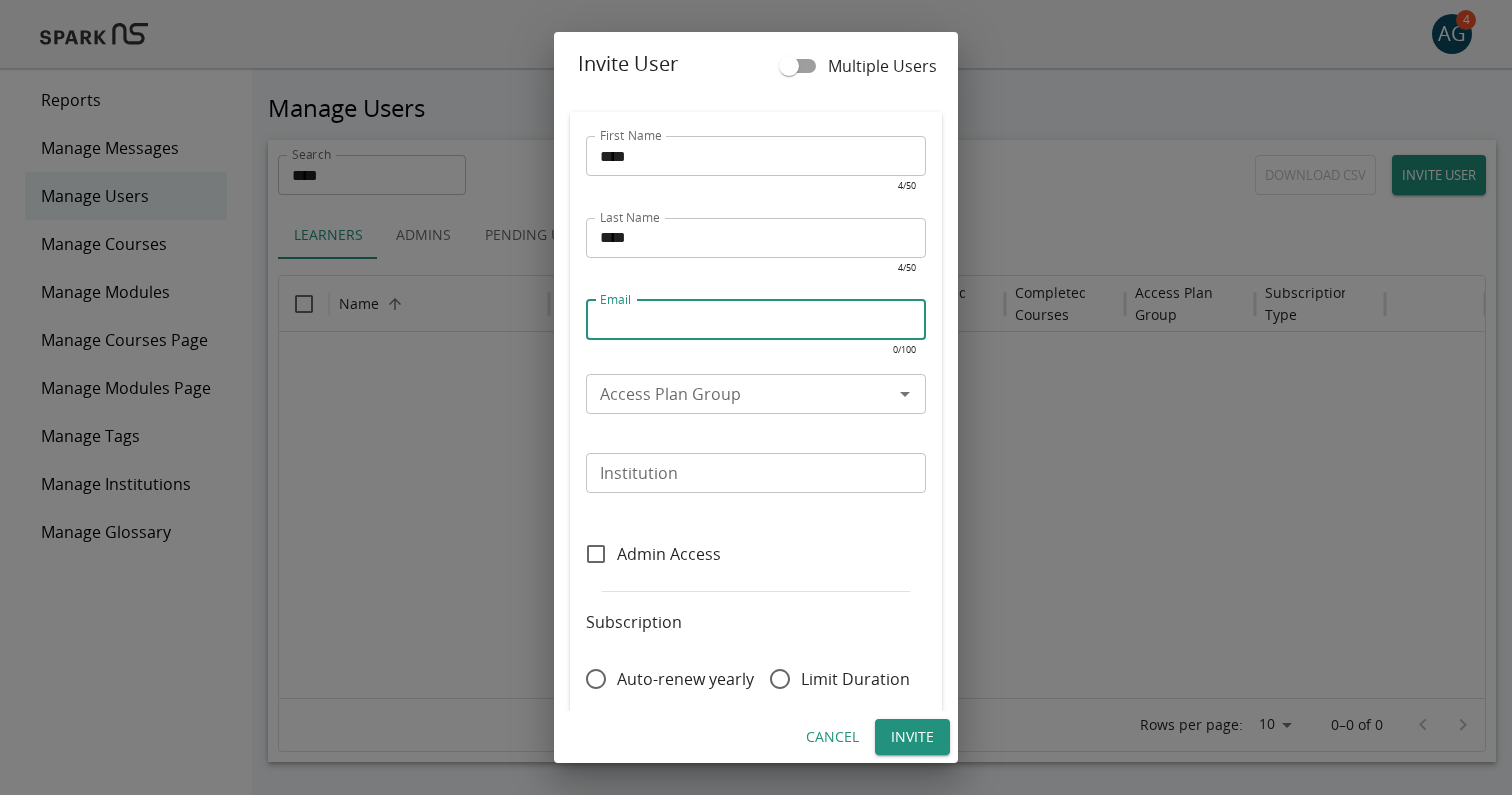 type on "**********" 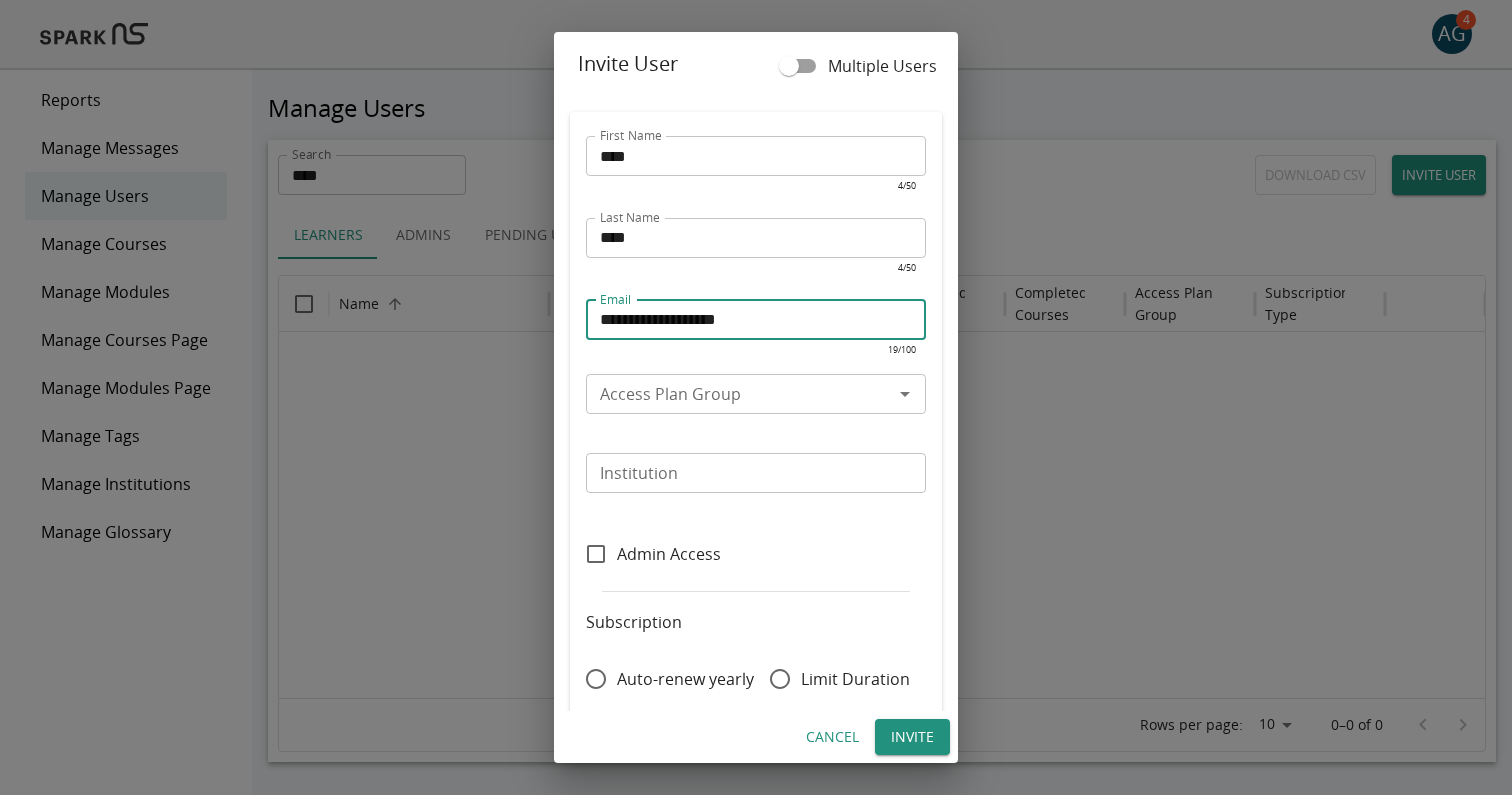 click on "Access Plan Group" at bounding box center [739, 394] 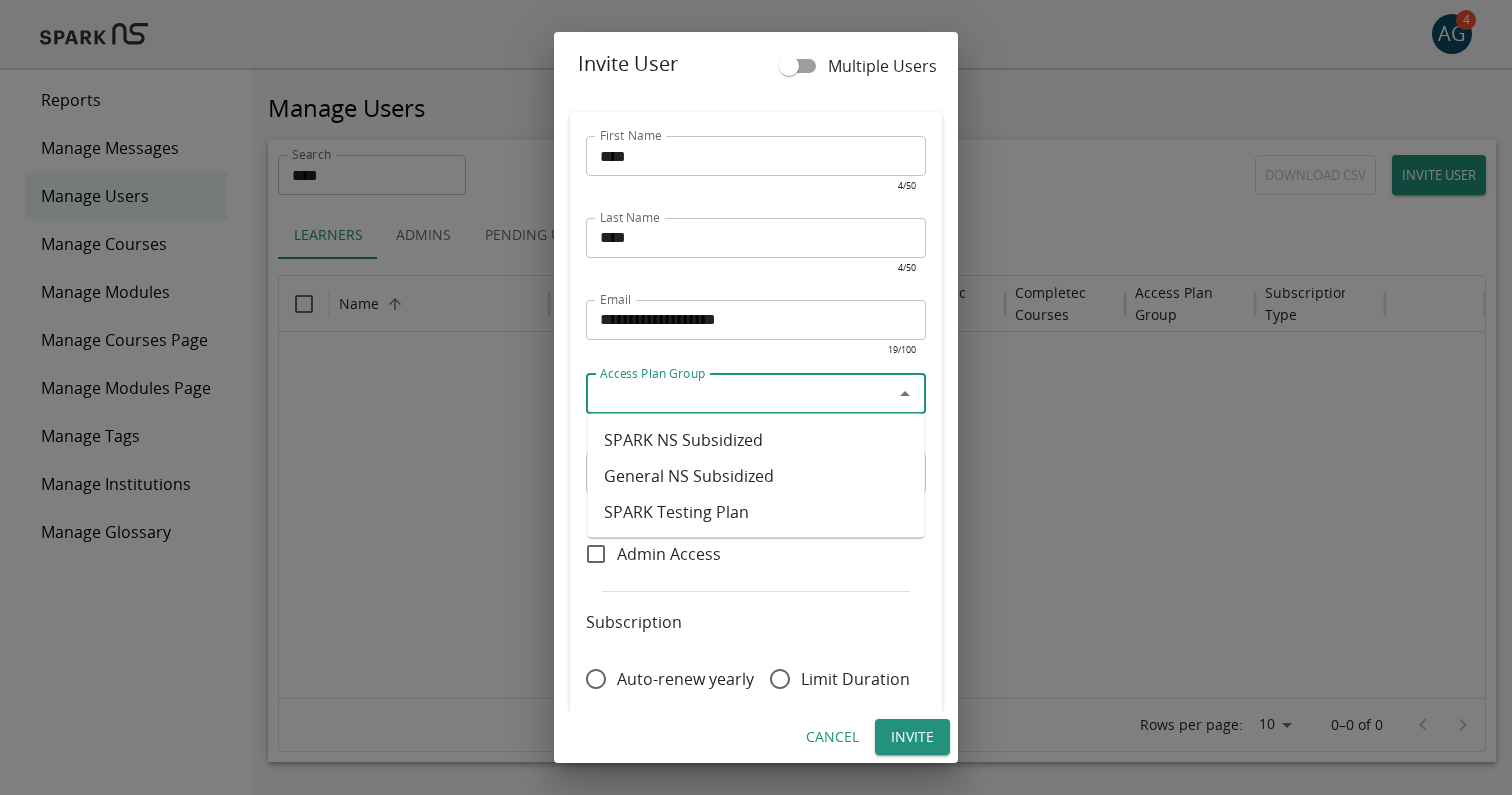 click on "SPARK NS Subsidized" at bounding box center (756, 440) 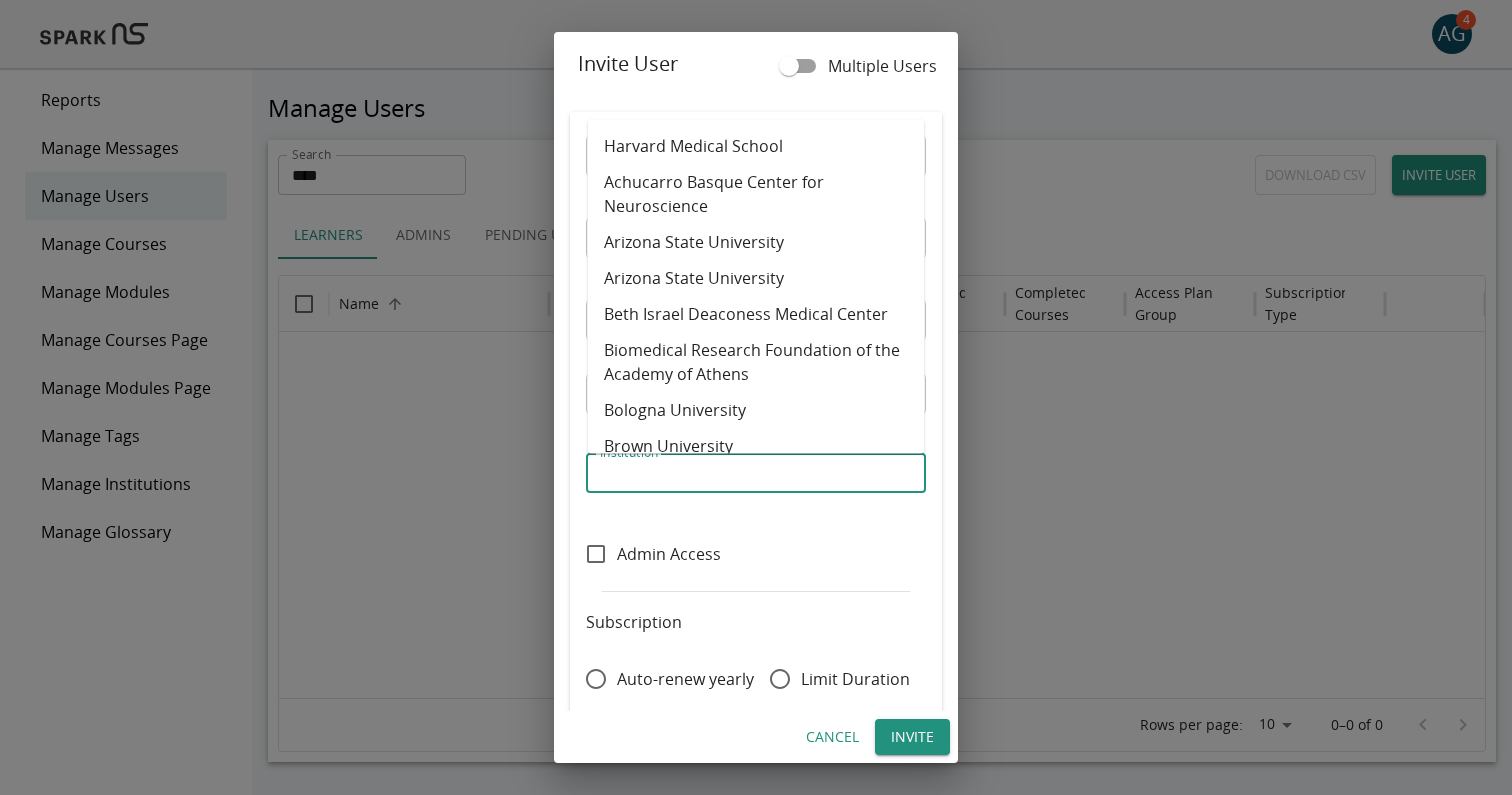 click on "Institution" at bounding box center (754, 473) 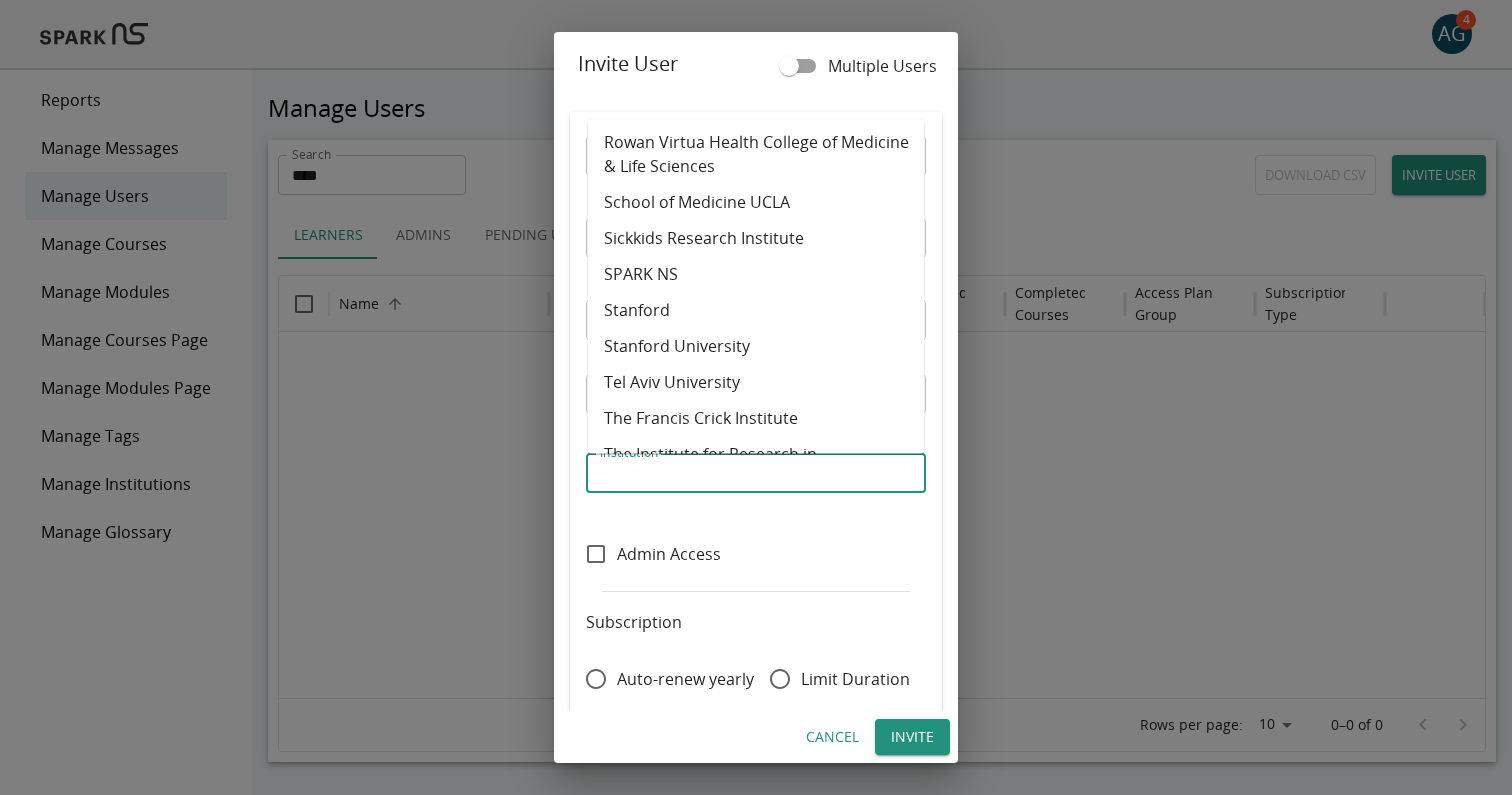 scroll, scrollTop: 1811, scrollLeft: 0, axis: vertical 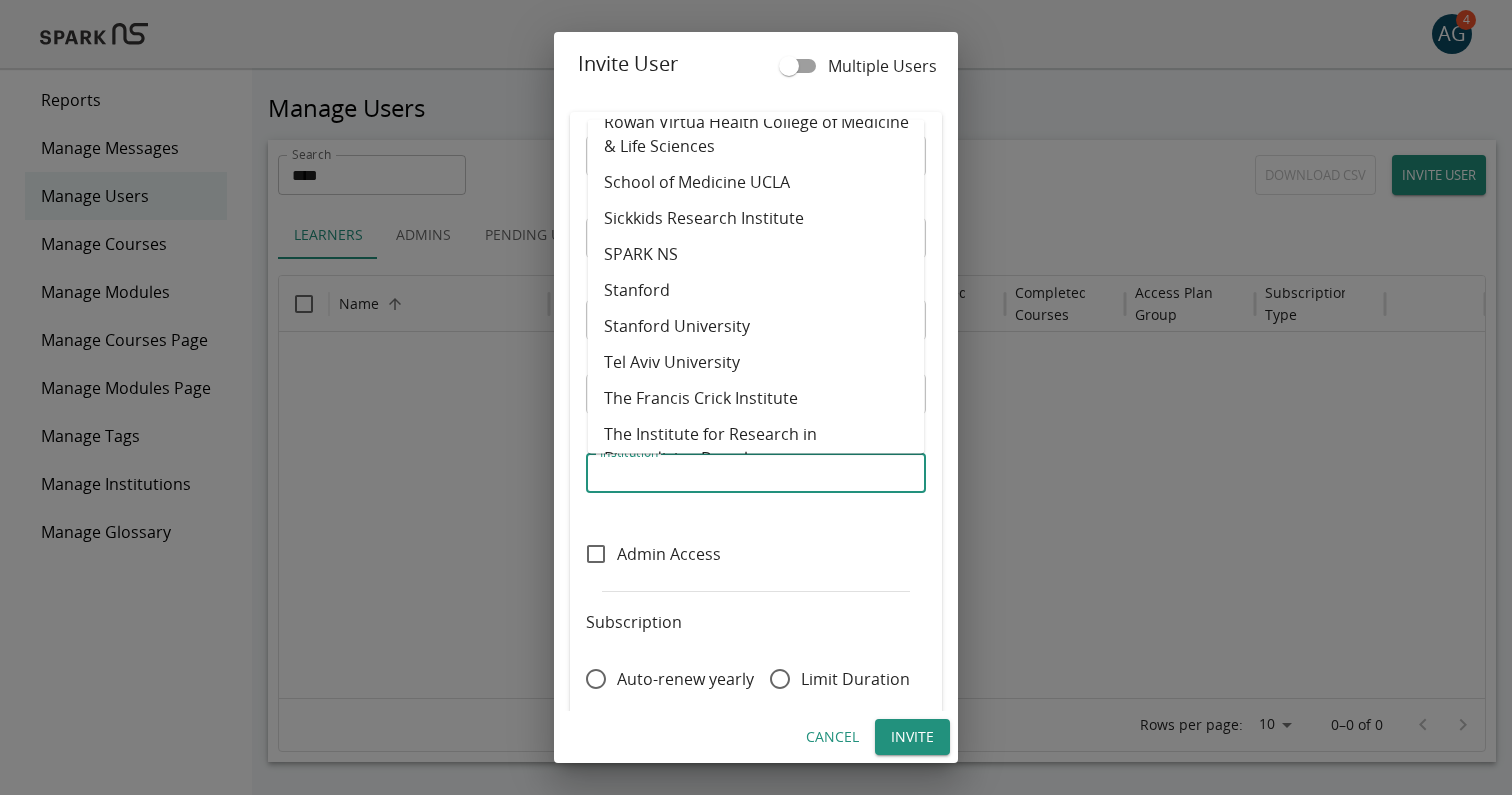 click on "Stanford University" at bounding box center (756, 327) 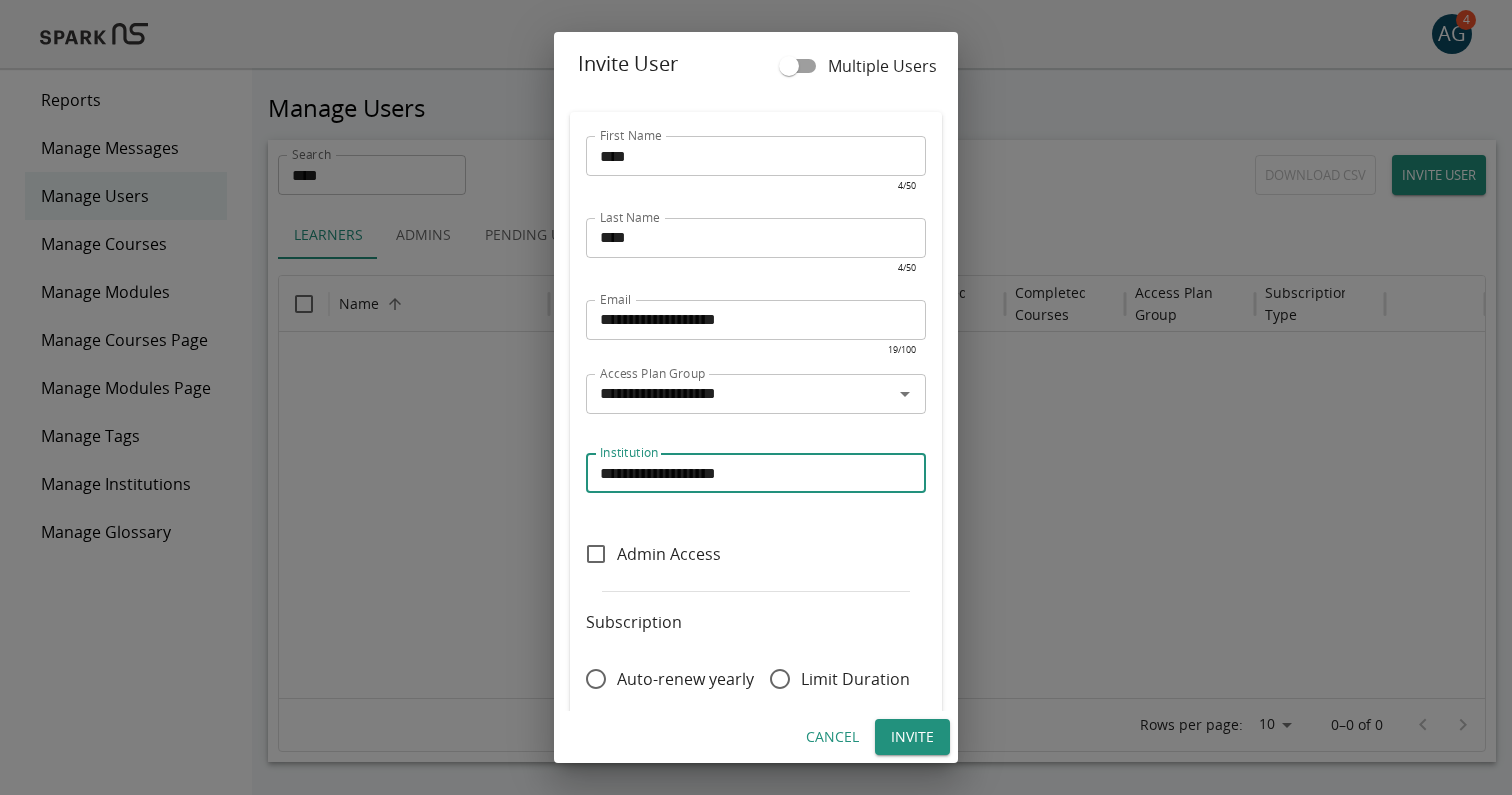 scroll, scrollTop: 21, scrollLeft: 0, axis: vertical 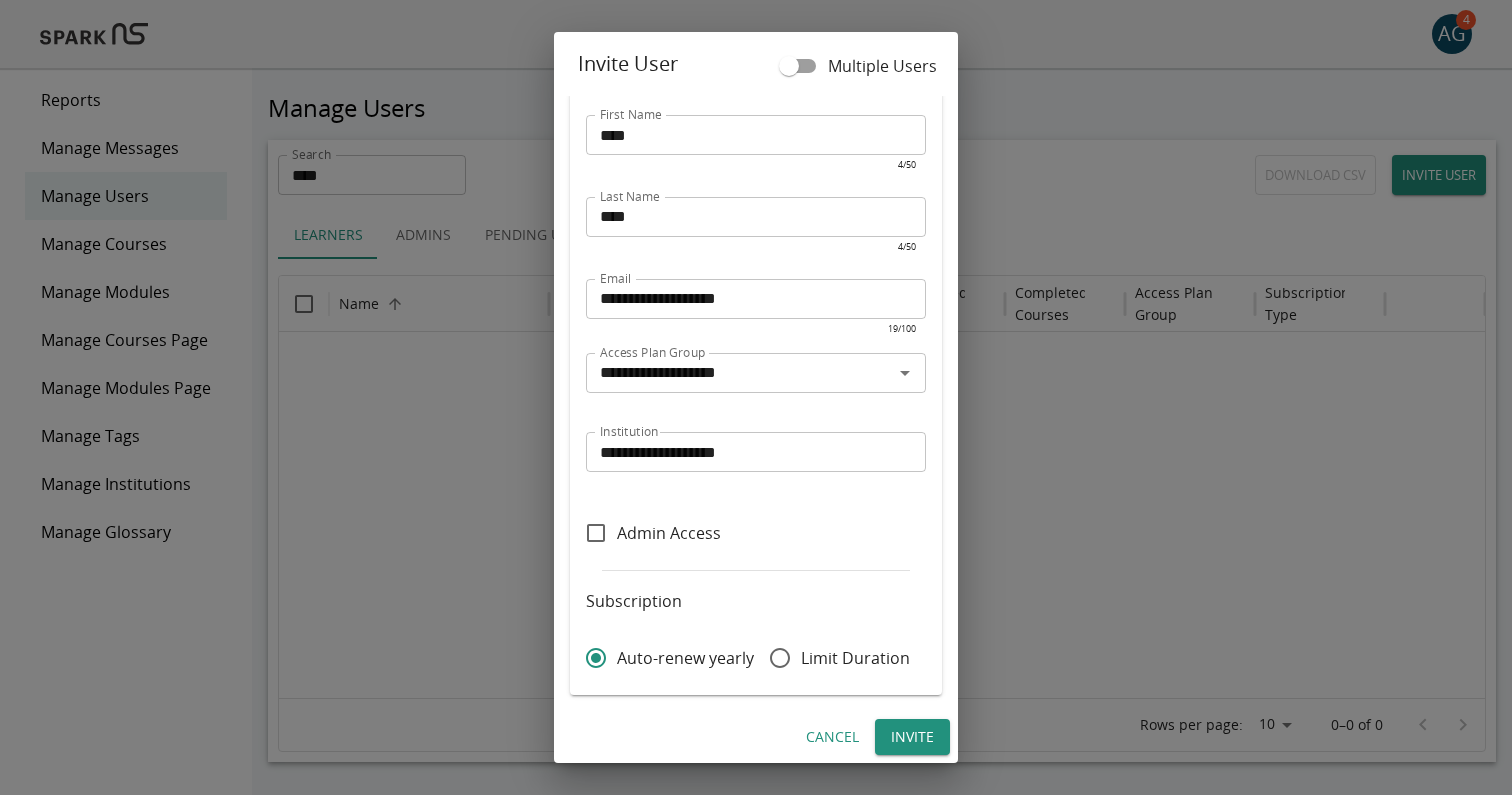 click on "Invite" at bounding box center [912, 737] 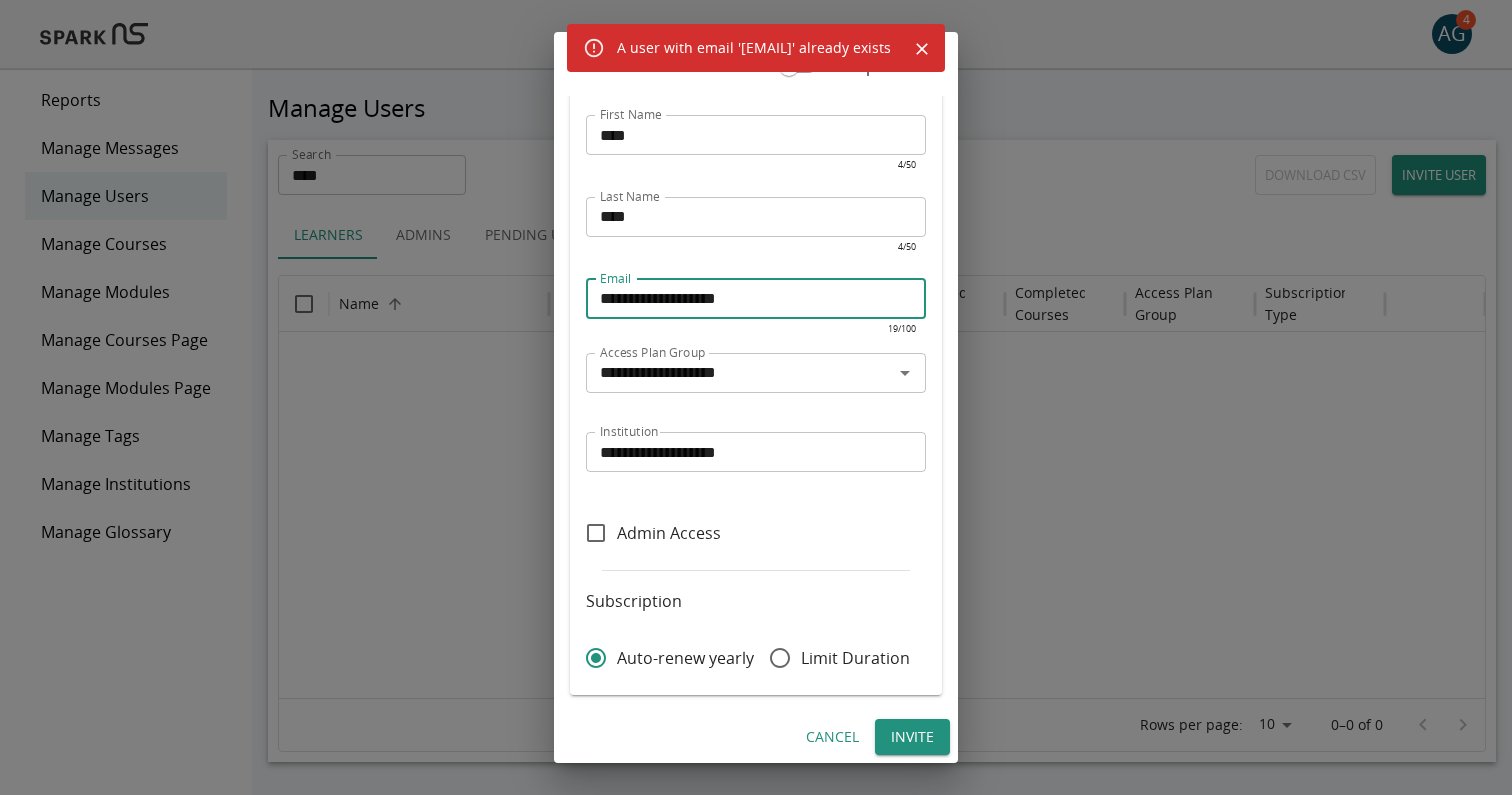 drag, startPoint x: 793, startPoint y: 302, endPoint x: 564, endPoint y: 298, distance: 229.03493 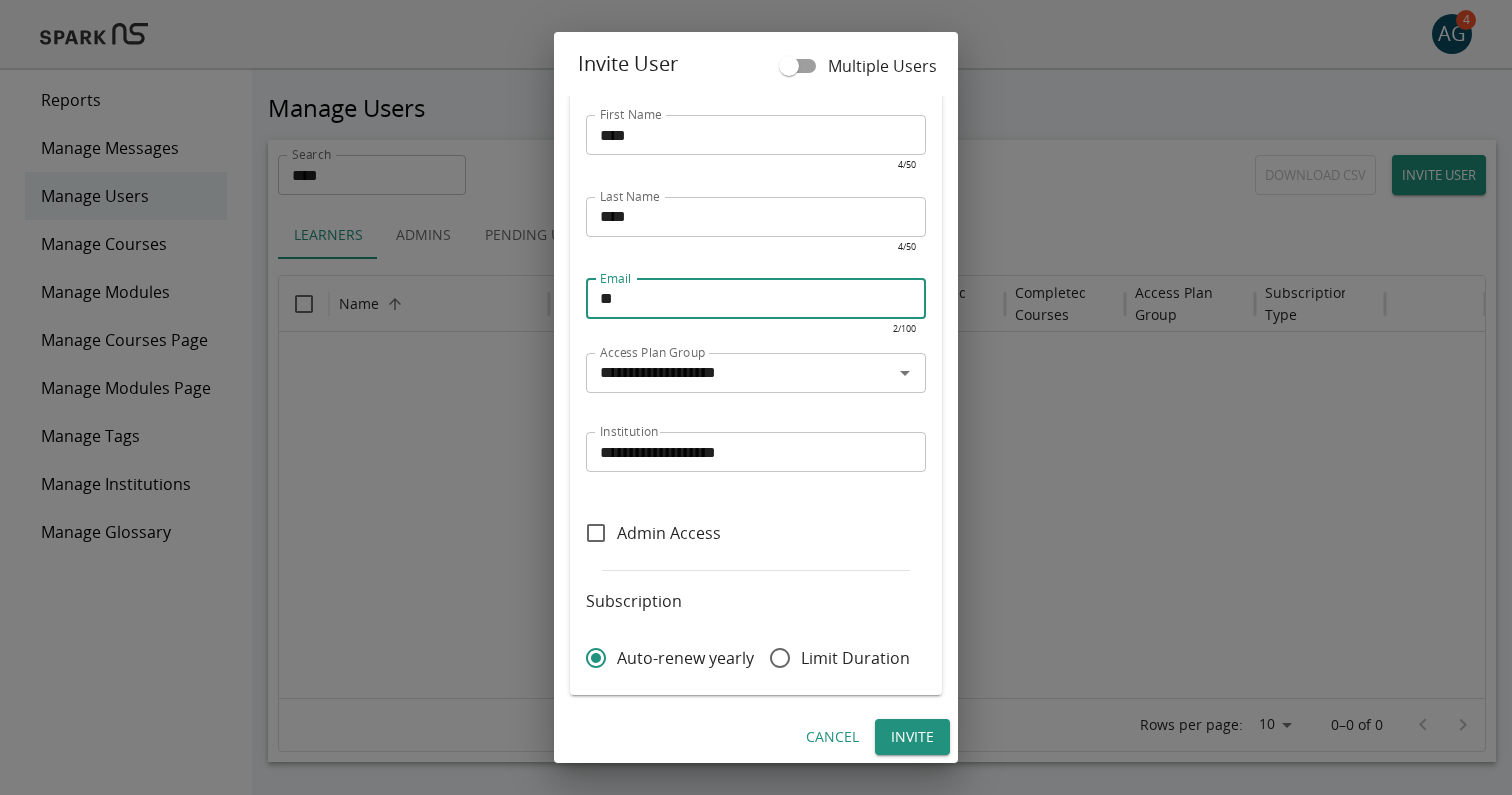 type on "**********" 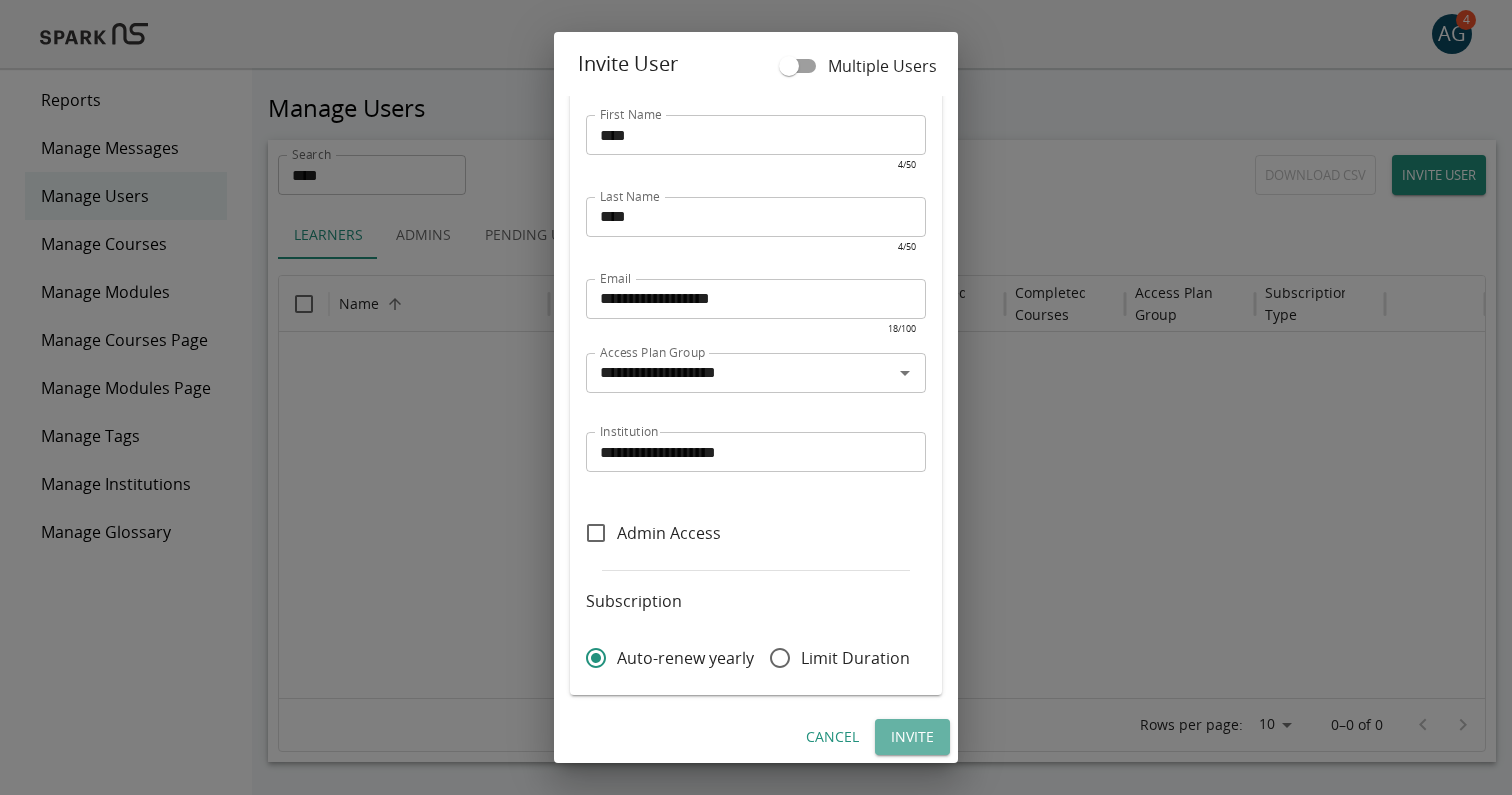 click on "Invite" at bounding box center (912, 737) 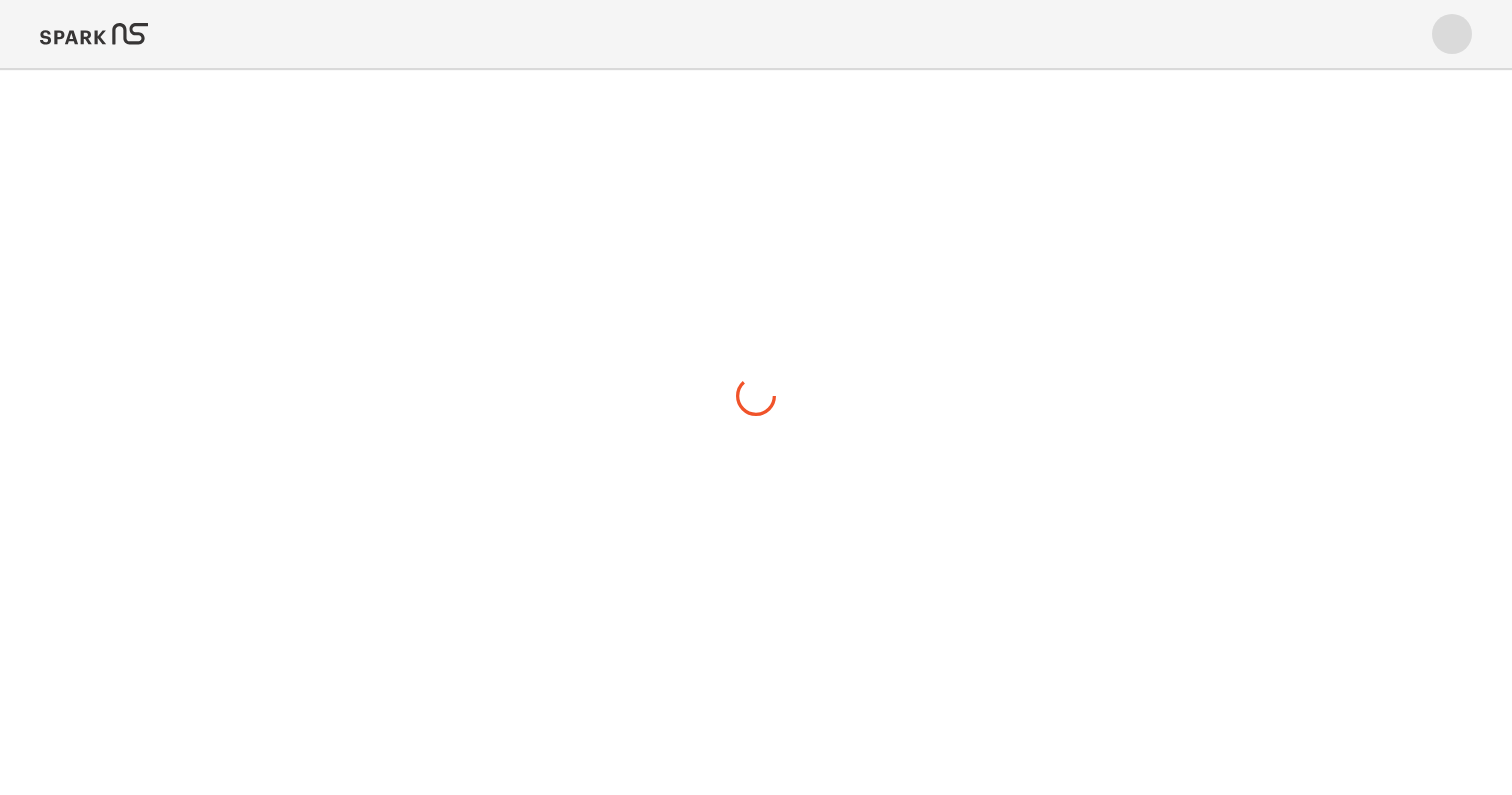 scroll, scrollTop: 0, scrollLeft: 0, axis: both 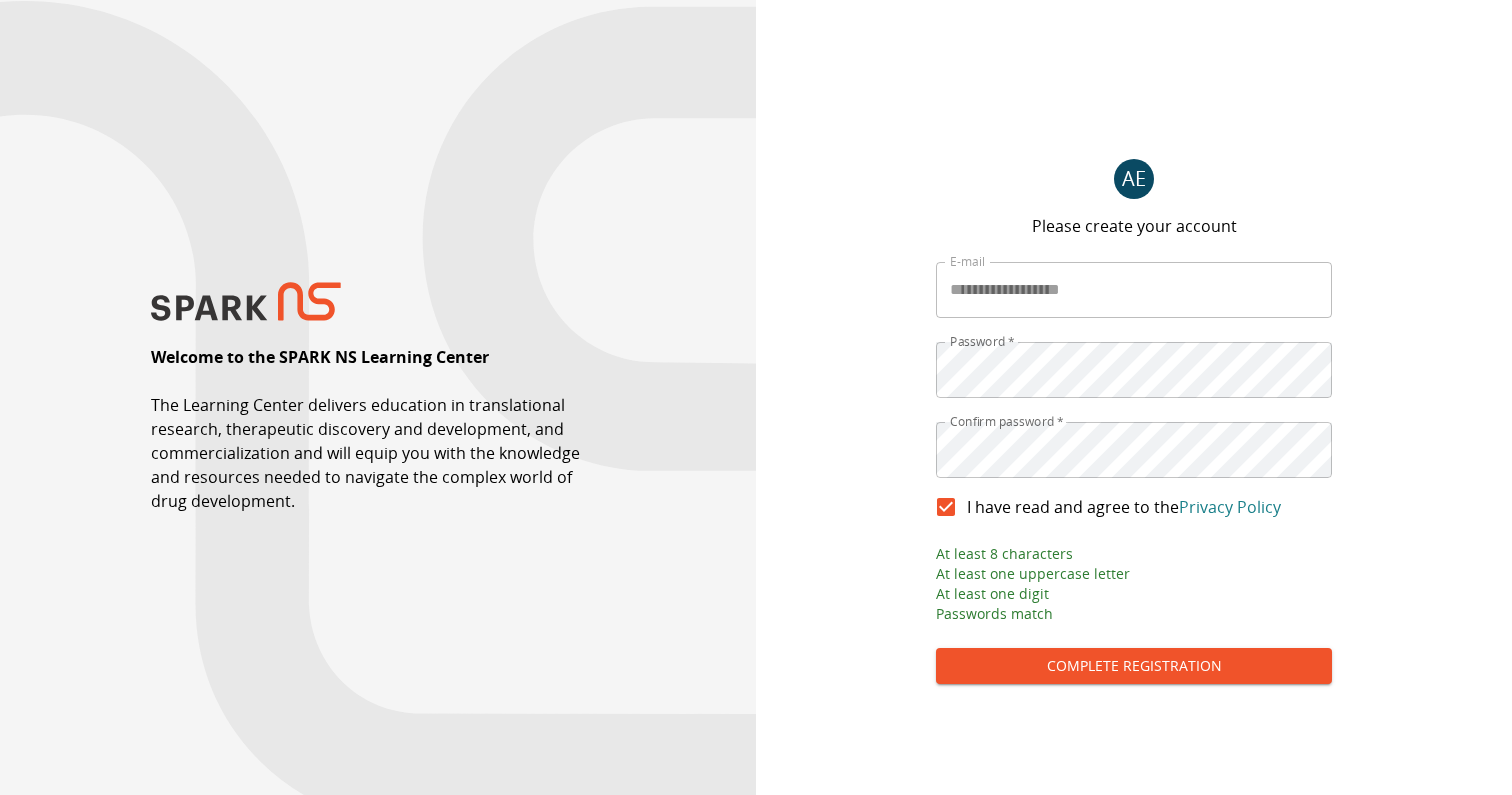 click on "Complete Registration" at bounding box center [1134, 666] 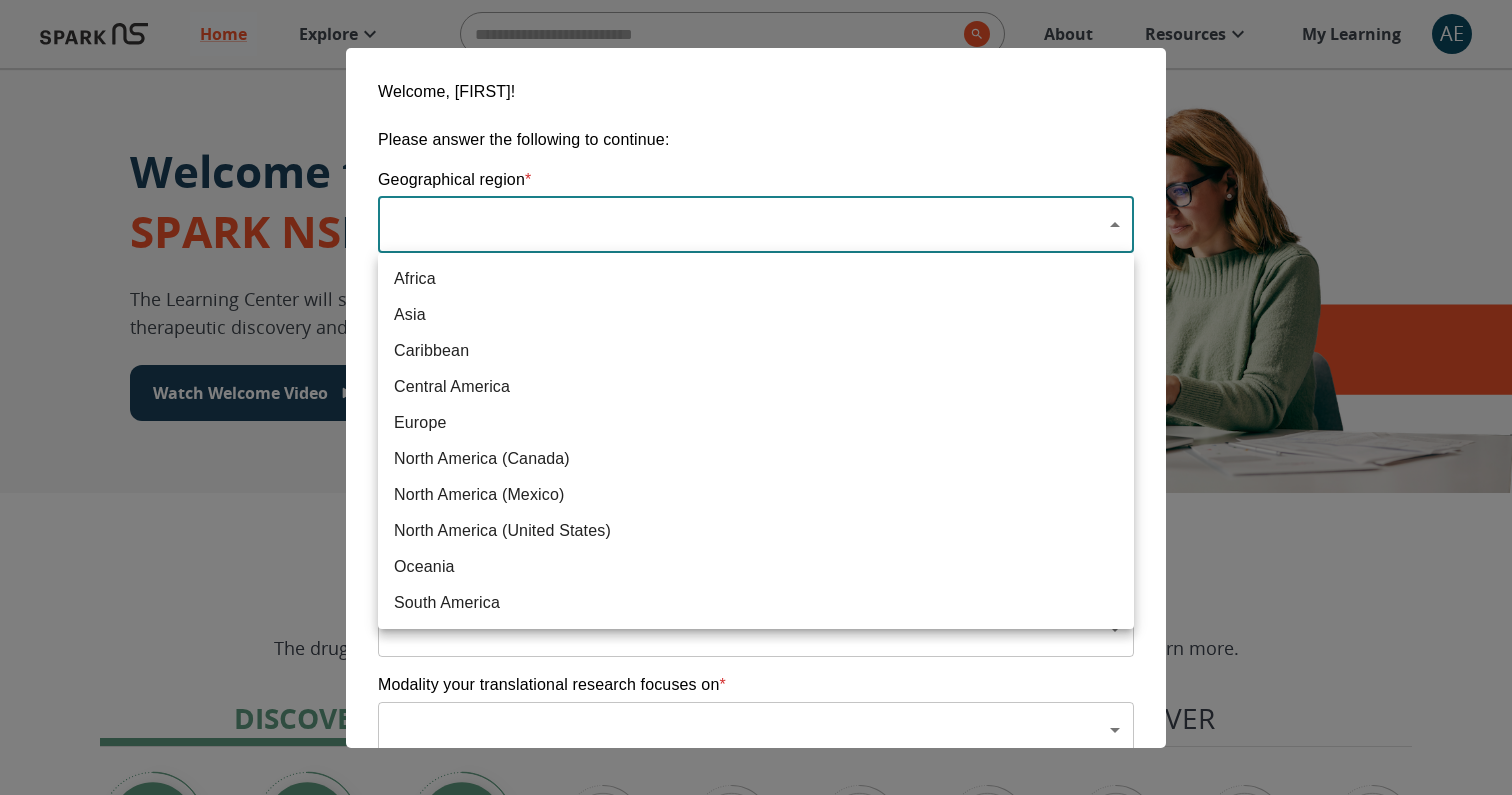 click on "Home Explore ​ About Resources My Learning AE Welcome to the SPARK NS  Learning Center The Learning Center will support your journey in translational research, therapeutic discovery and development, and commercialization. Watch Welcome Video The Drug Discovery and Development Process The drug development process typically has three phases. Discover, Develop, Deliver. Click each tab to learn more. Discover Develop Deliver Discover The Discover section covers foundational knowledge in drug discovery and
development, from identifying unmet medical need and understanding the disease to defining essential
product characteristics, therapeutic discovery, and optimization. You will also find information
supporting strategic planning, the basics of the market, and technology transfer as well as regulatory
and intellectual property considerations. Watch Video Your Learning, Your Way Courses Go to Courses Courses Go to Courses Modules Go to Modules Videos Go to Videos Contact Privacy  *" at bounding box center (756, 1253) 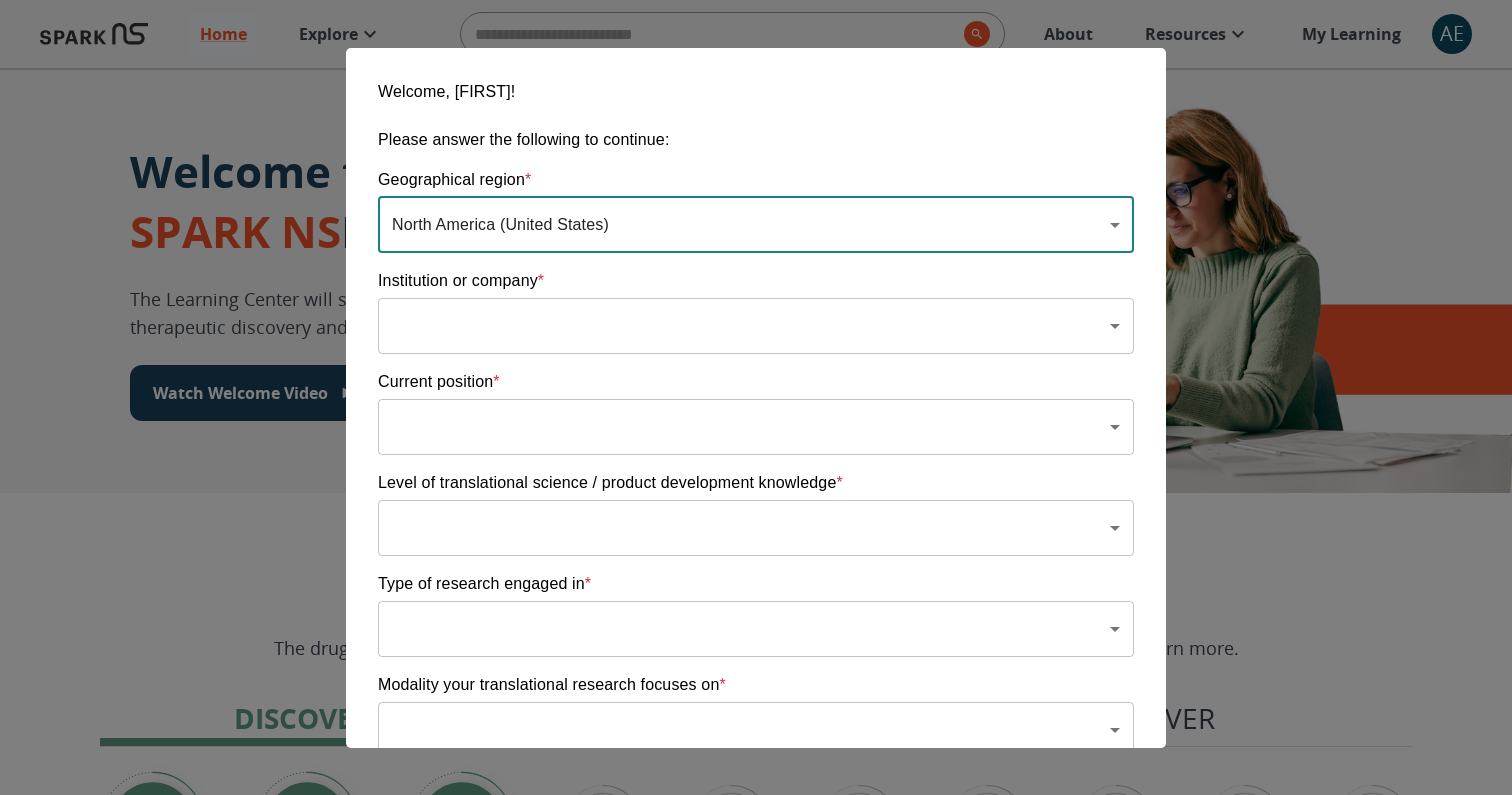 click on "Home Explore ​ About Resources My Learning AE Welcome to the SPARK NS  Learning Center The Learning Center will support your journey in translational research, therapeutic discovery and development, and commercialization. Watch Welcome Video The Drug Discovery and Development Process The drug development process typically has three phases. Discover, Develop, Deliver. Click each tab to learn more. Discover Develop Deliver Discover The Discover section covers foundational knowledge in drug discovery and
development, from identifying unmet medical need and understanding the disease to defining essential
product characteristics, therapeutic discovery, and optimization. You will also find information
supporting strategic planning, the basics of the market, and technology transfer as well as regulatory
and intellectual property considerations. Watch Video Your Learning, Your Way Courses Go to Courses Courses Go to Courses Modules Go to Modules Videos Go to Videos Contact Privacy  *" at bounding box center (756, 1253) 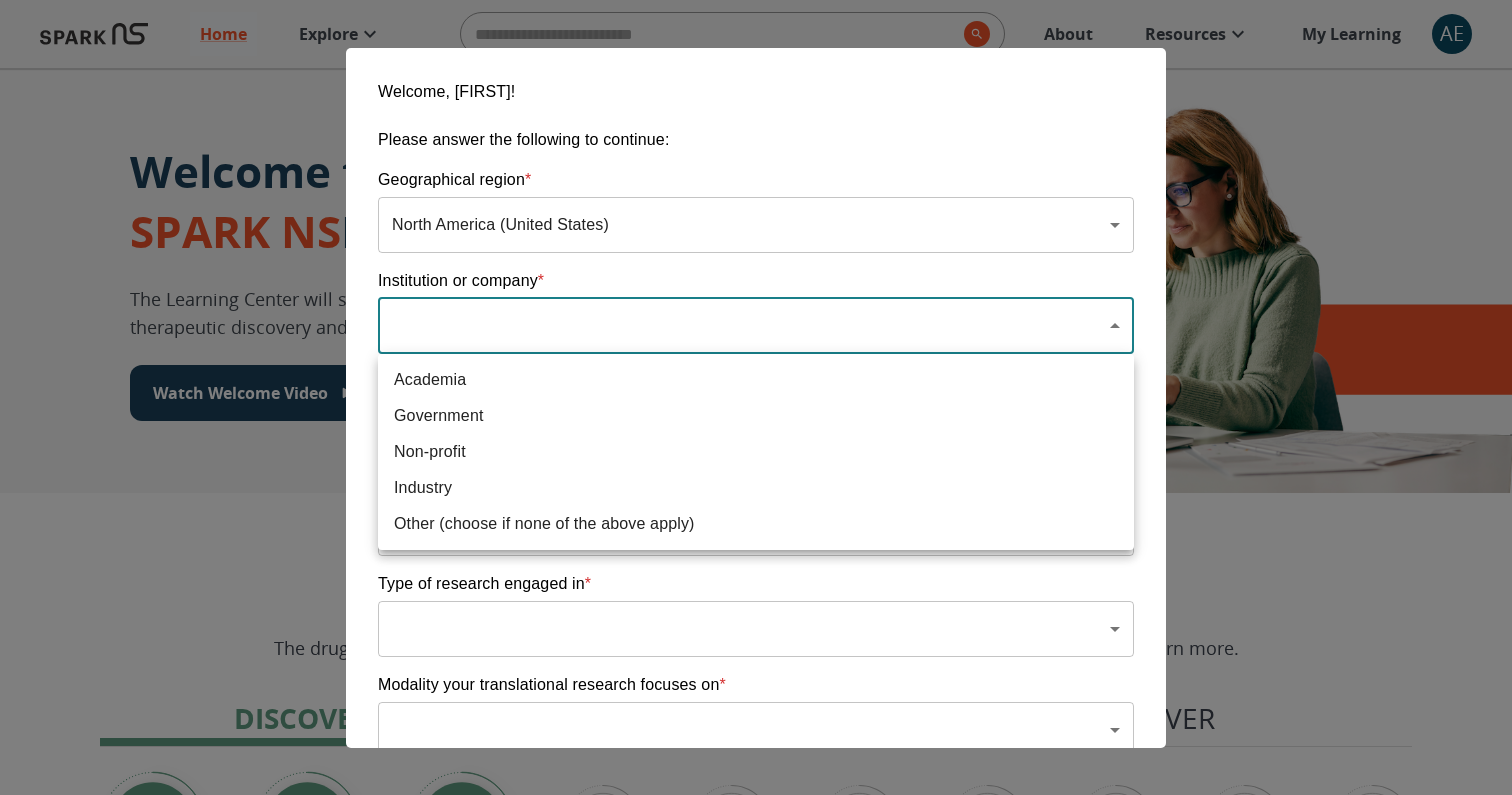 click on "Other (choose if none of the above apply)" at bounding box center (756, 524) 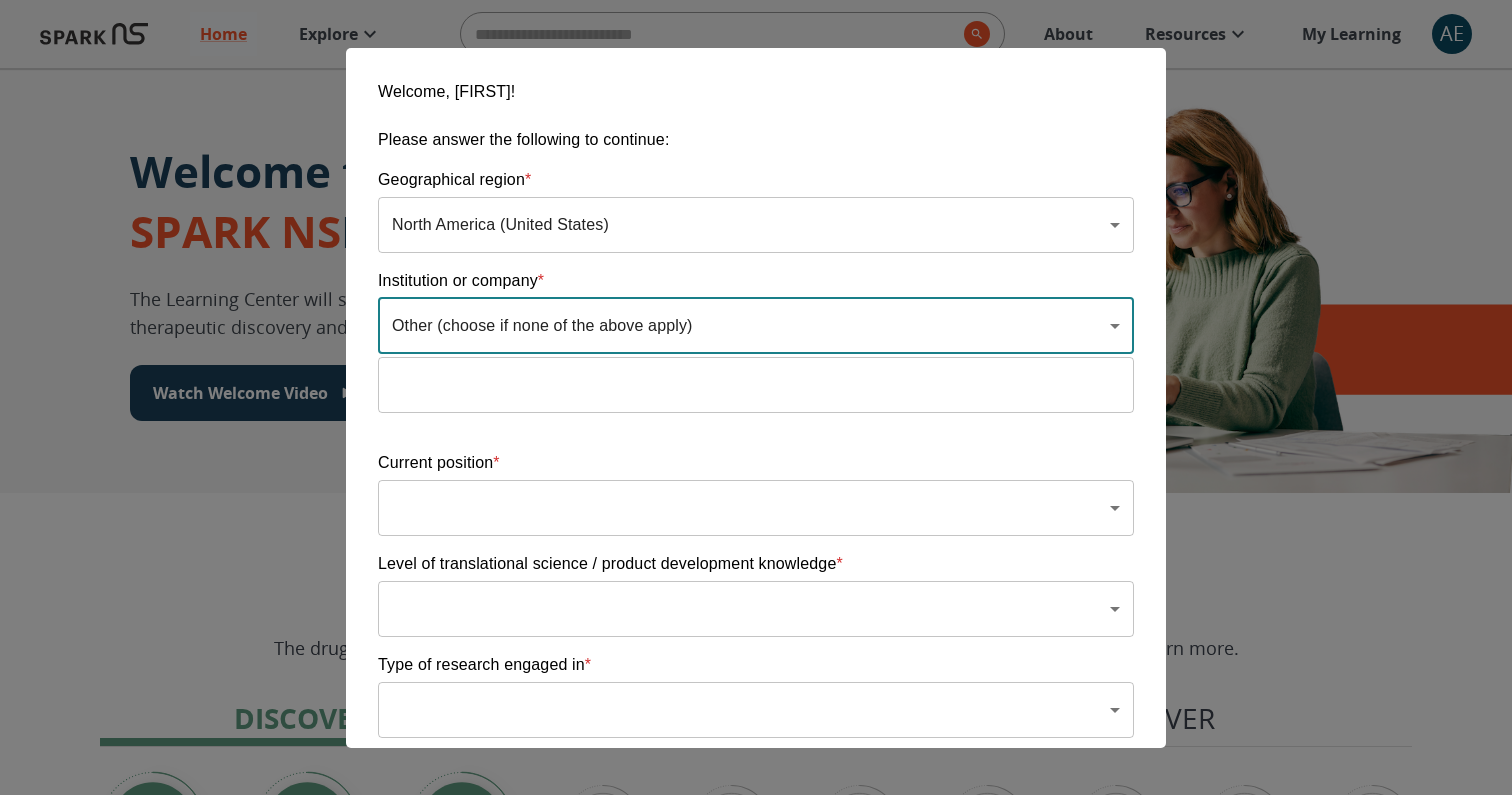 click at bounding box center [756, 385] 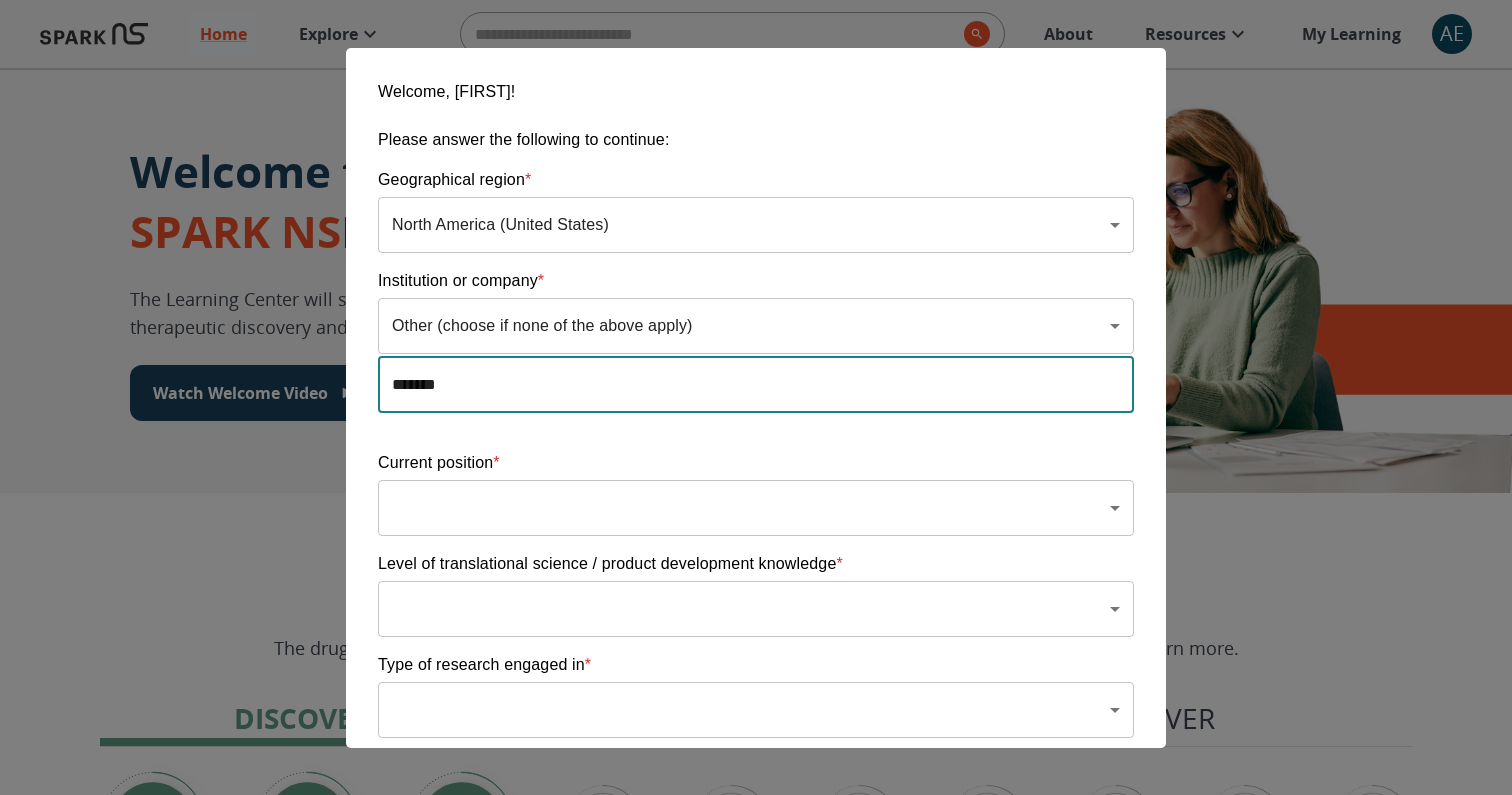 type on "*******" 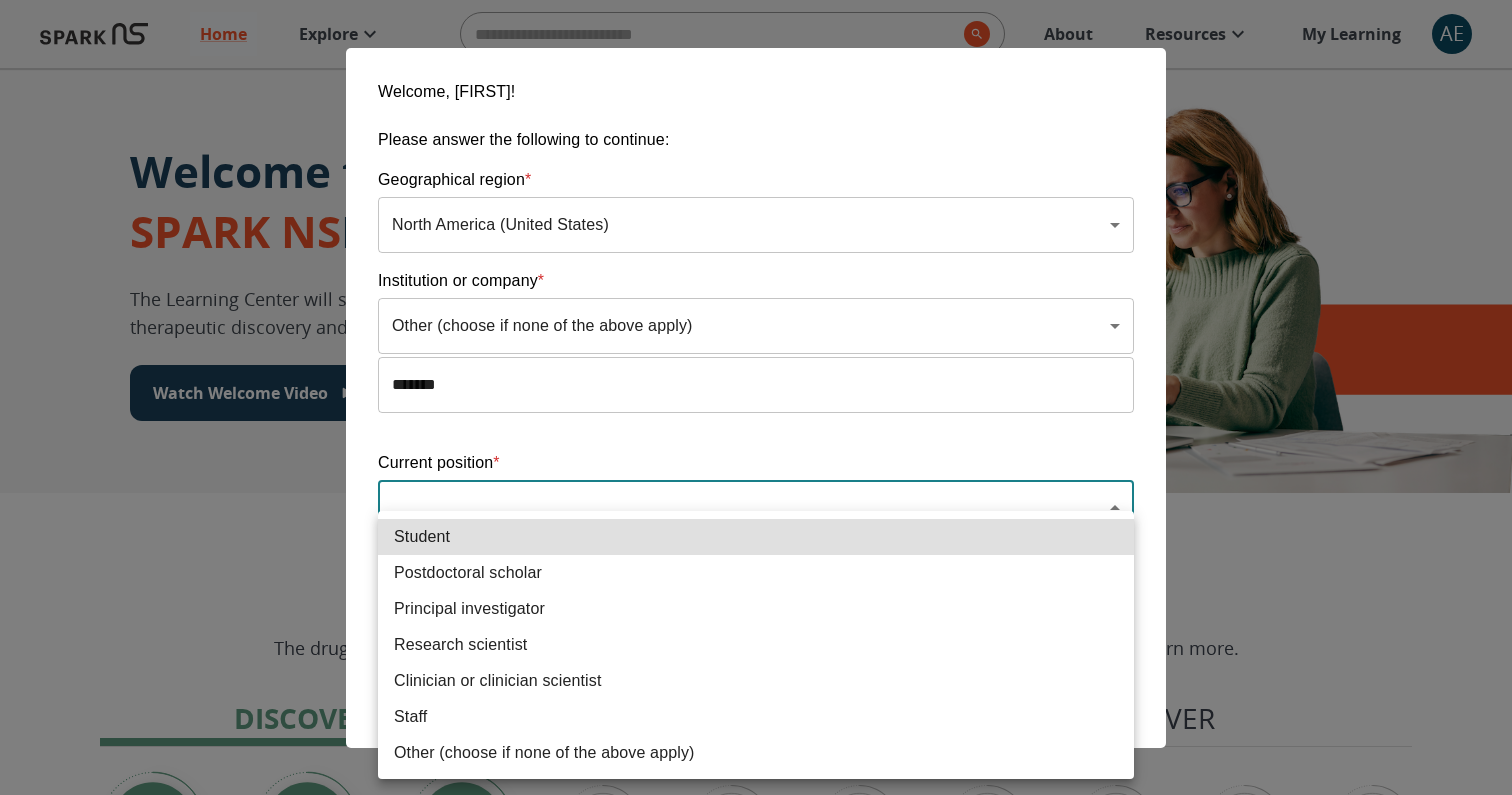 click on "Other (choose if none of the above apply)" at bounding box center [756, 753] 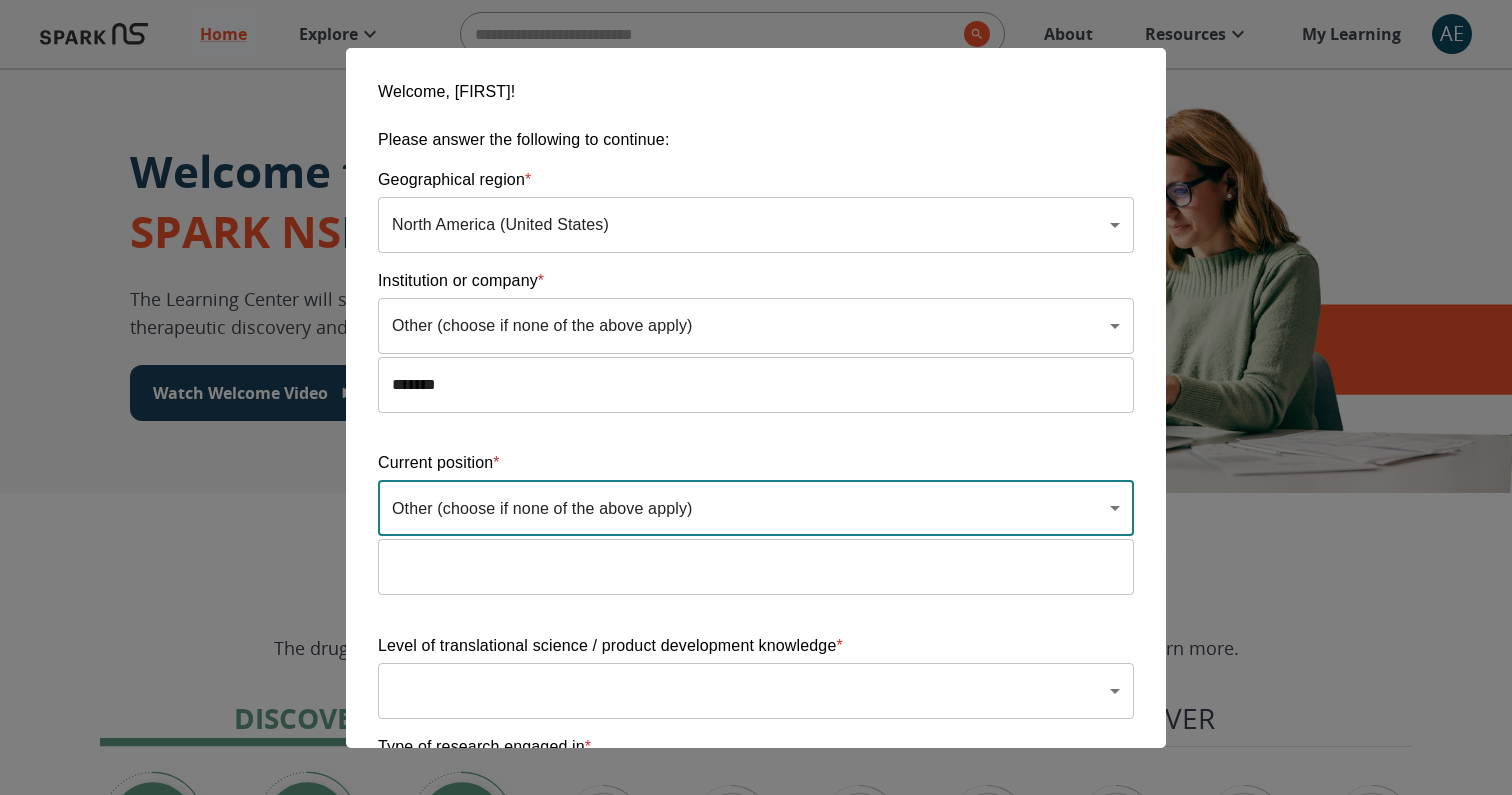 click at bounding box center [756, 567] 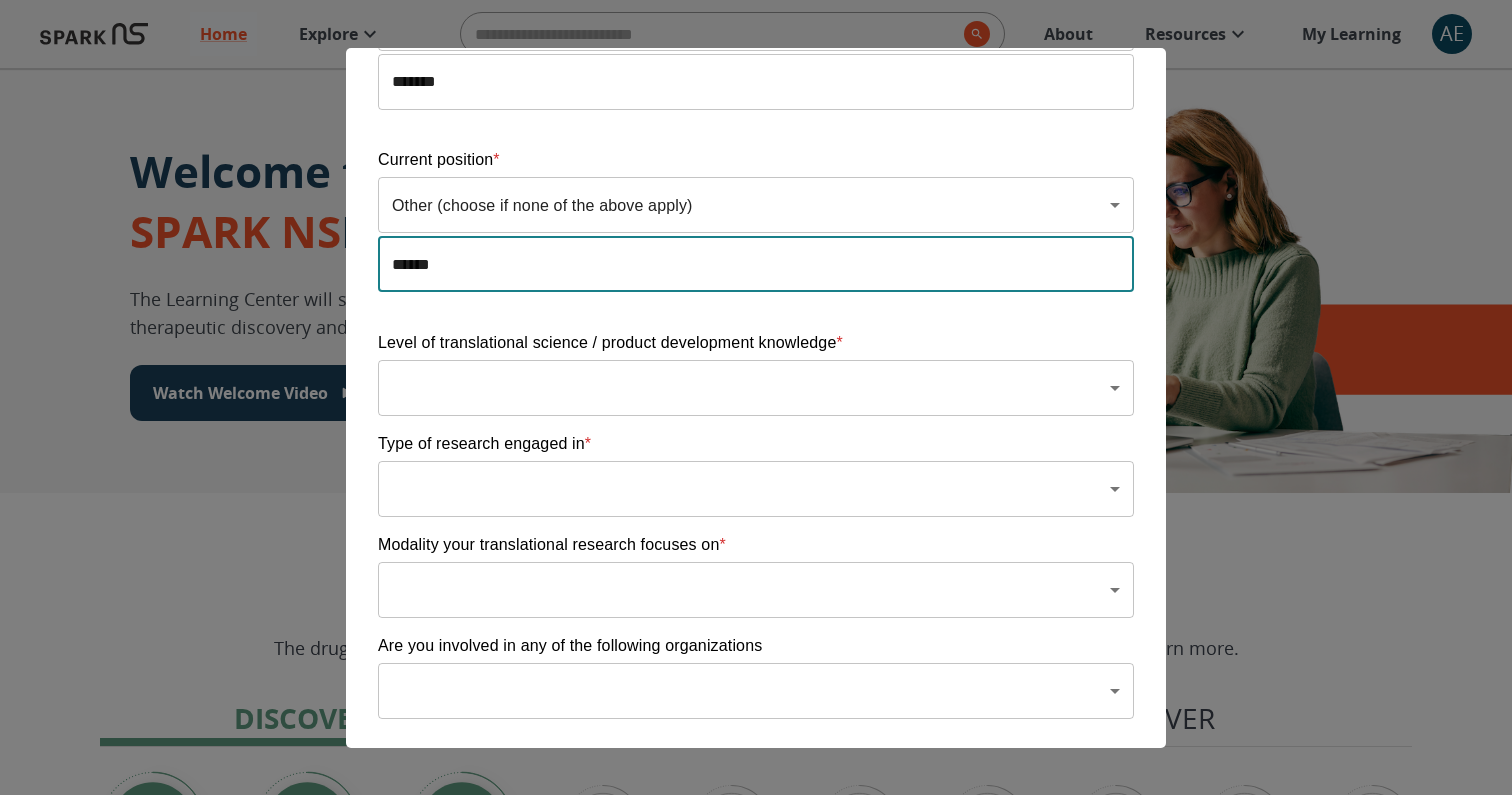 scroll, scrollTop: 325, scrollLeft: 0, axis: vertical 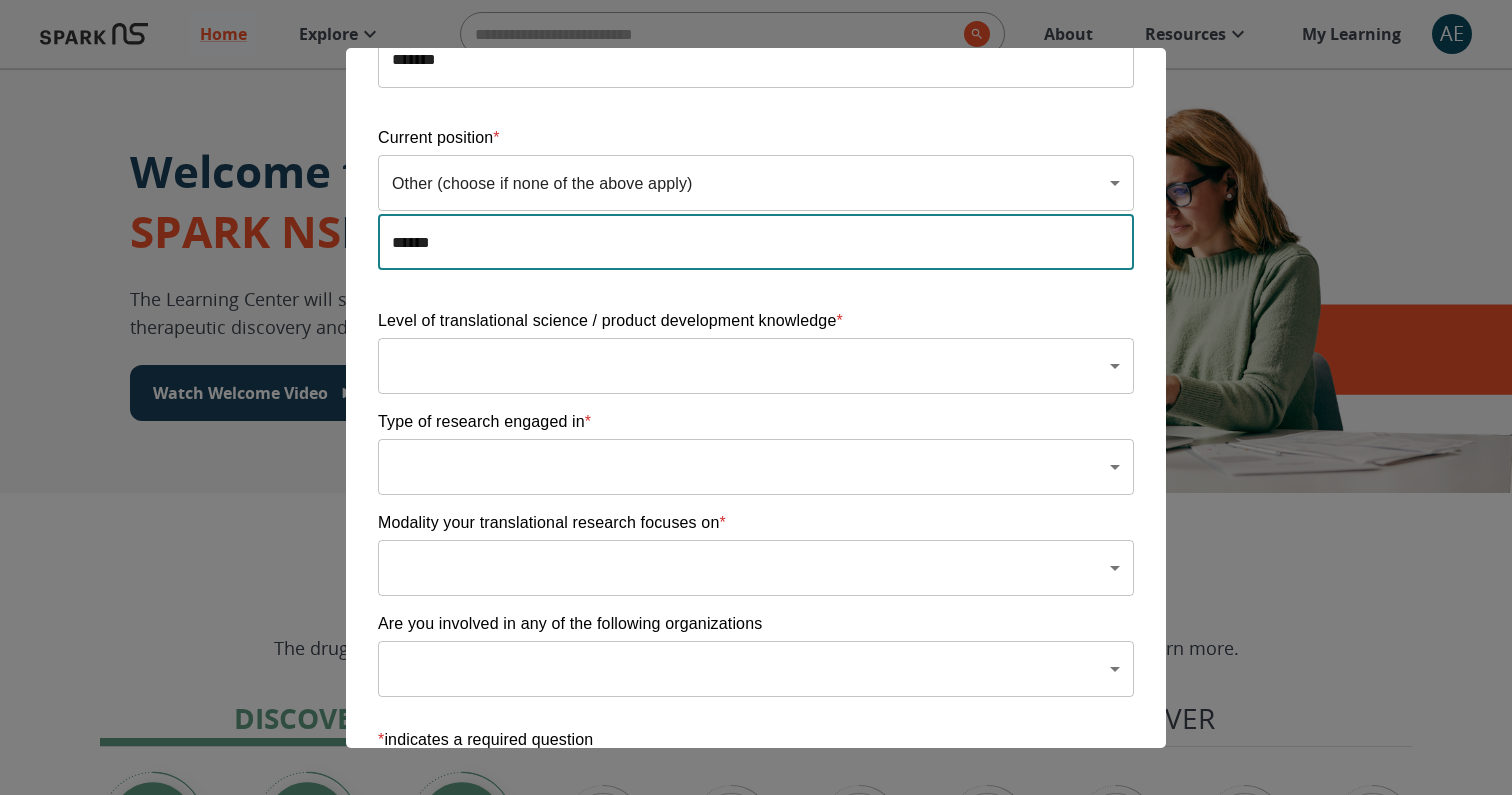 type on "******" 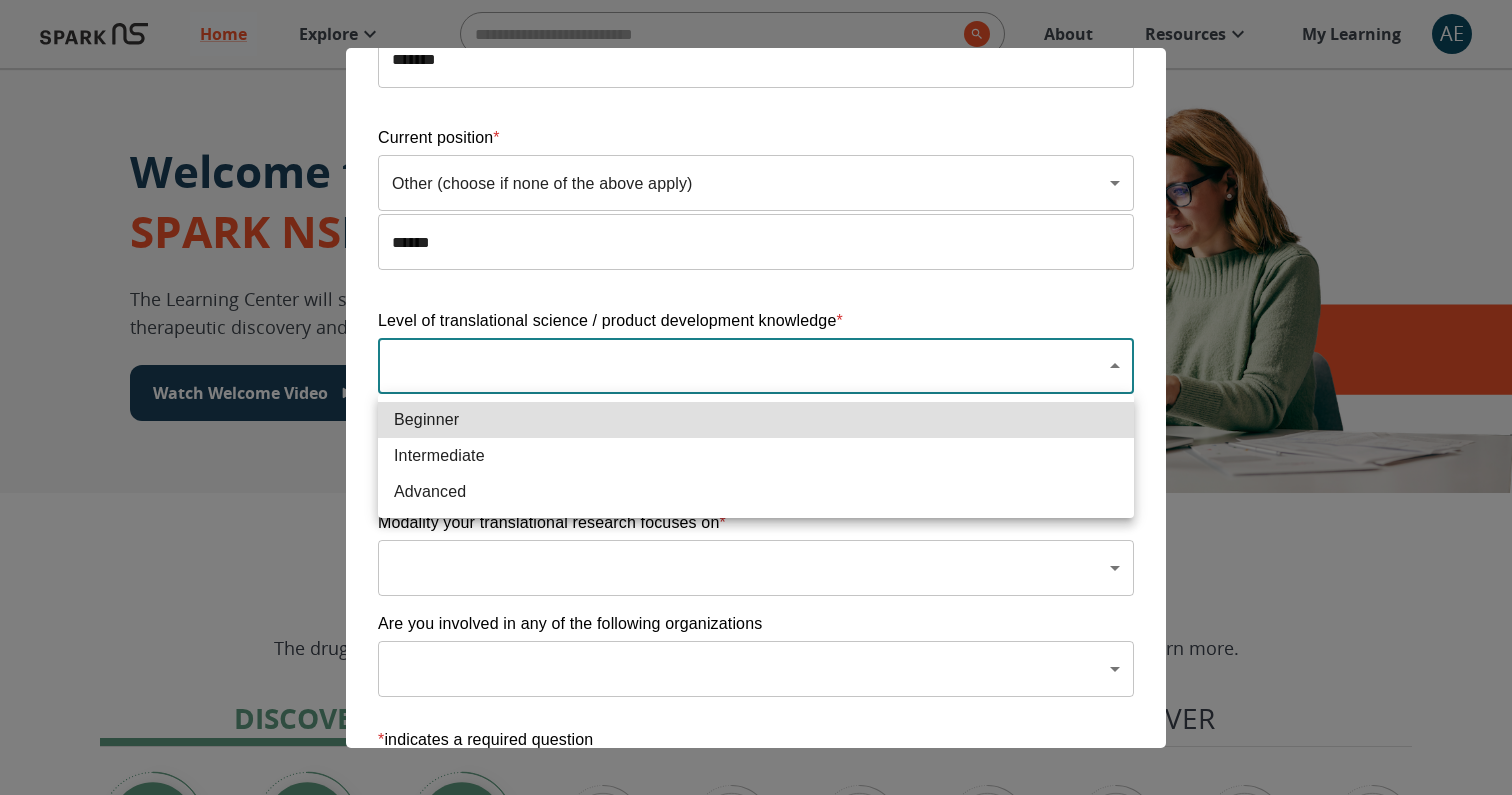 click on "Beginner" at bounding box center [756, 420] 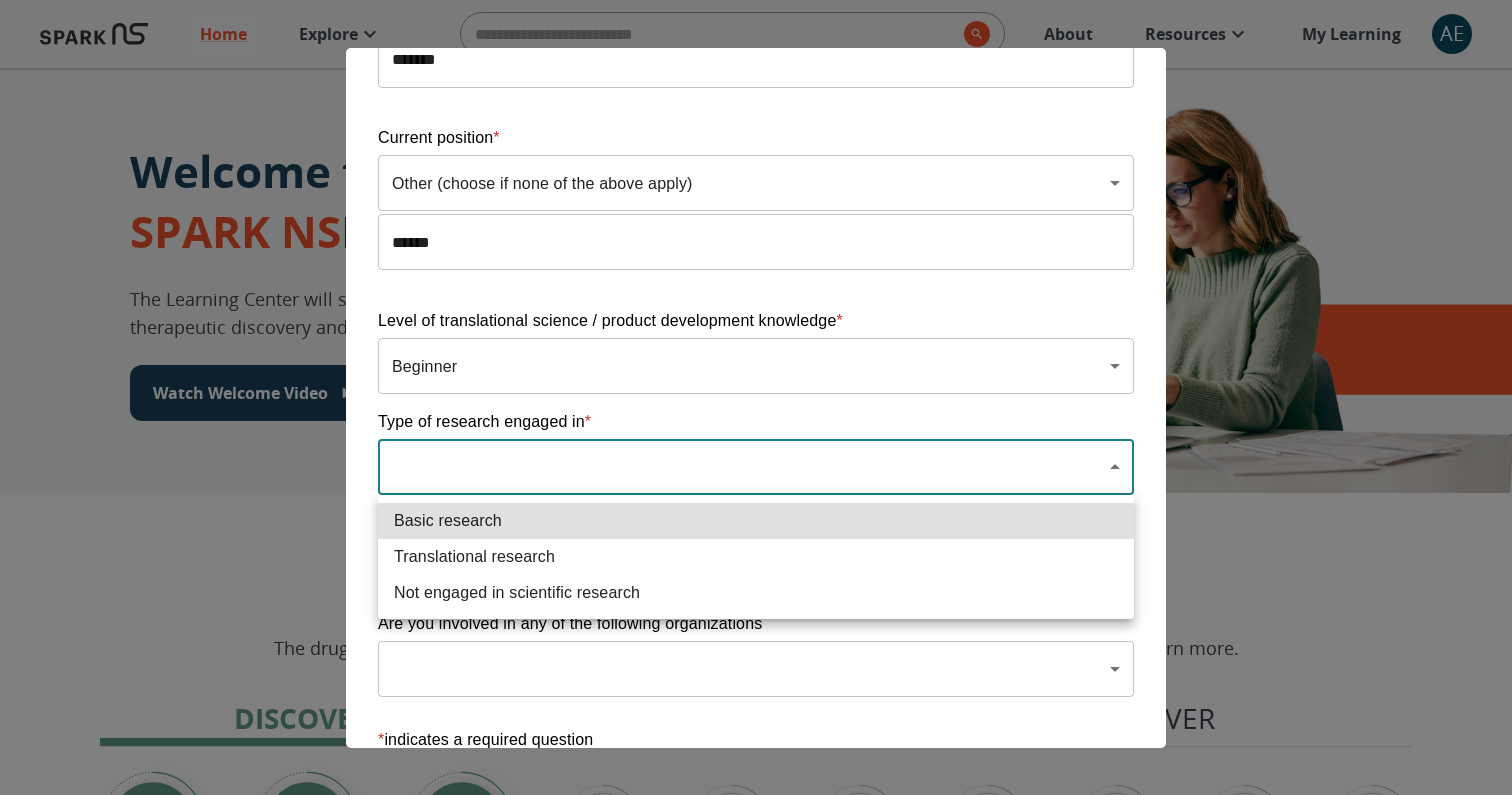 click on "Home Explore ​ About Resources My Learning AE Welcome to the SPARK NS  Learning Center The Learning Center will support your journey in translational research, therapeutic discovery and development, and commercialization. Watch Welcome Video The Drug Discovery and Development Process The drug development process typically has three phases. Discover, Develop, Deliver. Click each tab to learn more. Discover Develop Deliver Discover The Discover section covers foundational knowledge in drug discovery and
development, from identifying unmet medical need and understanding the disease to defining essential
product characteristics, therapeutic discovery, and optimization. You will also find information
supporting strategic planning, the basics of the market, and technology transfer as well as regulatory
and intellectual property considerations. Watch Video Your Learning, Your Way Courses Go to Courses Courses Go to Courses Modules Go to Modules Videos Go to Videos Contact Privacy  *" at bounding box center [756, 1253] 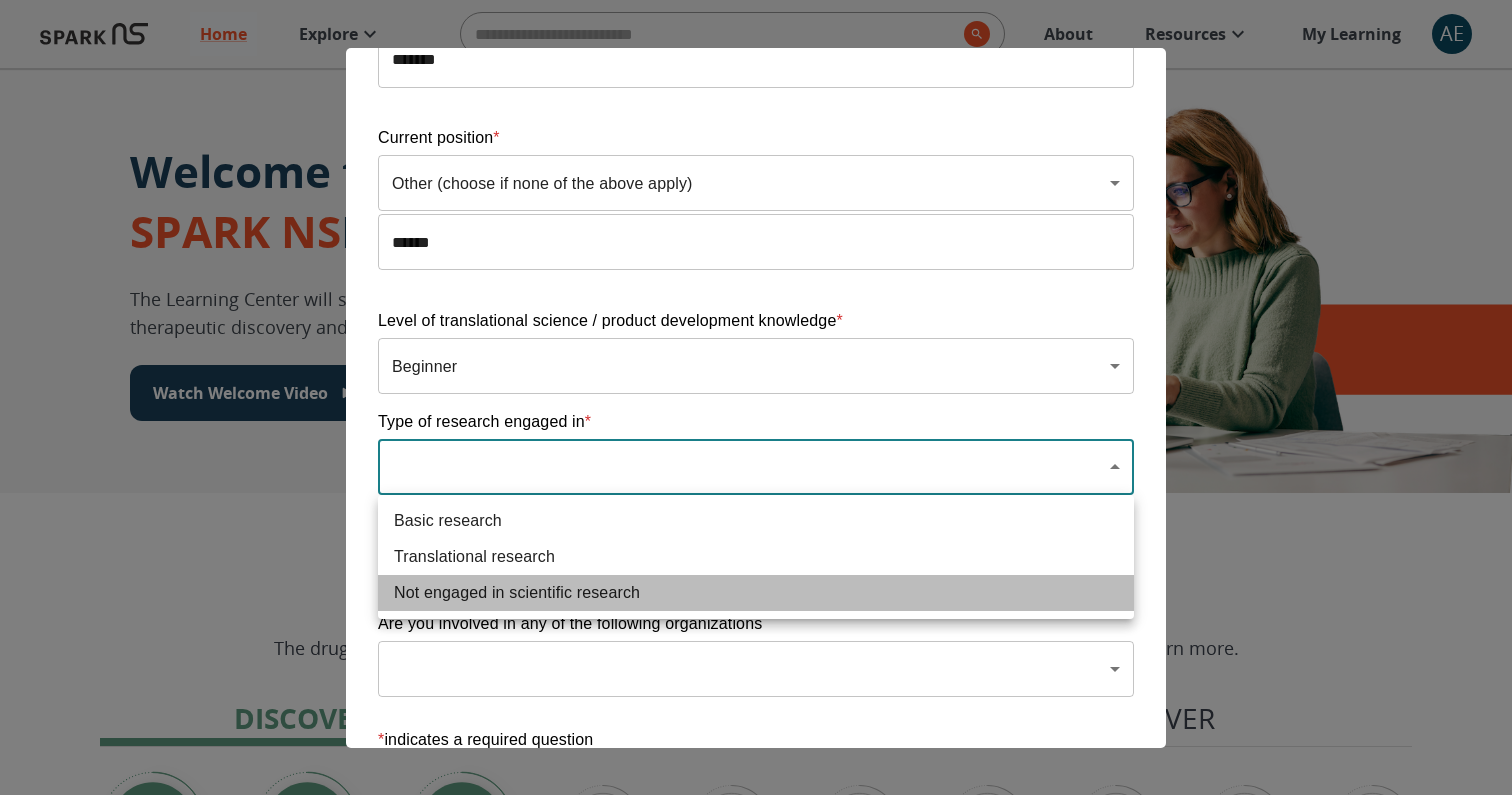 click on "Not engaged in scientific research" at bounding box center [756, 593] 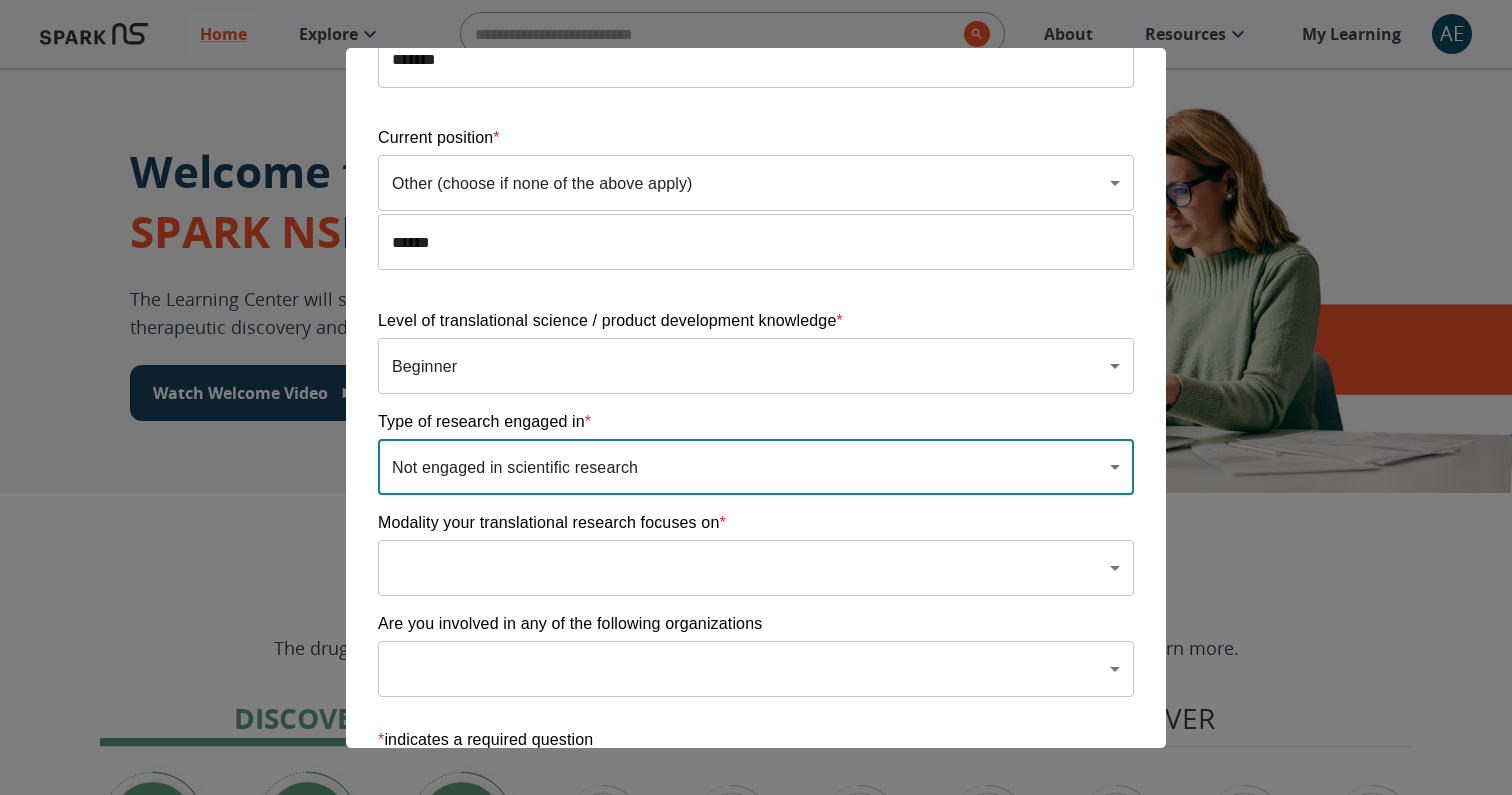 click on "Home Explore ​ About Resources My Learning AE Welcome to the SPARK NS  Learning Center The Learning Center will support your journey in translational research, therapeutic discovery and development, and commercialization. Watch Welcome Video The Drug Discovery and Development Process The drug development process typically has three phases. Discover, Develop, Deliver. Click each tab to learn more. Discover Develop Deliver Discover The Discover section covers foundational knowledge in drug discovery and
development, from identifying unmet medical need and understanding the disease to defining essential
product characteristics, therapeutic discovery, and optimization. You will also find information
supporting strategic planning, the basics of the market, and technology transfer as well as regulatory
and intellectual property considerations. Watch Video Your Learning, Your Way Courses Go to Courses Courses Go to Courses Modules Go to Modules Videos Go to Videos Contact Privacy  *" at bounding box center (756, 1253) 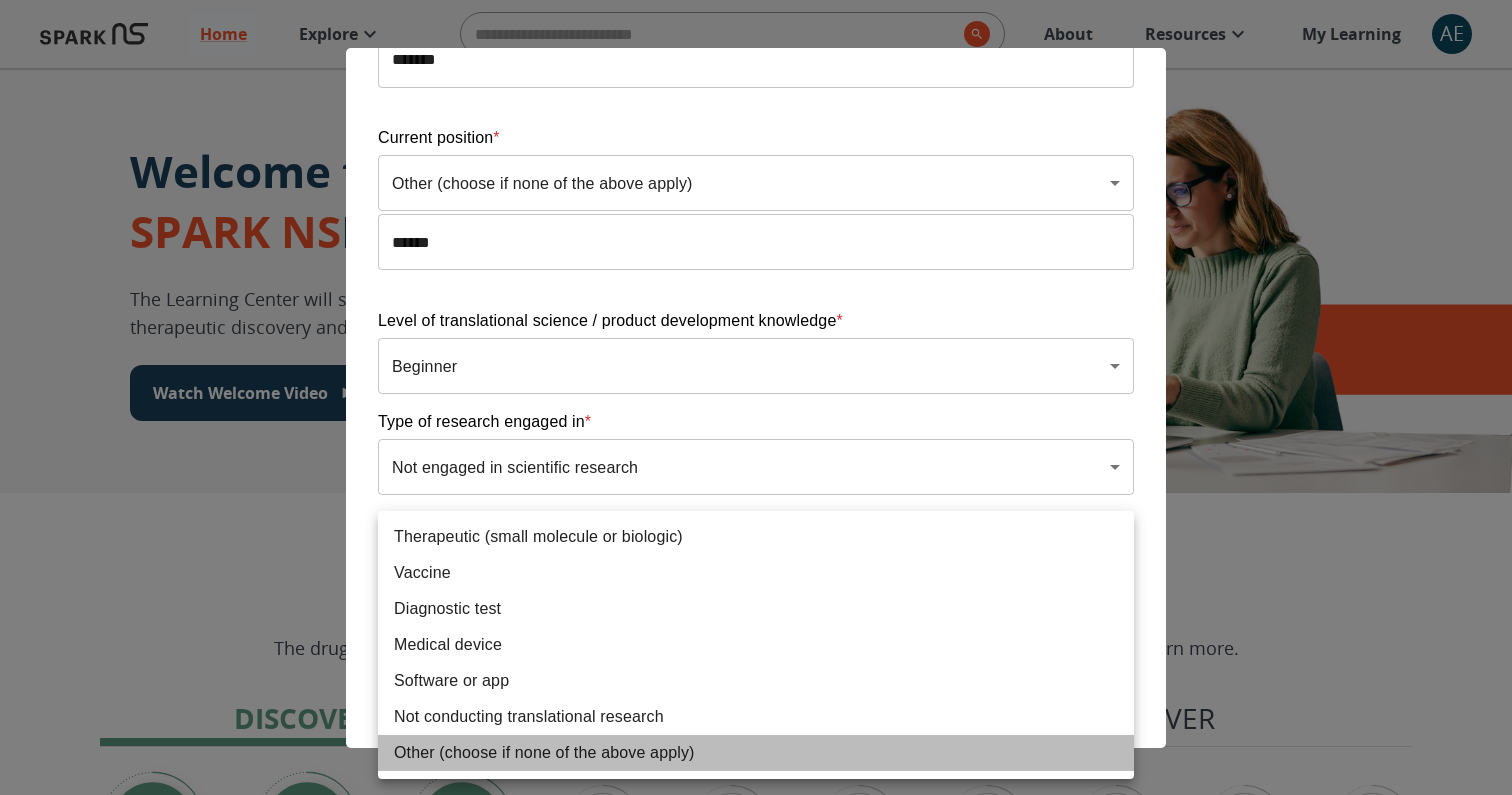 click on "Other (choose if none of the above apply)" at bounding box center [756, 753] 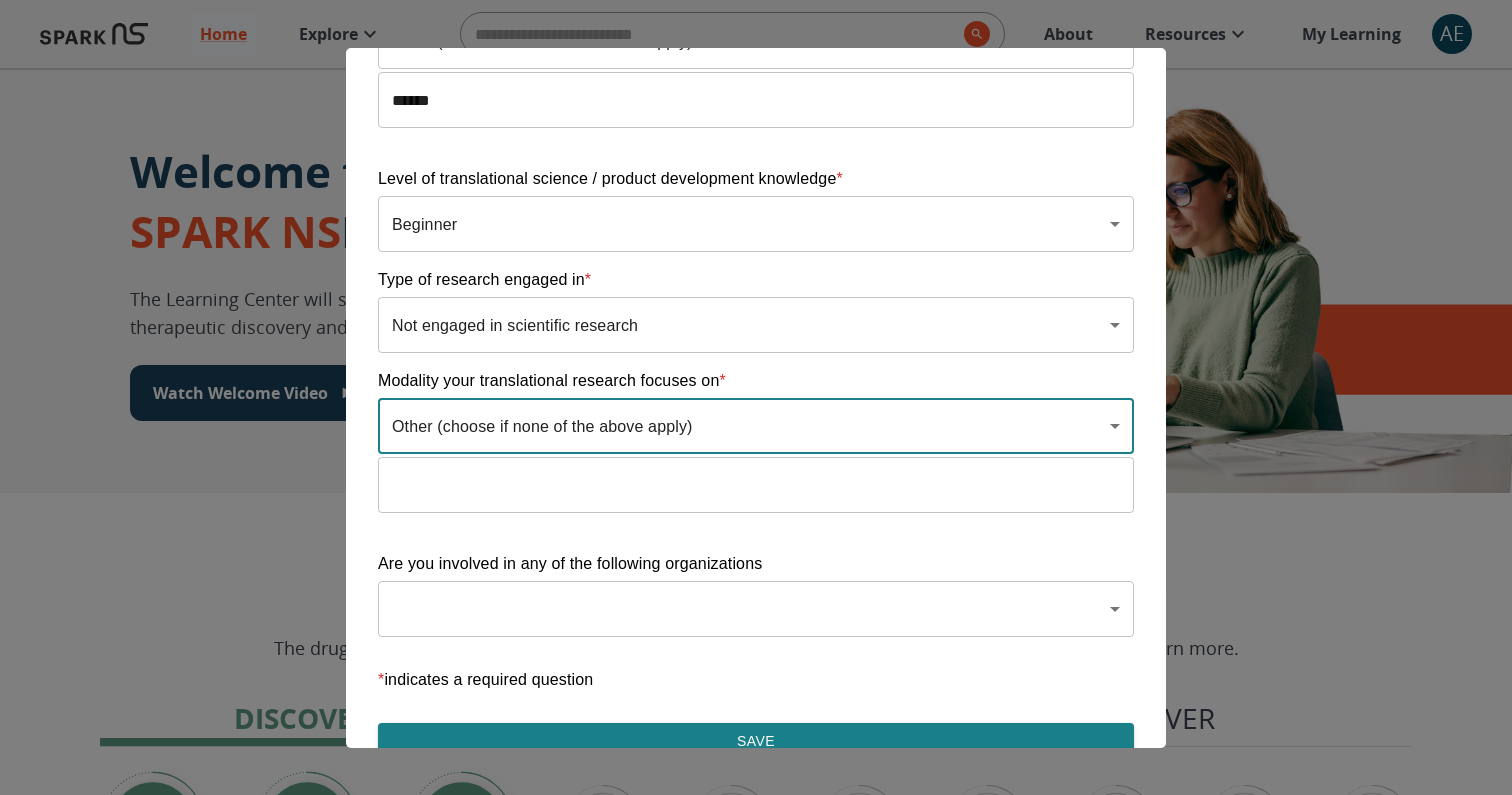 scroll, scrollTop: 527, scrollLeft: 0, axis: vertical 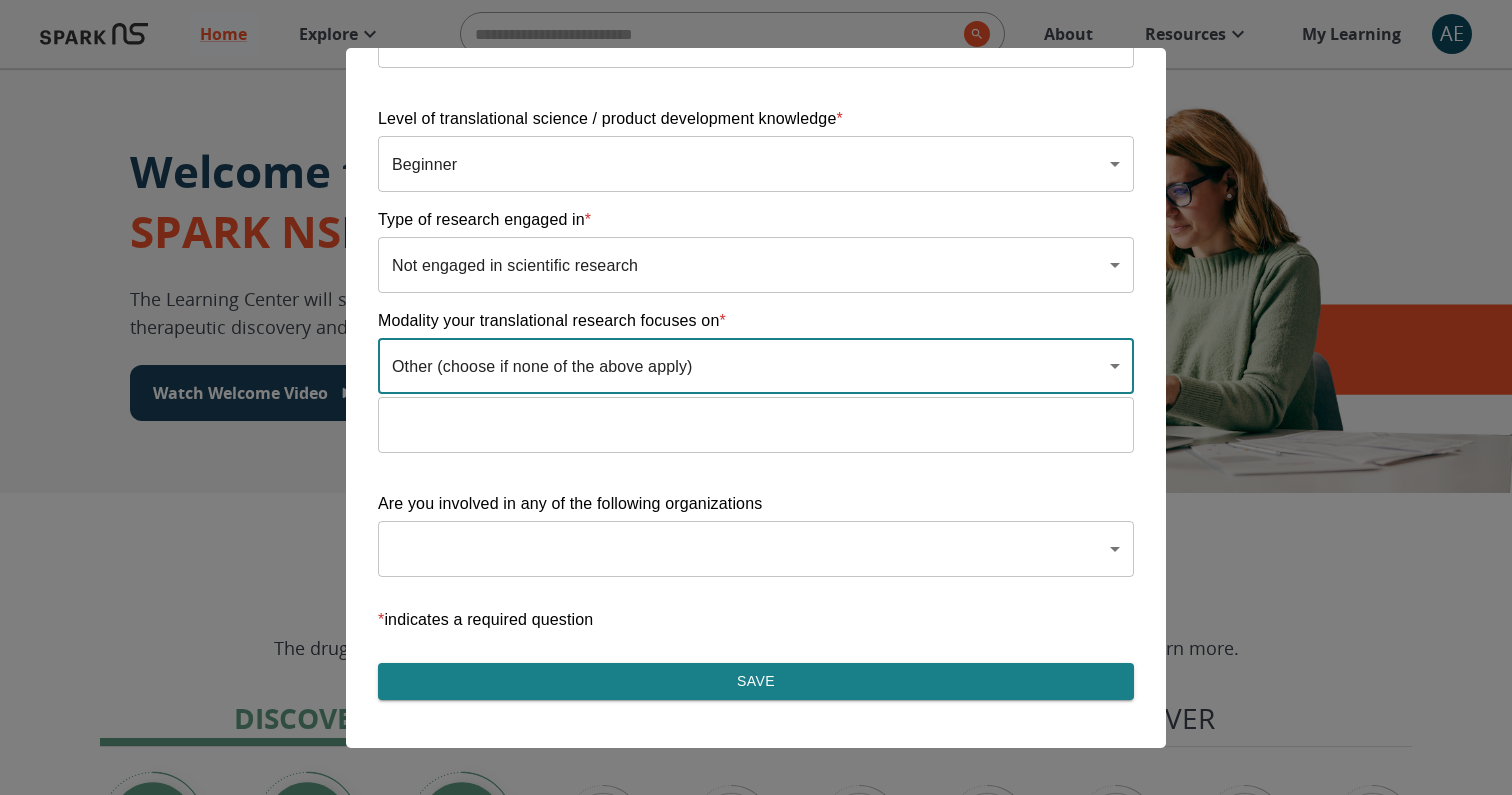 click at bounding box center (756, 425) 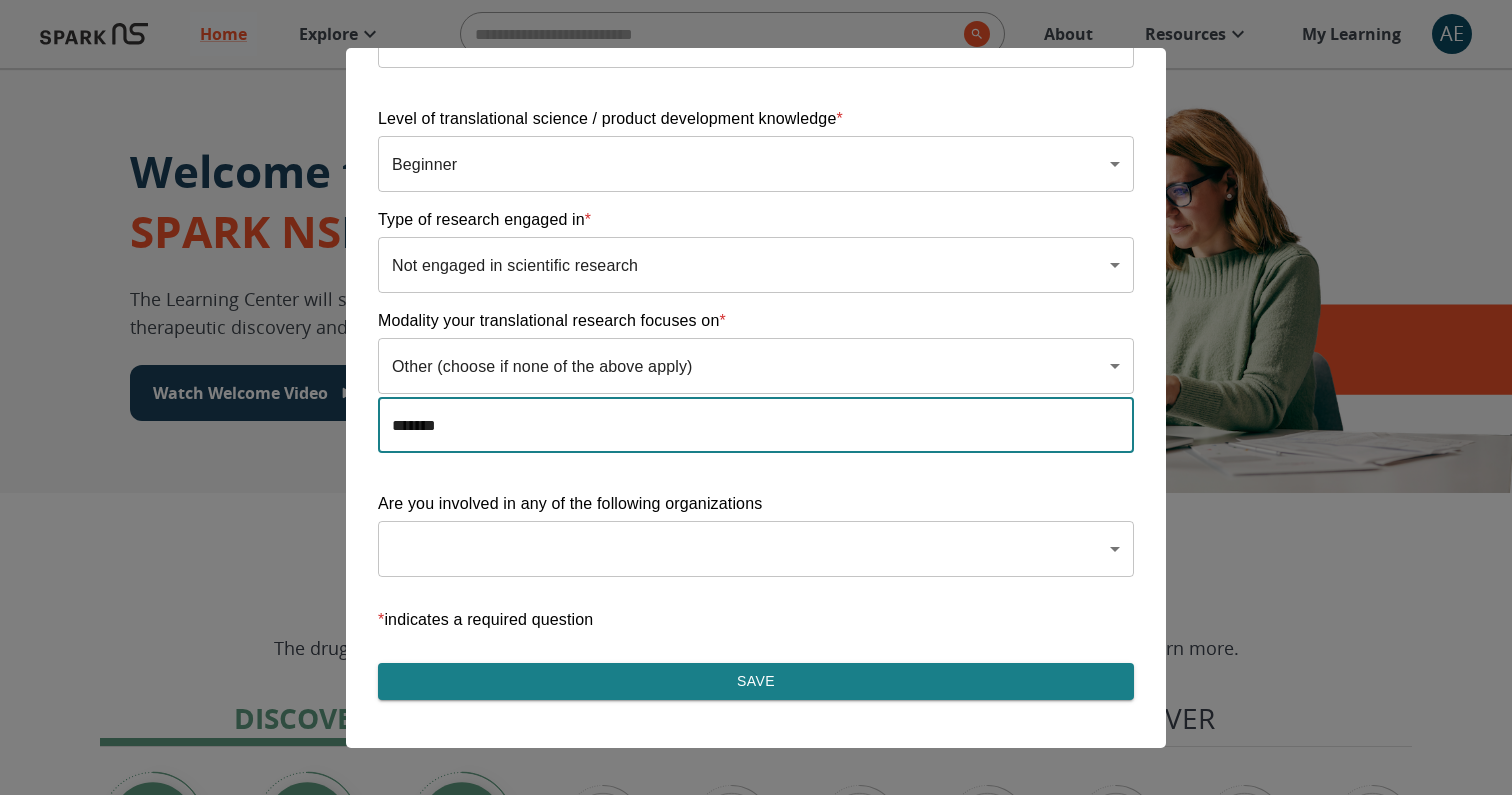 type on "*******" 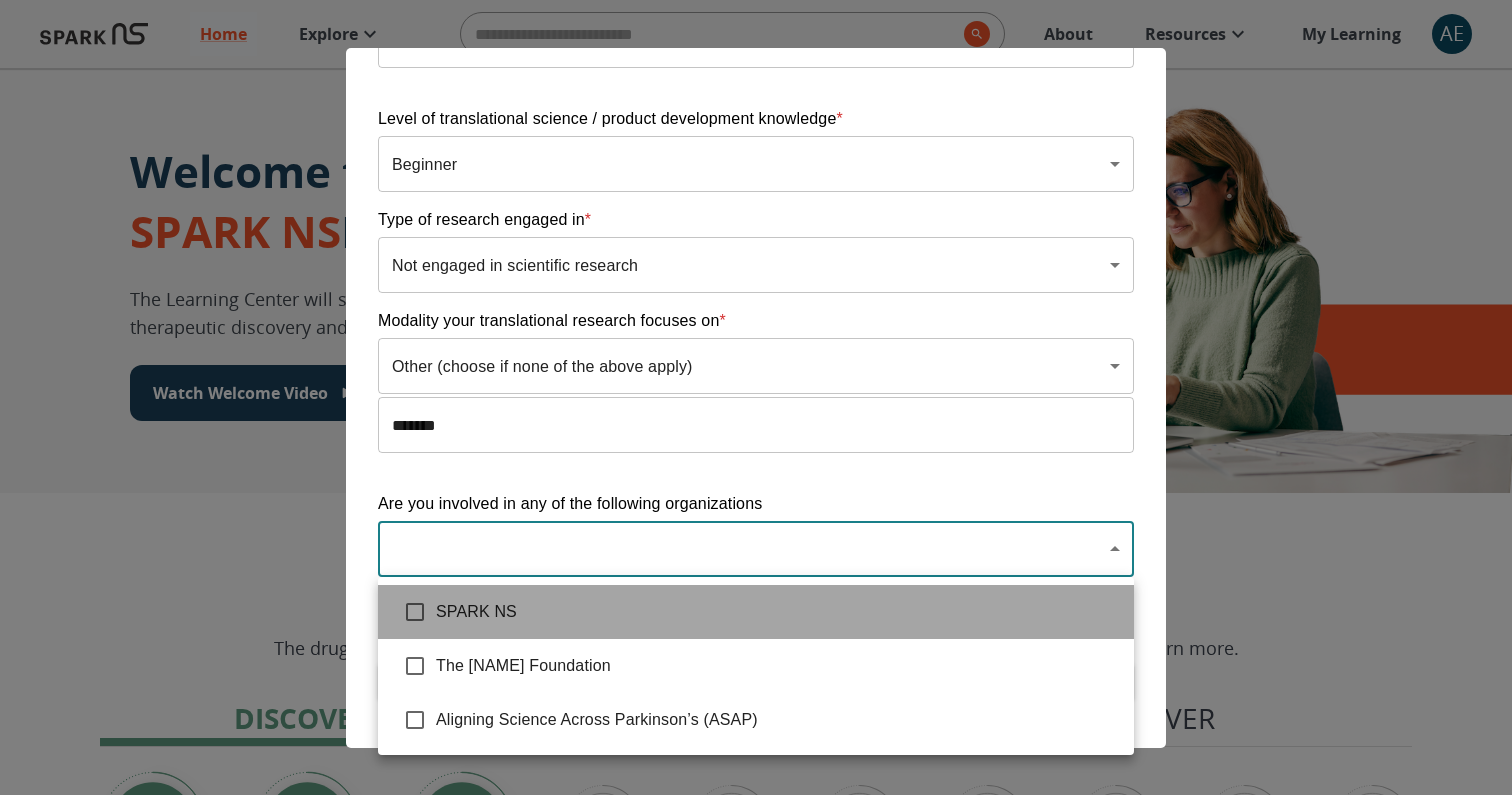 click on "SPARK NS" at bounding box center (777, 612) 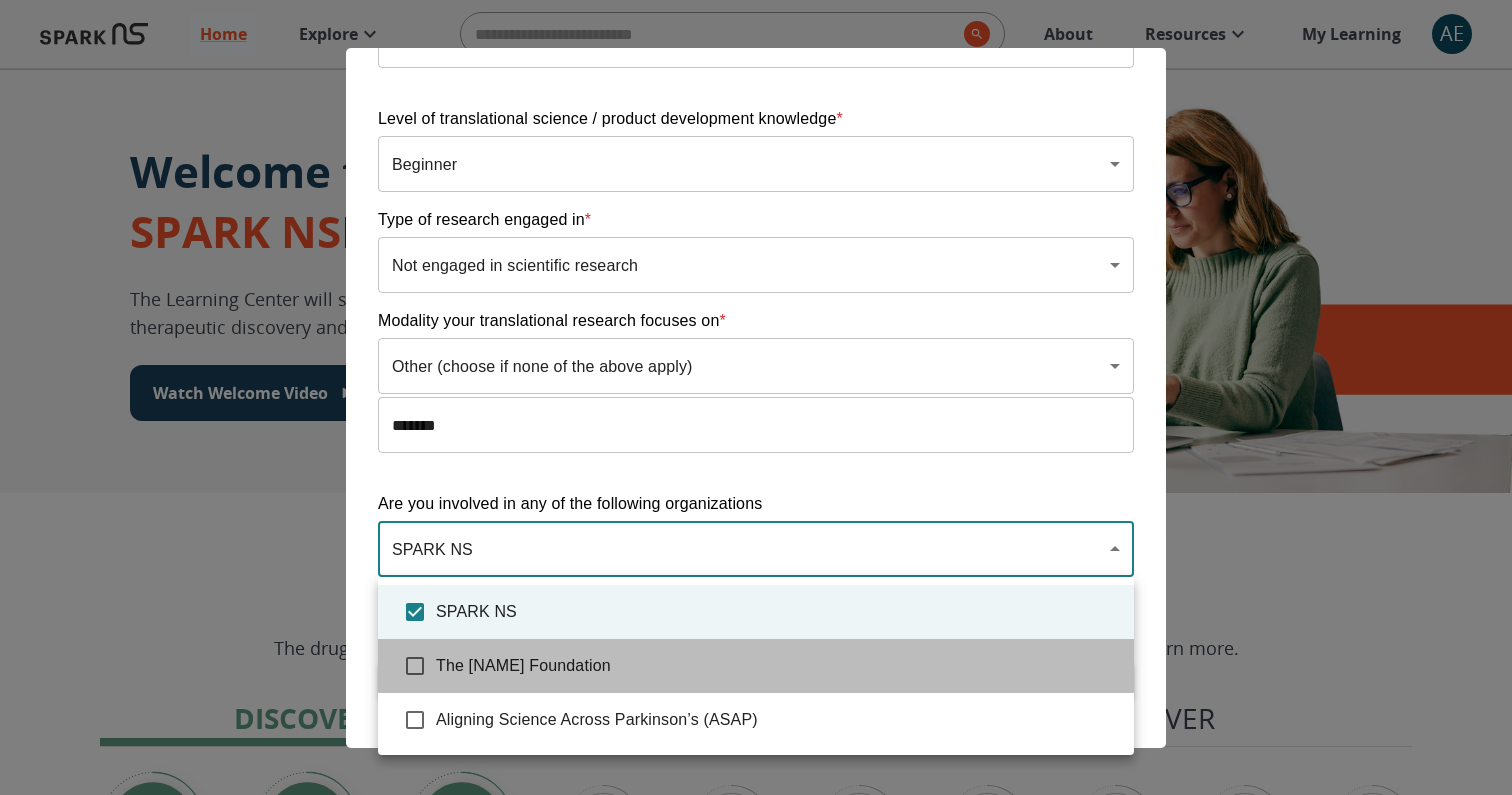 click on "The Michael J. Fox Foundation" at bounding box center (777, 666) 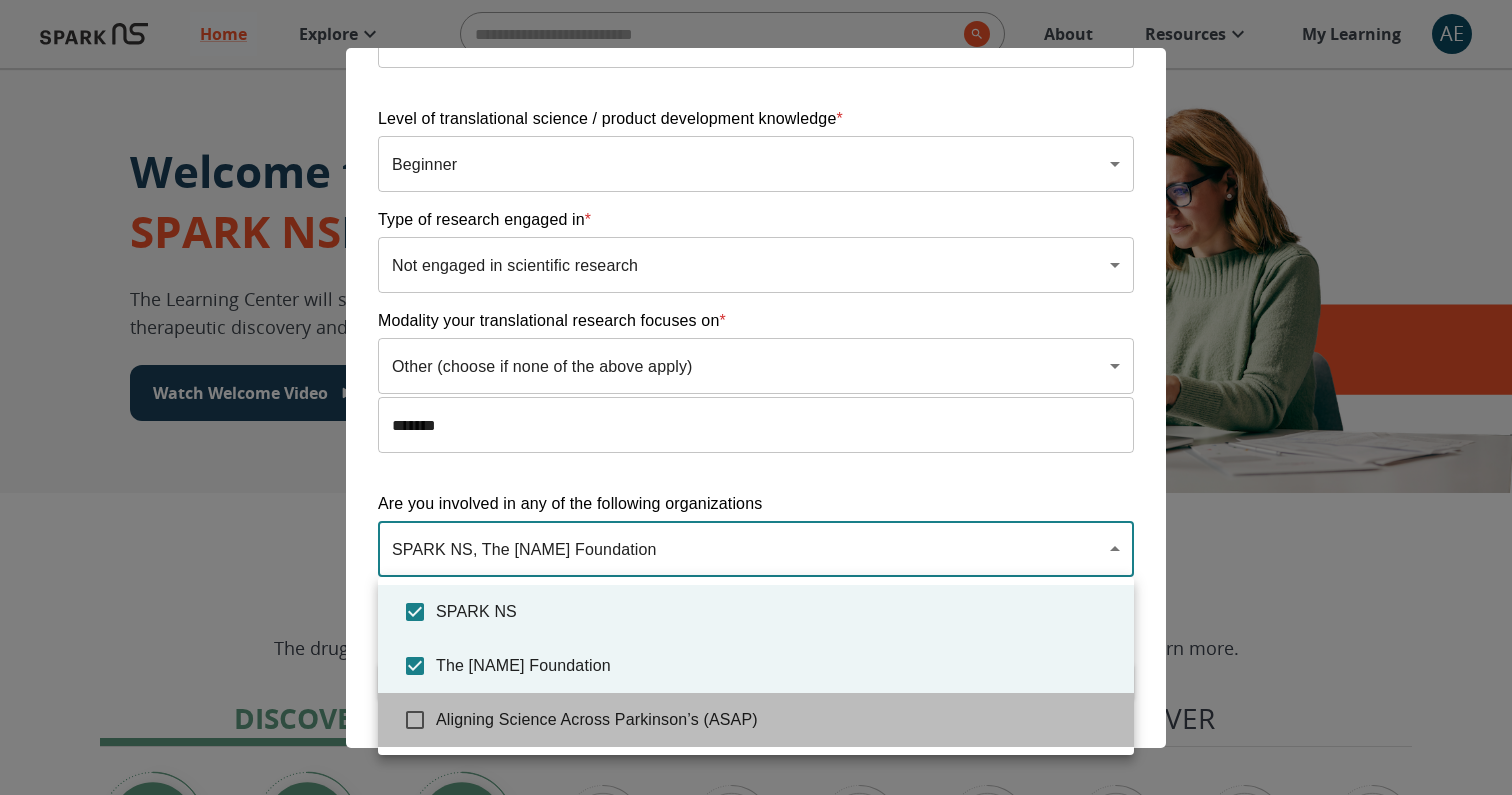 click on "Aligning Science Across Parkinson’s (ASAP)" at bounding box center (777, 720) 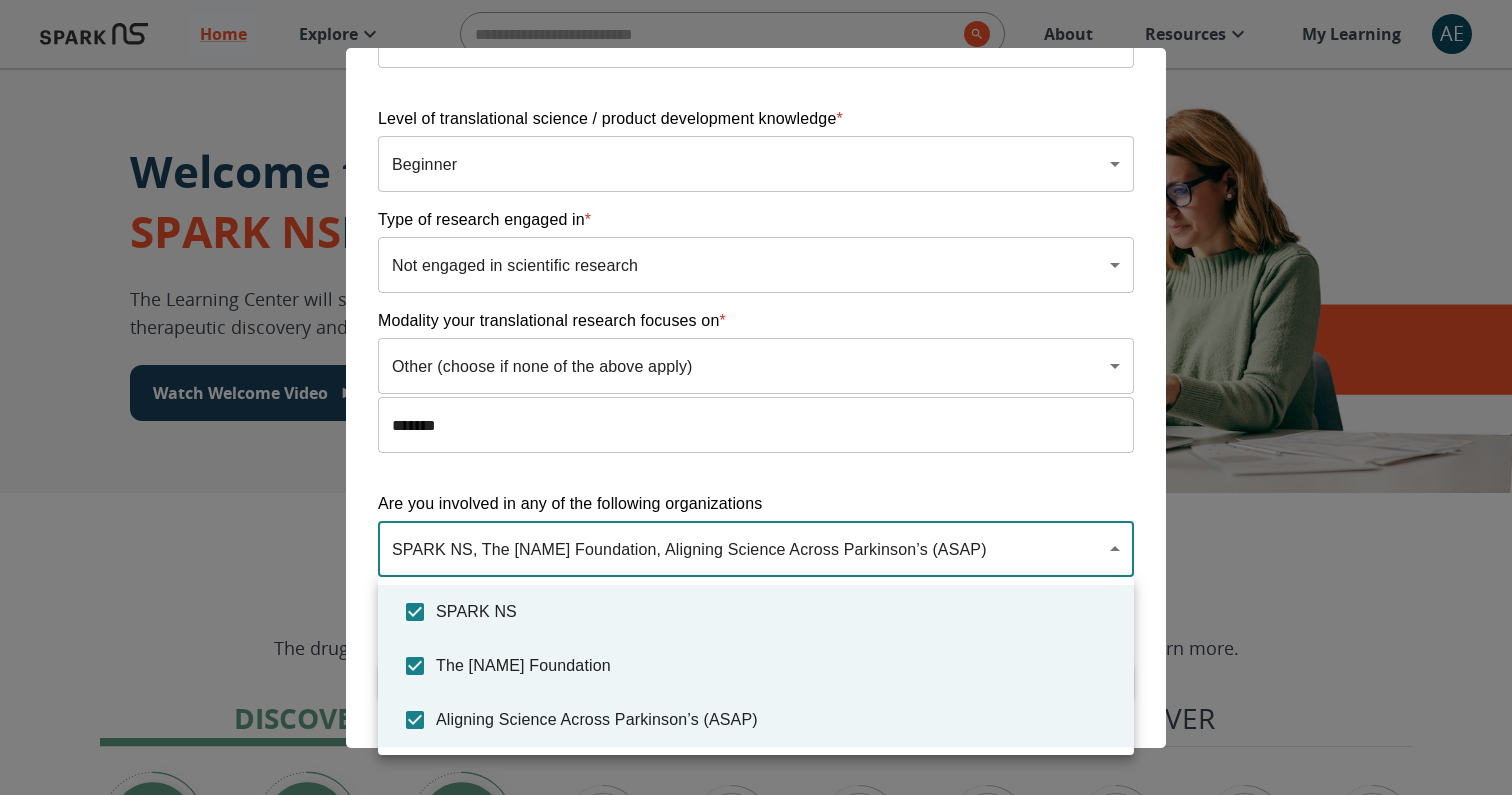 click at bounding box center [756, 397] 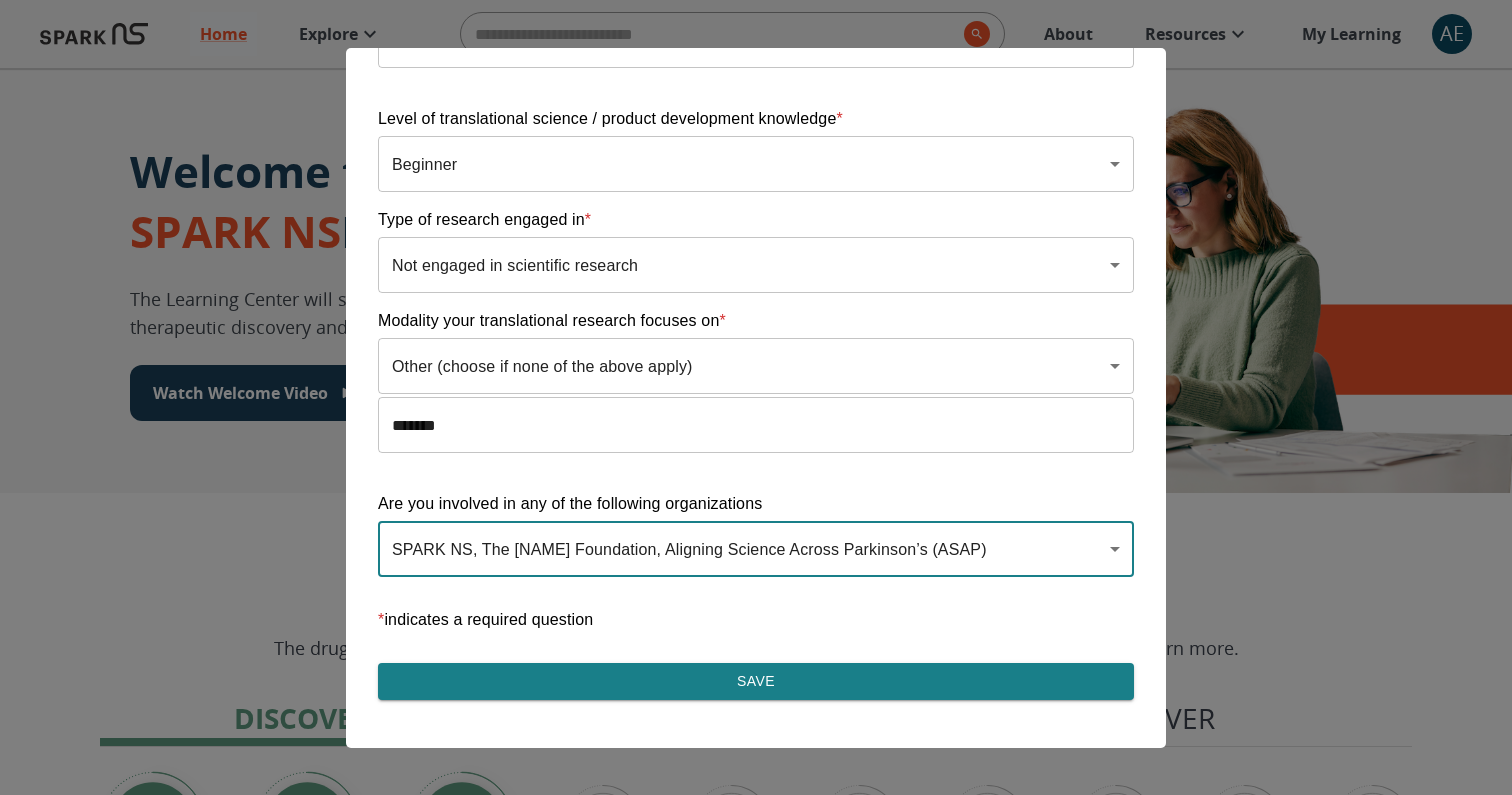 click on "Home Explore ​ About Resources My Learning AE Welcome to the SPARK NS  Learning Center The Learning Center will support your journey in translational research, therapeutic discovery and development, and commercialization. Watch Welcome Video The Drug Discovery and Development Process The drug development process typically has three phases. Discover, Develop, Deliver. Click each tab to learn more. Discover Develop Deliver Discover The Discover section covers foundational knowledge in drug discovery and
development, from identifying unmet medical need and understanding the disease to defining essential
product characteristics, therapeutic discovery, and optimization. You will also find information
supporting strategic planning, the basics of the market, and technology transfer as well as regulatory
and intellectual property considerations. Watch Video Your Learning, Your Way Courses Go to Courses Courses Go to Courses Modules Go to Modules Videos Go to Videos Contact Privacy  *" at bounding box center [756, 1253] 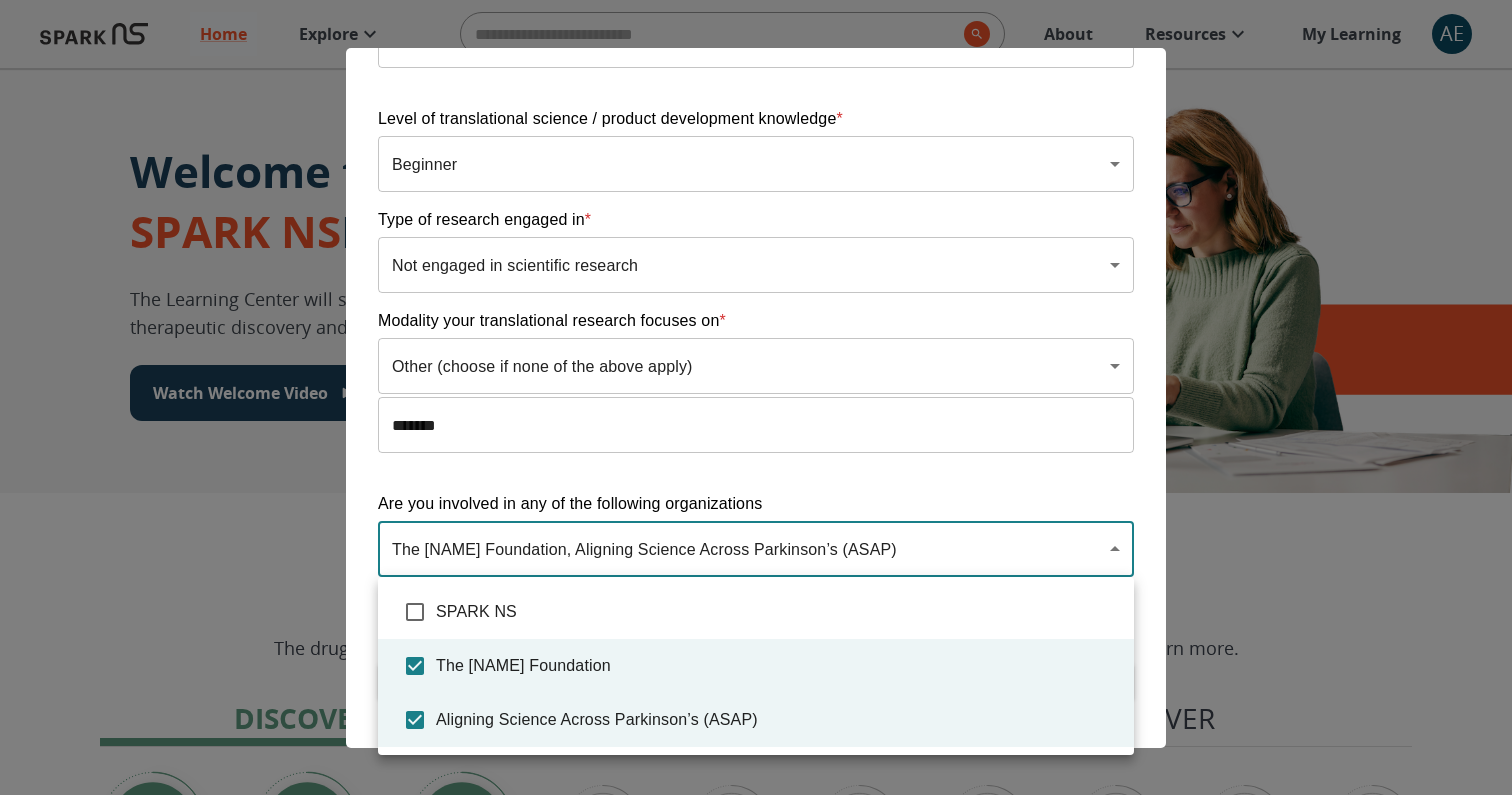 type on "**********" 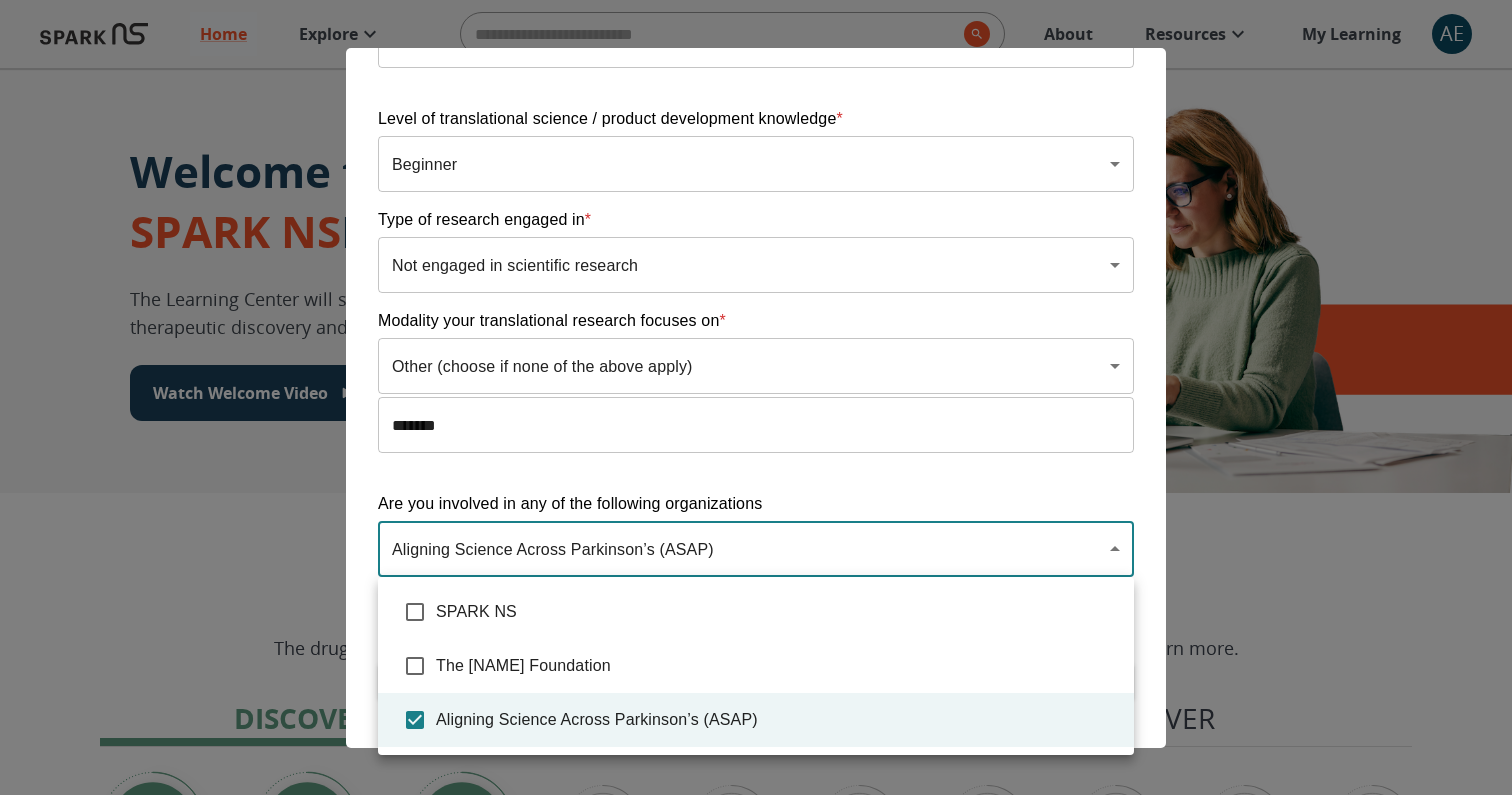 type 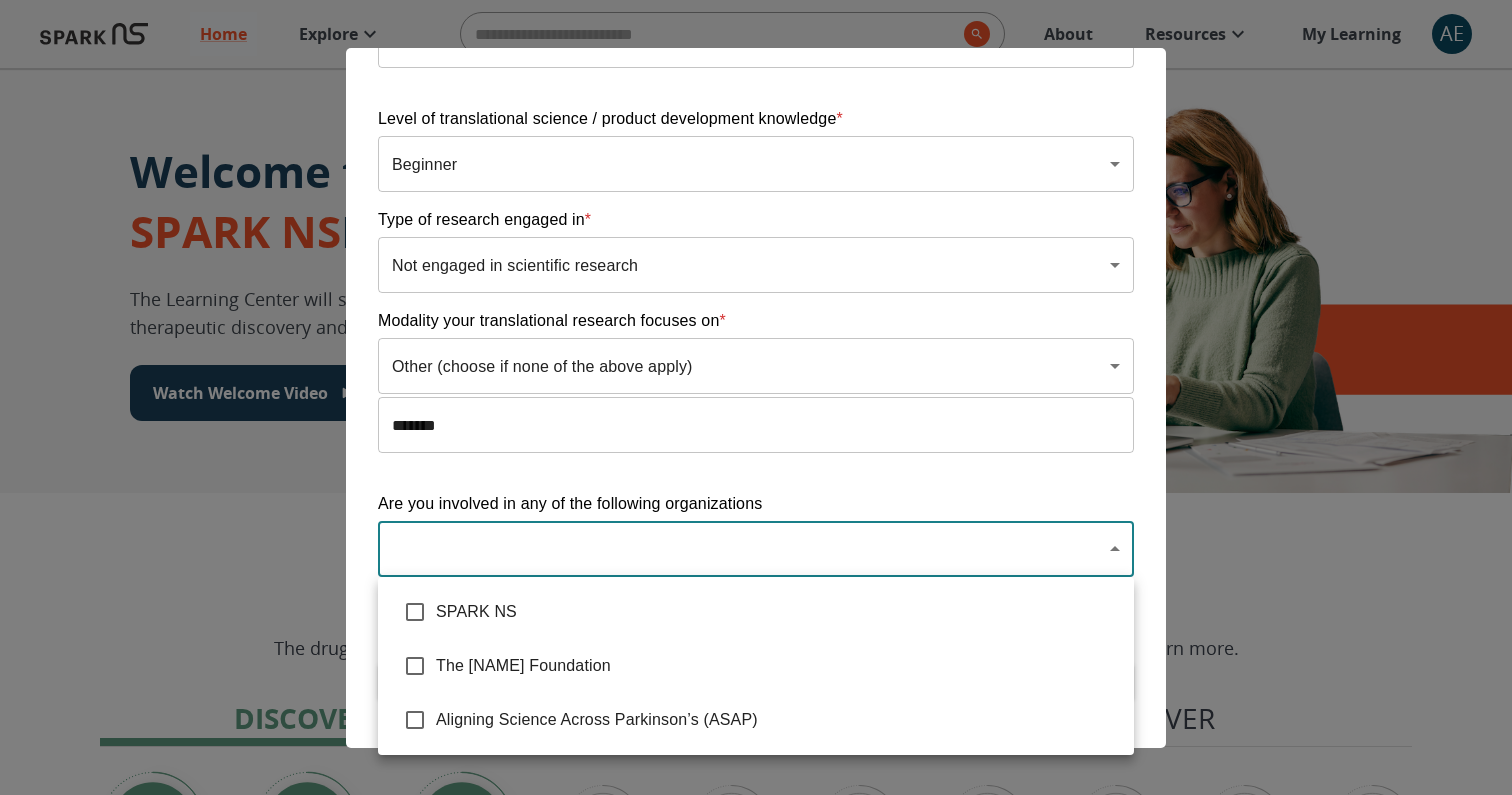 click at bounding box center [756, 397] 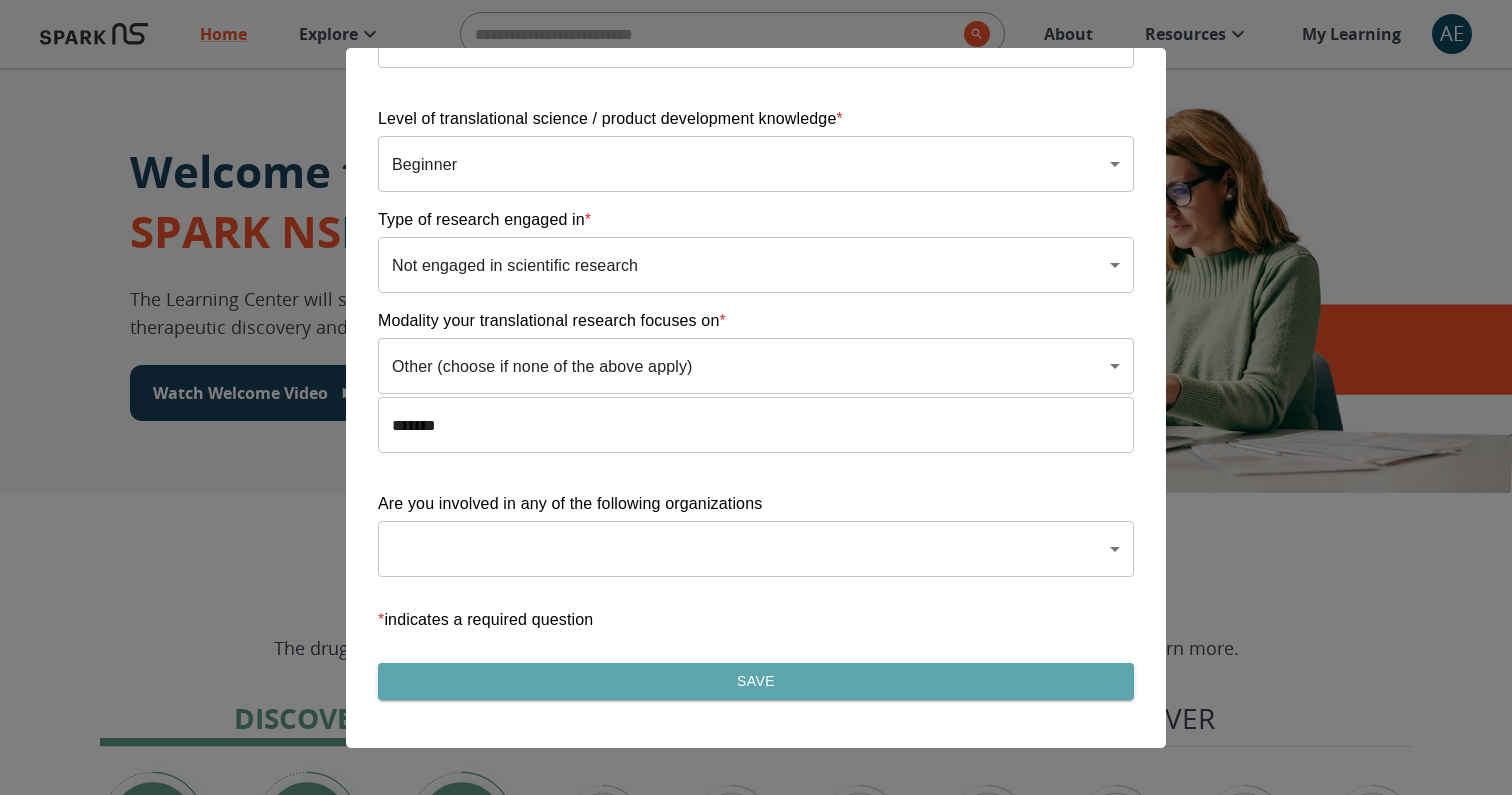 click on "Save" at bounding box center (756, 681) 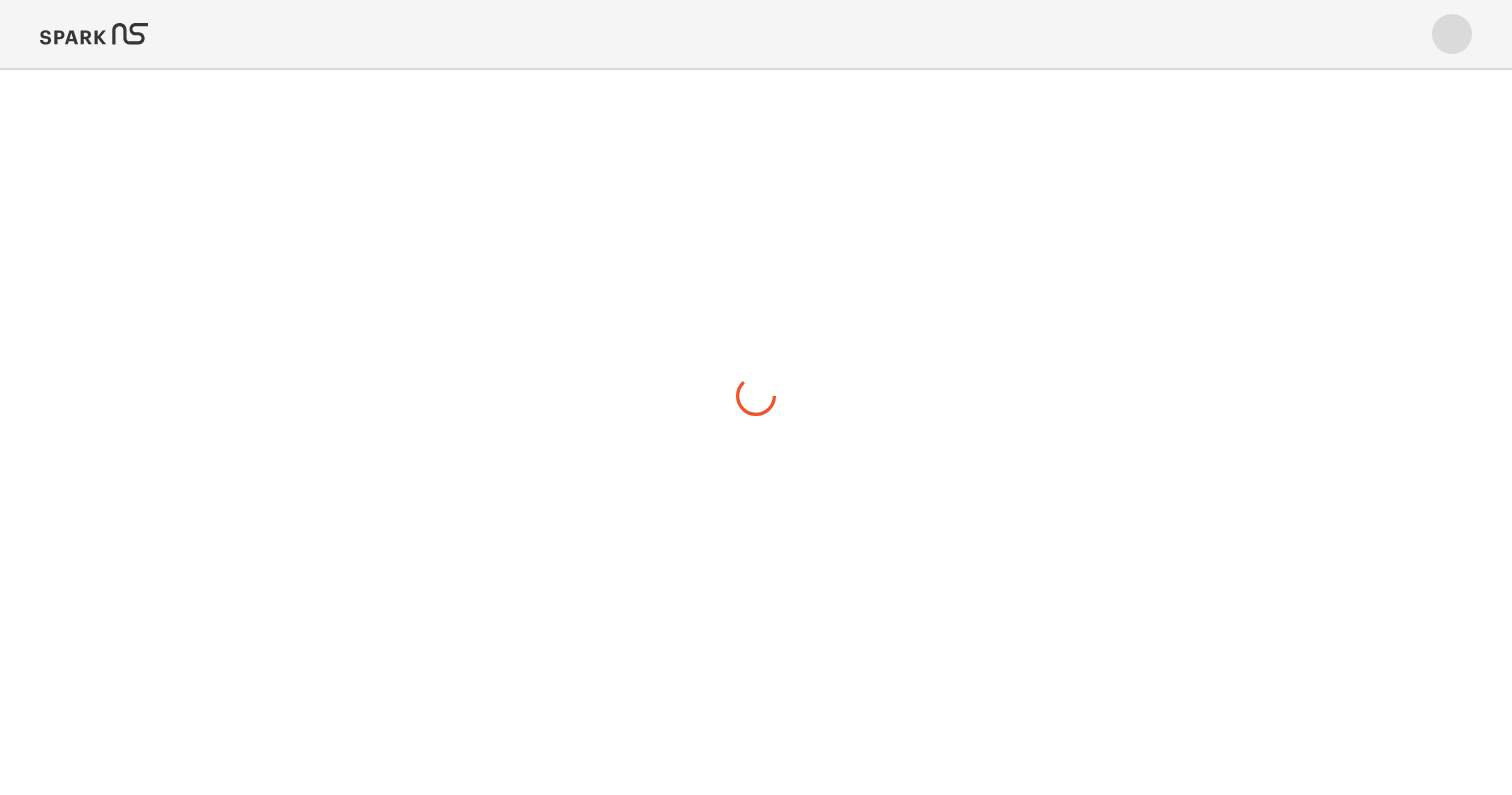 scroll, scrollTop: 0, scrollLeft: 0, axis: both 